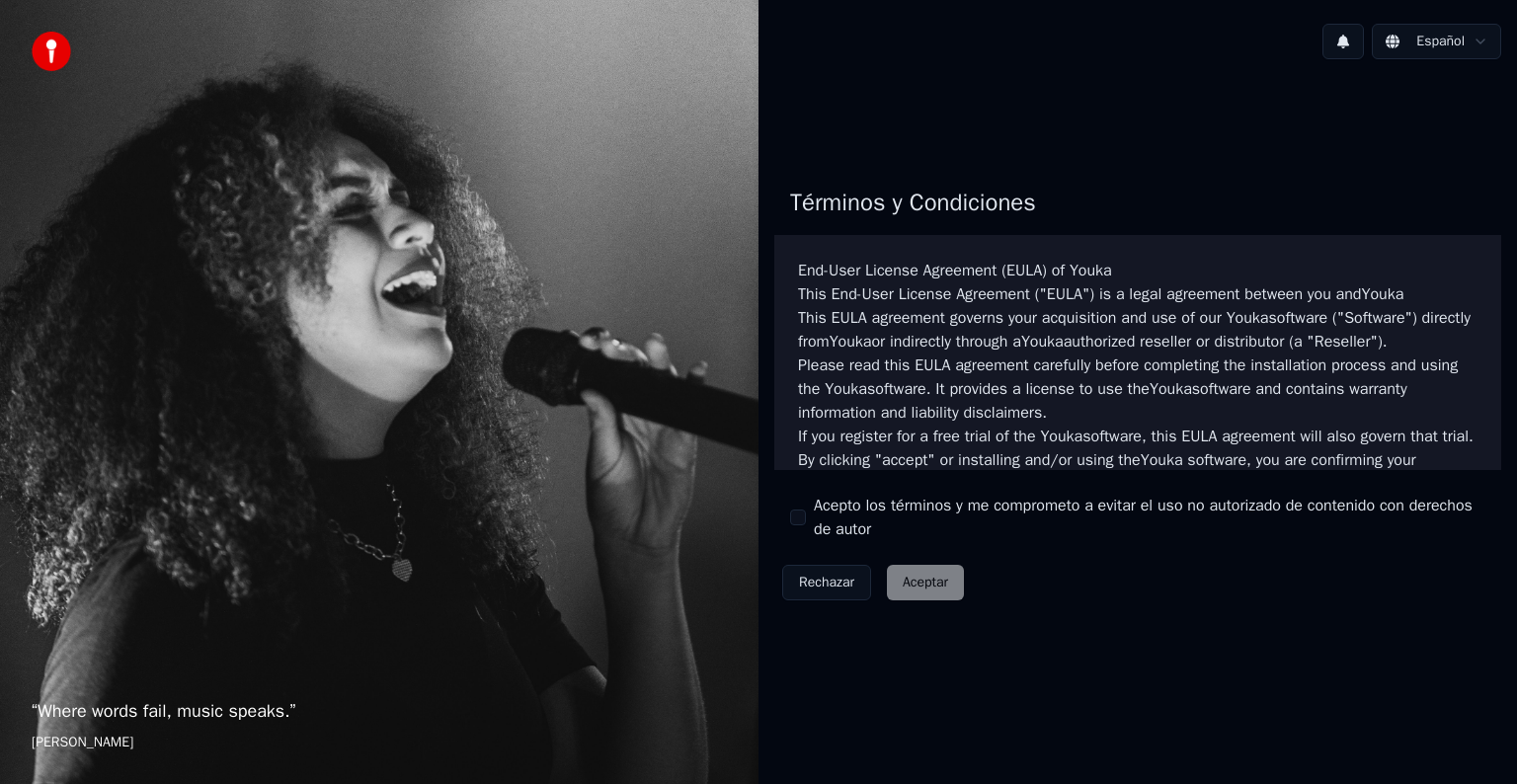 scroll, scrollTop: 0, scrollLeft: 0, axis: both 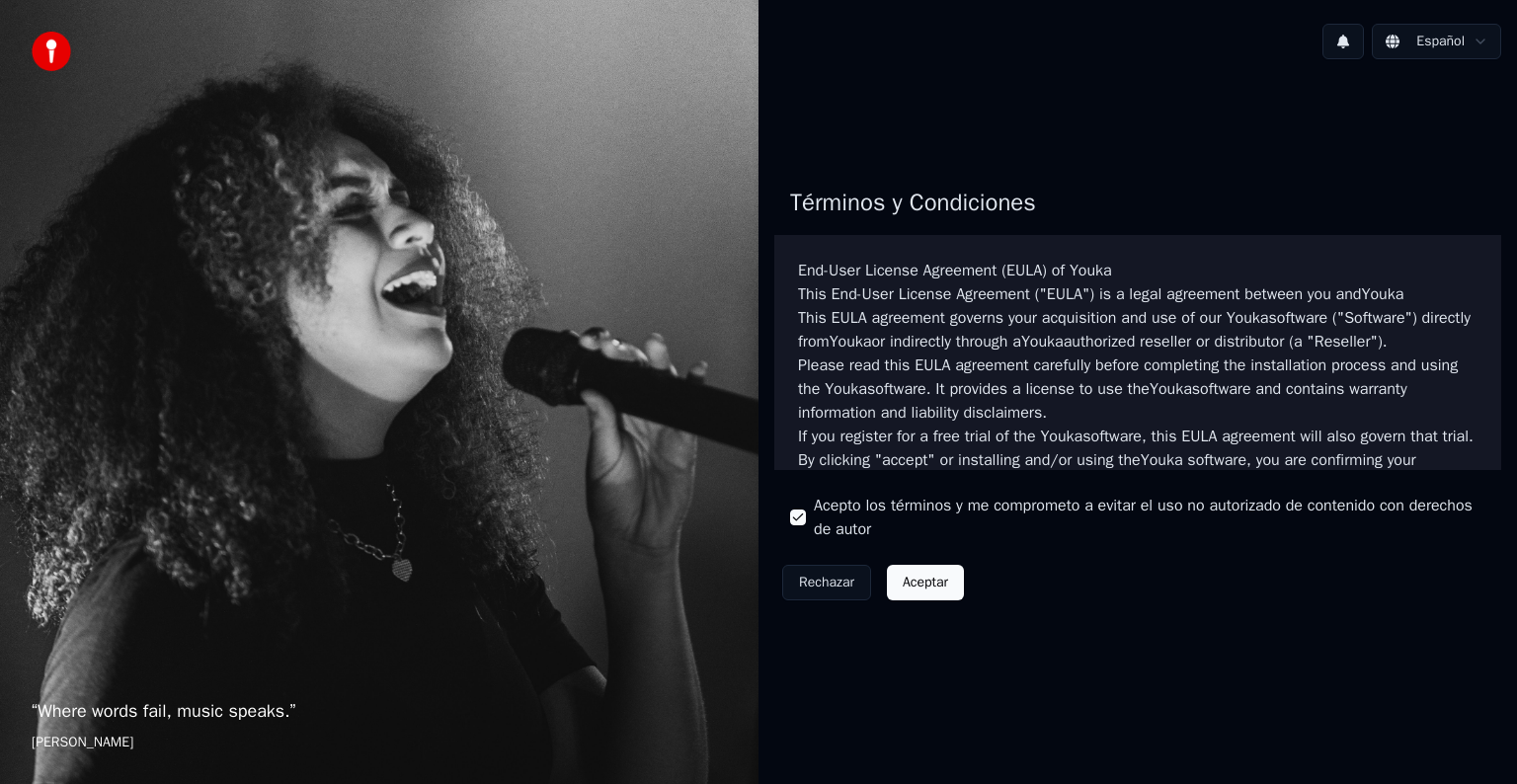 click on "Aceptar" at bounding box center [925, 583] 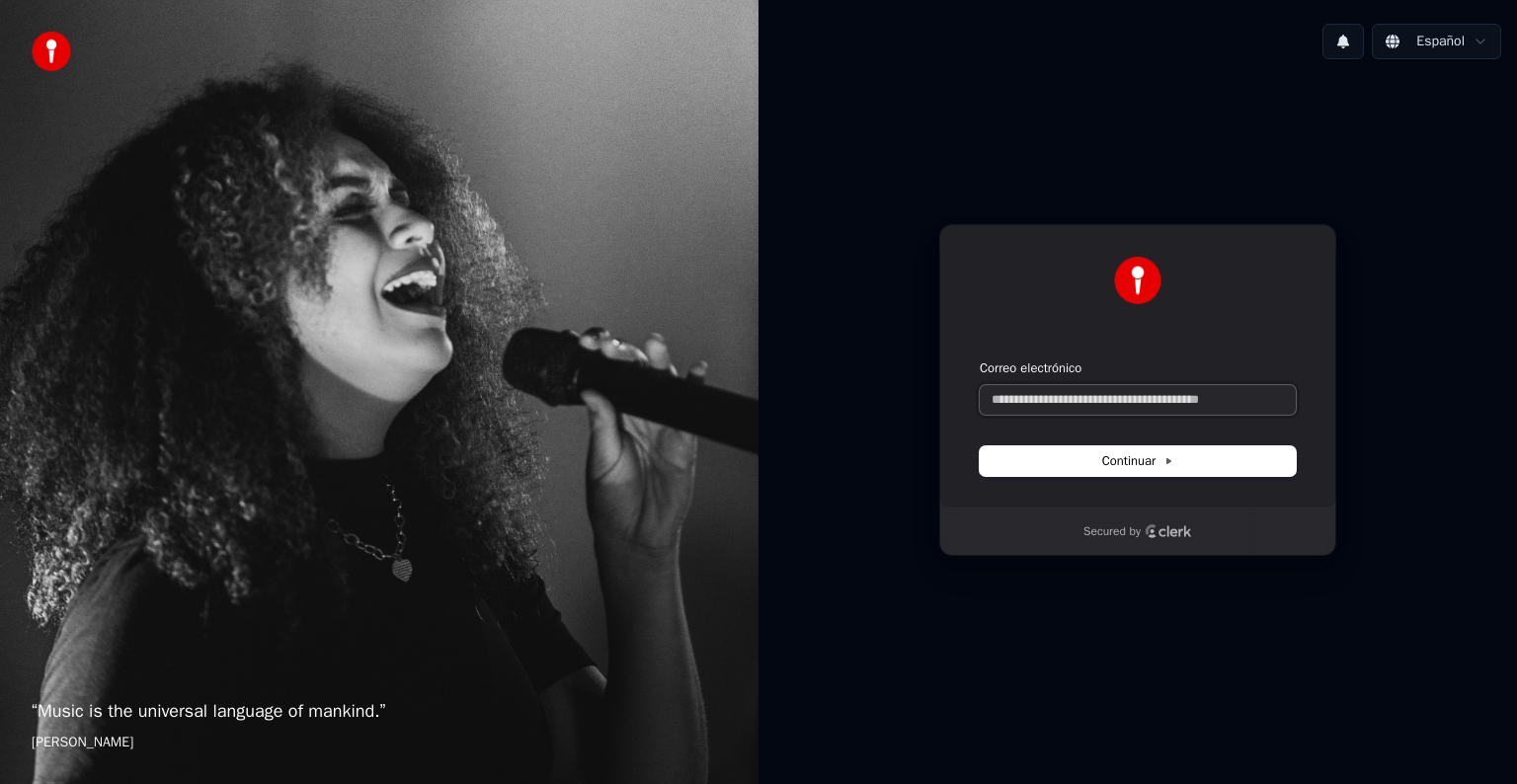 click on "Correo electrónico" at bounding box center (1138, 400) 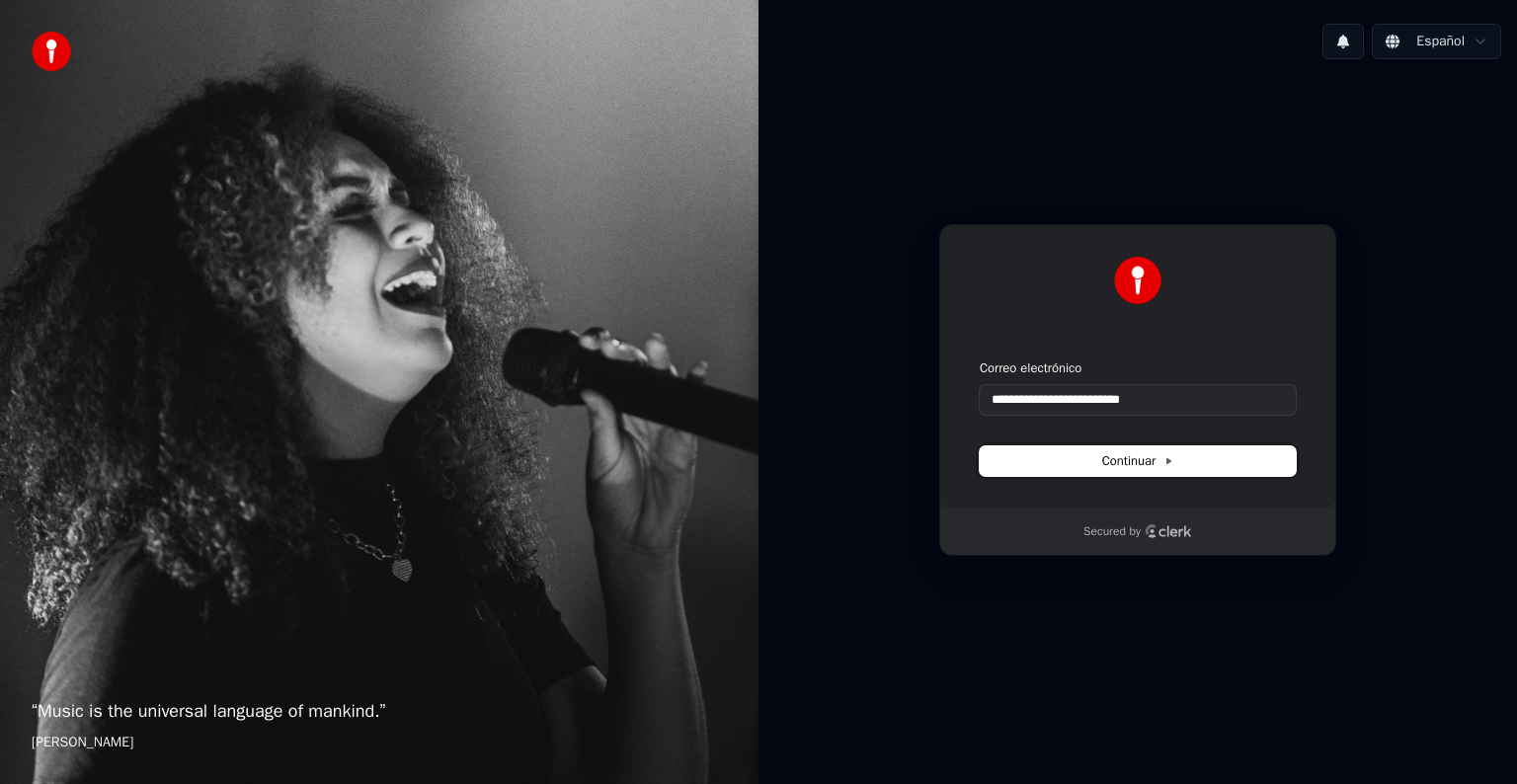 click on "Continuar" at bounding box center (1138, 461) 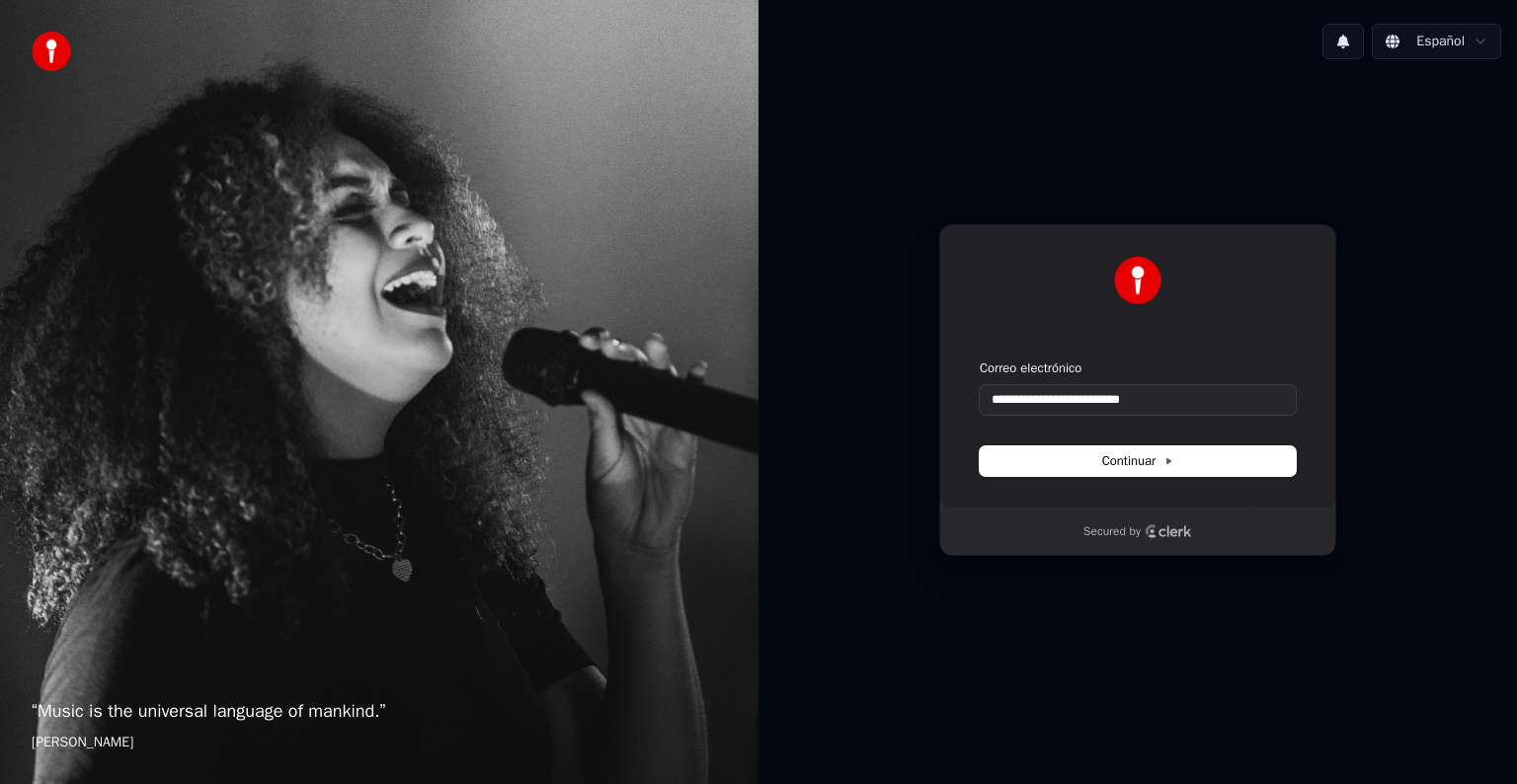 type on "**********" 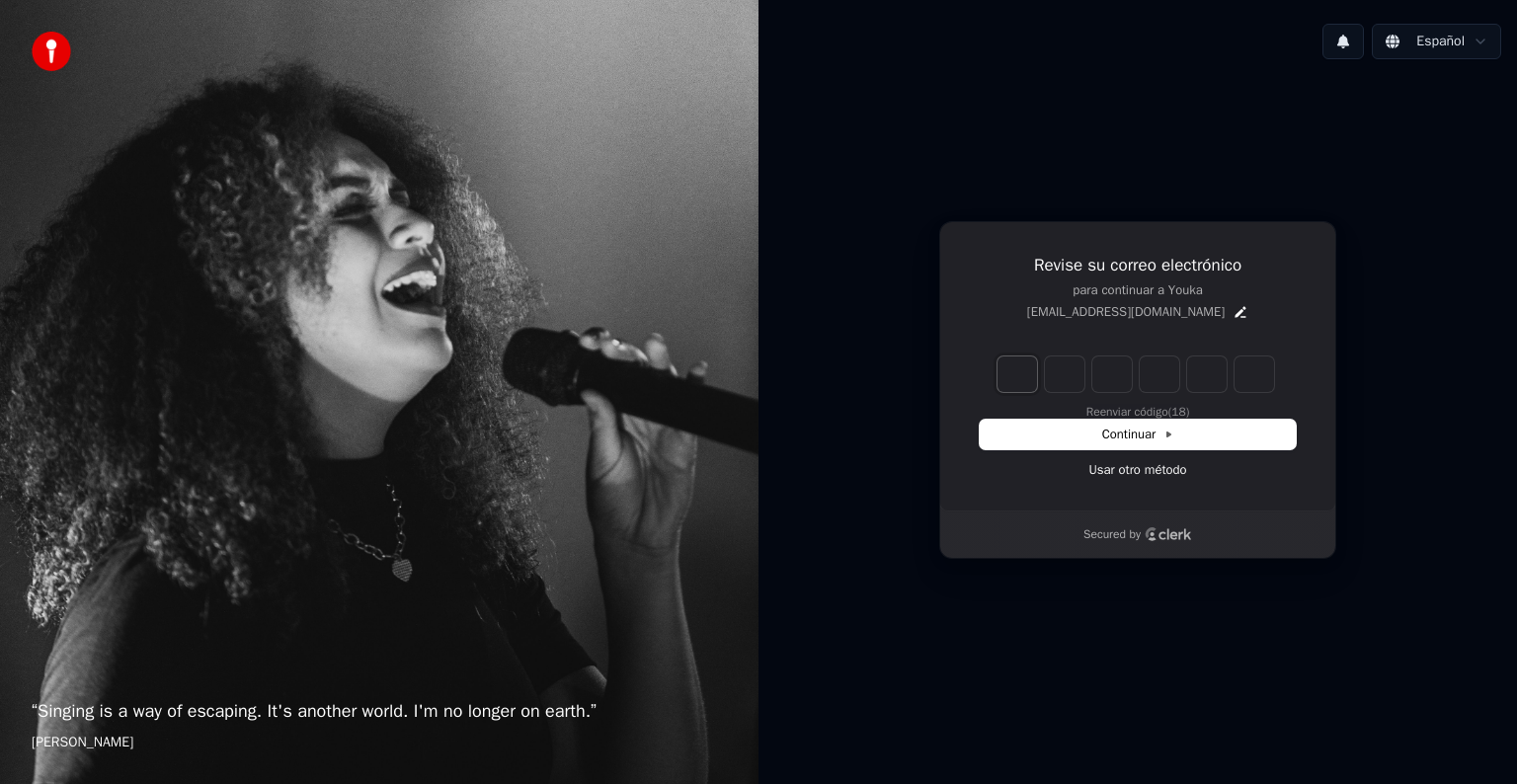 click at bounding box center (1017, 374) 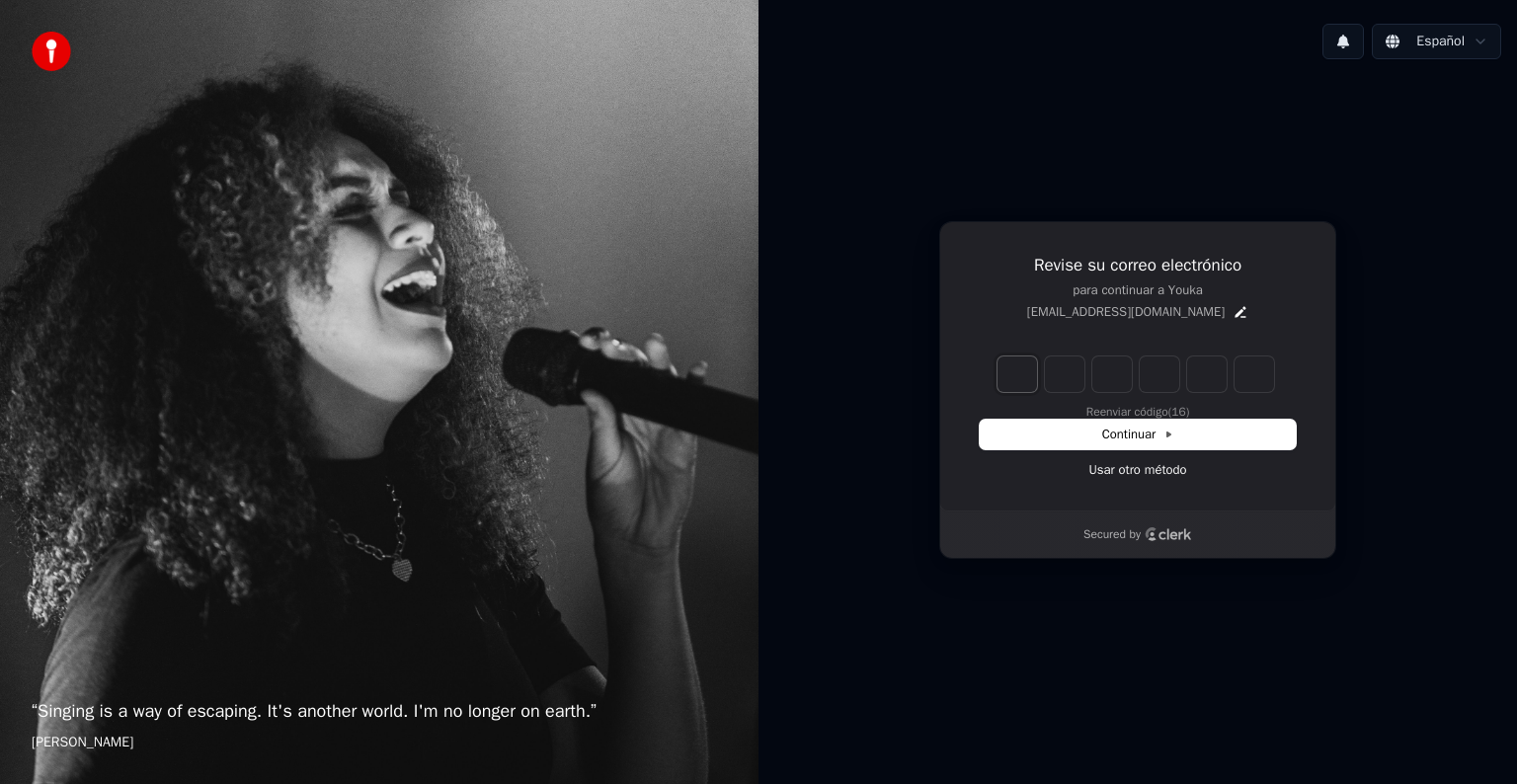 type on "*" 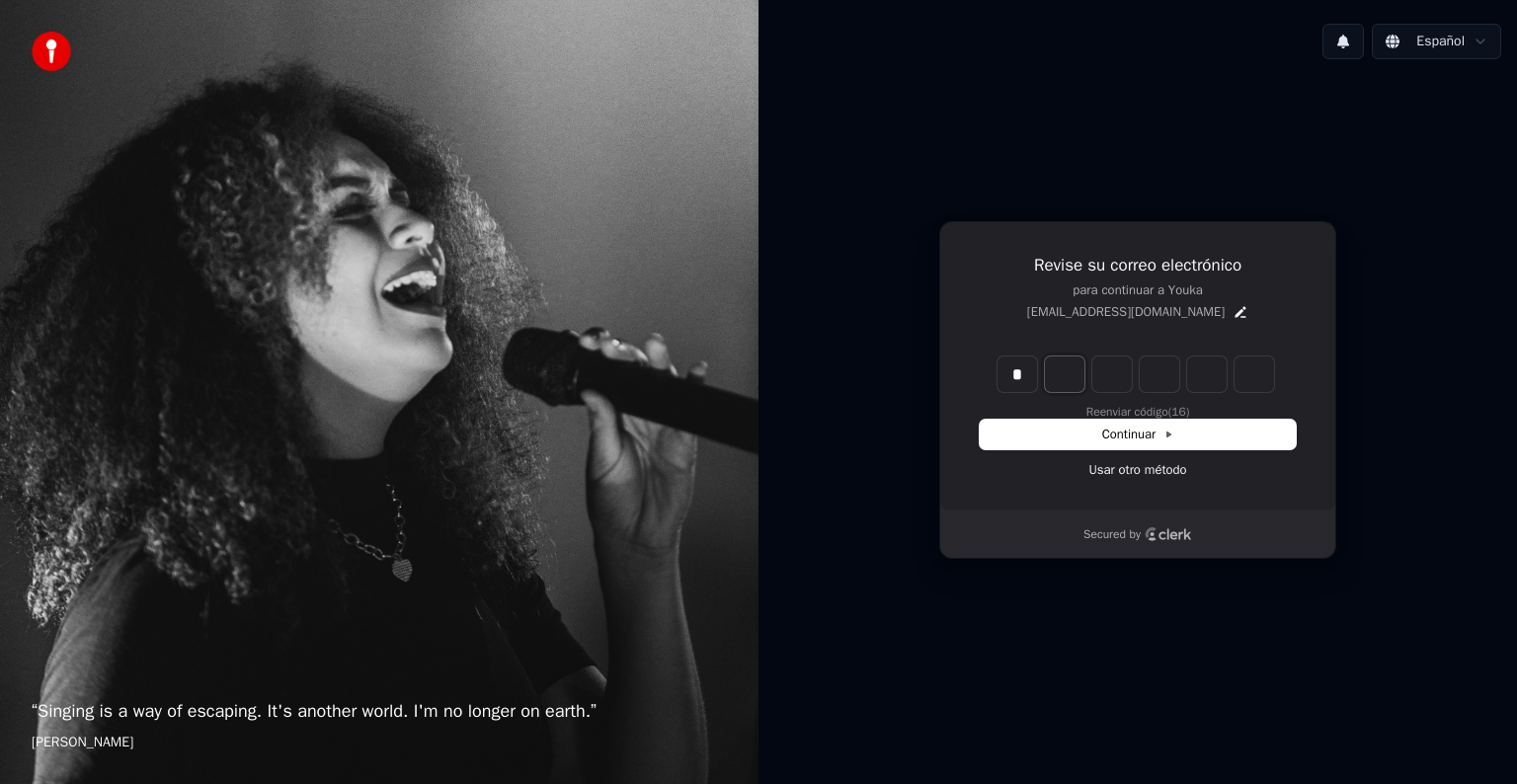 type on "*" 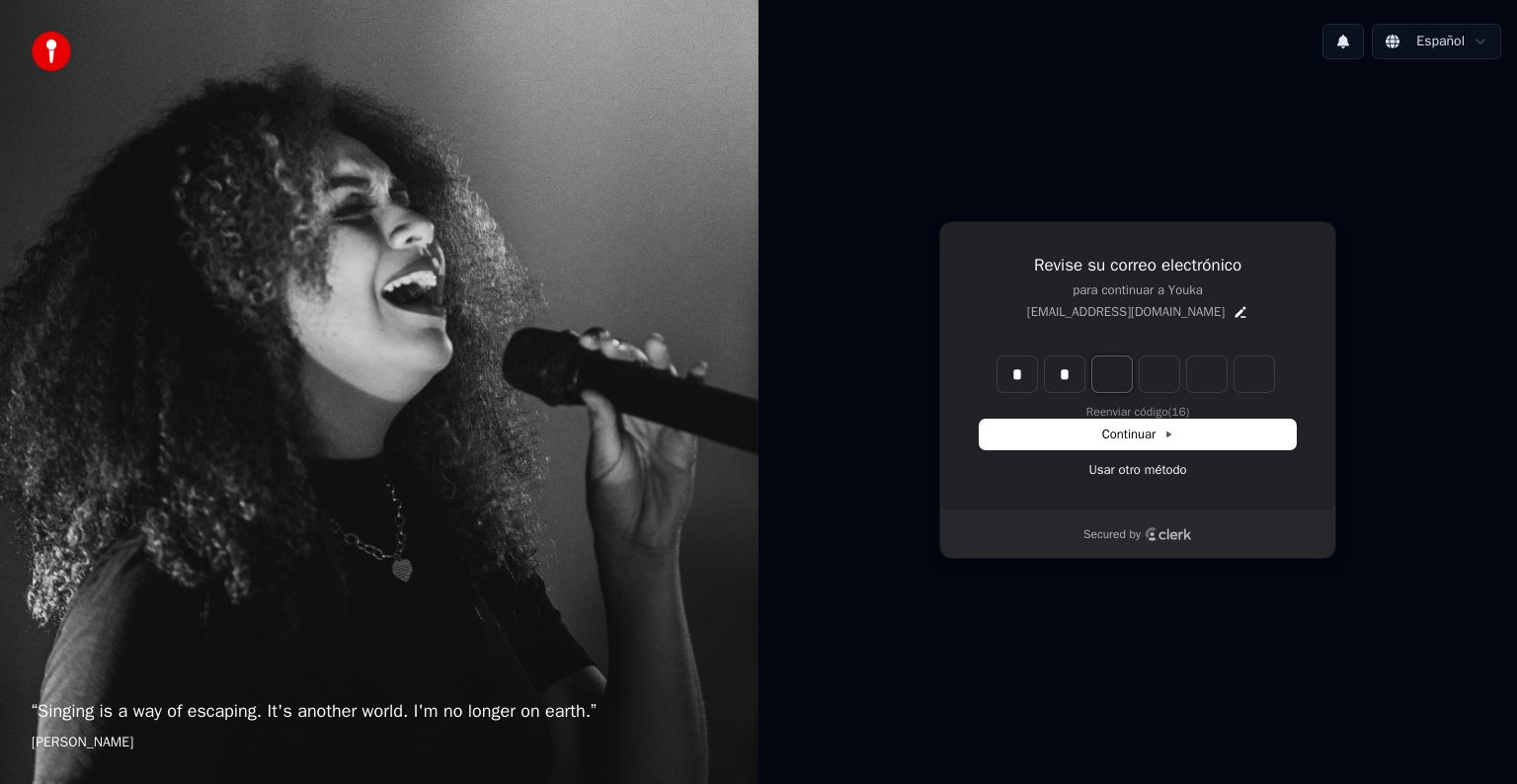 type on "**" 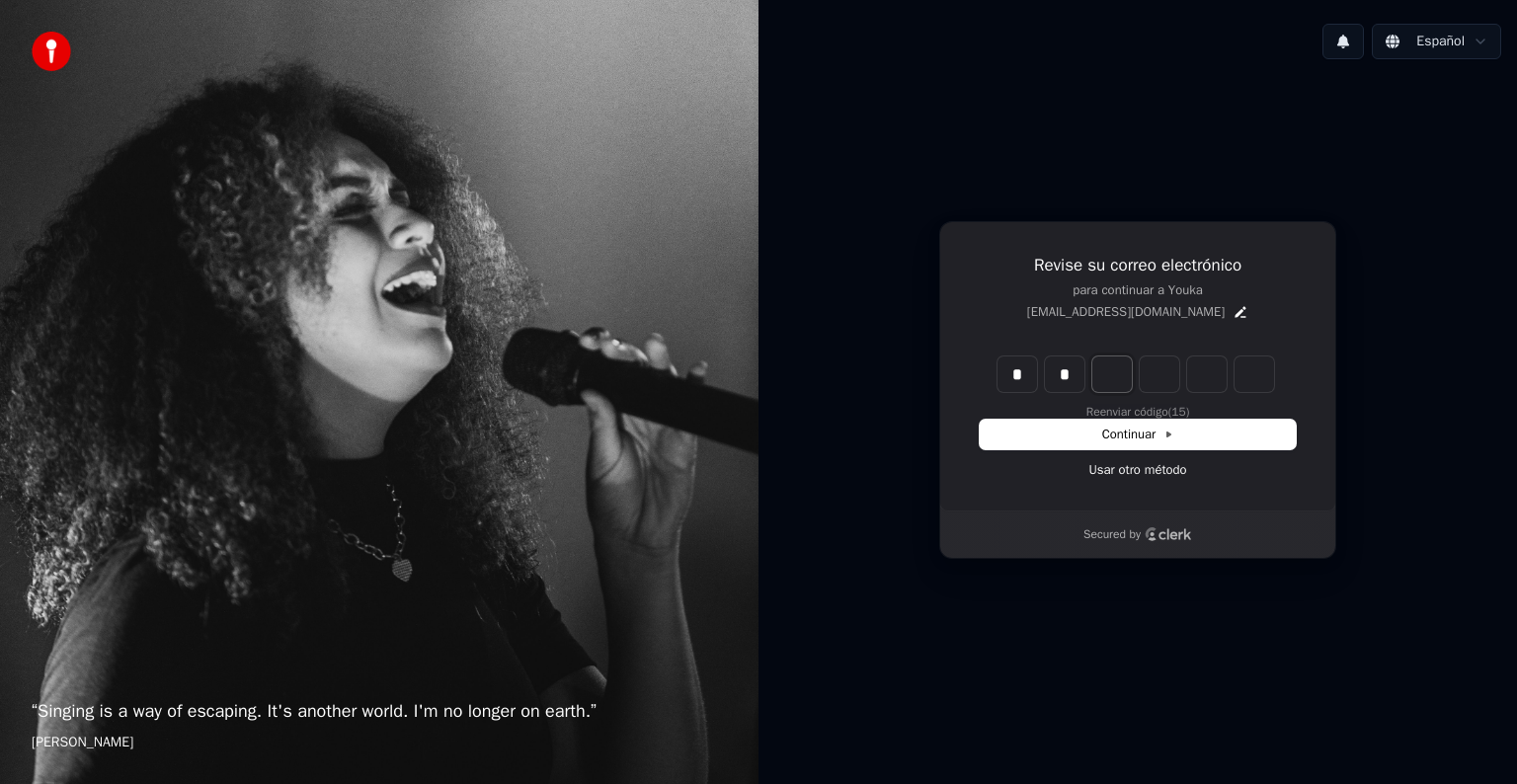 type on "*" 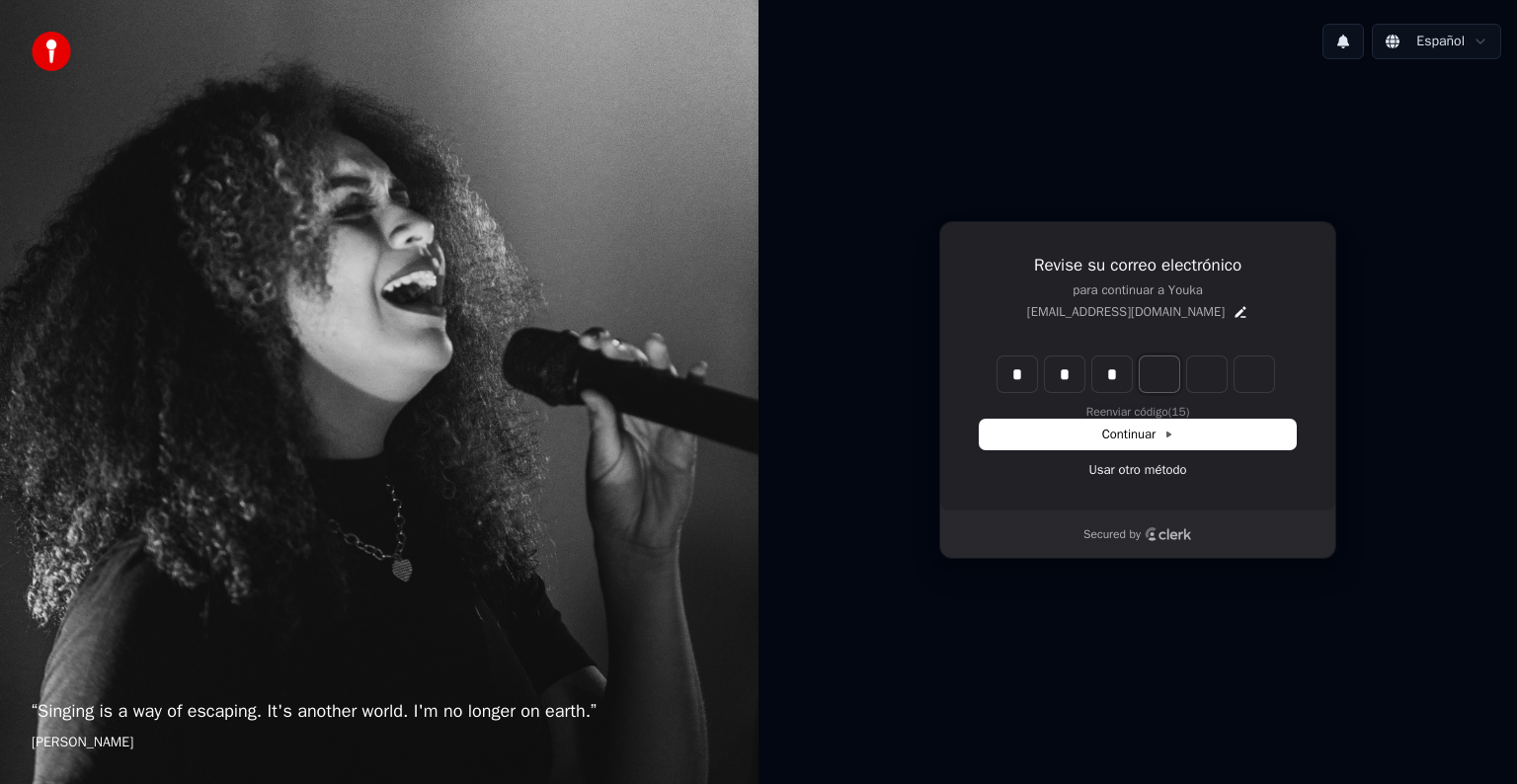 type on "***" 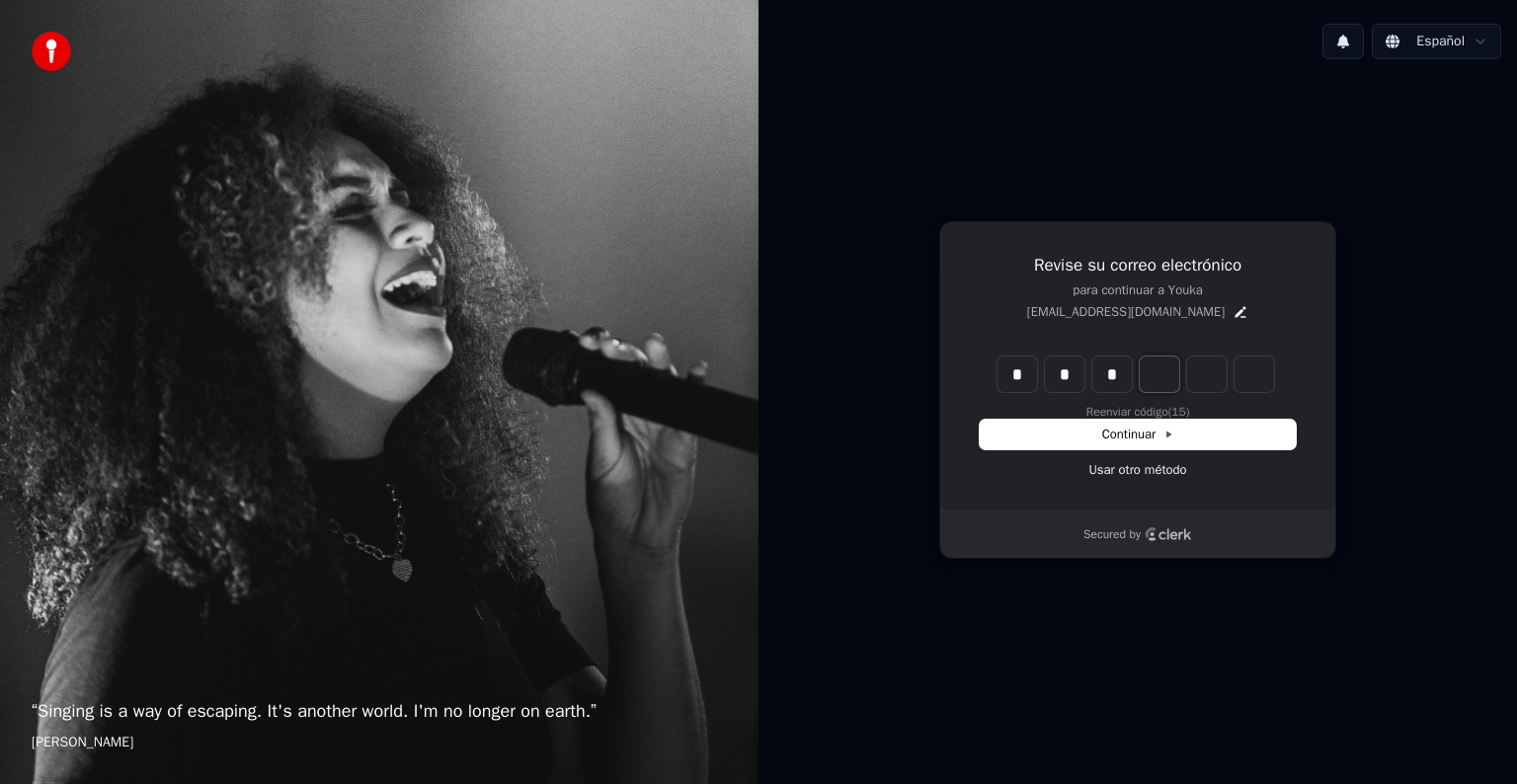 type on "*" 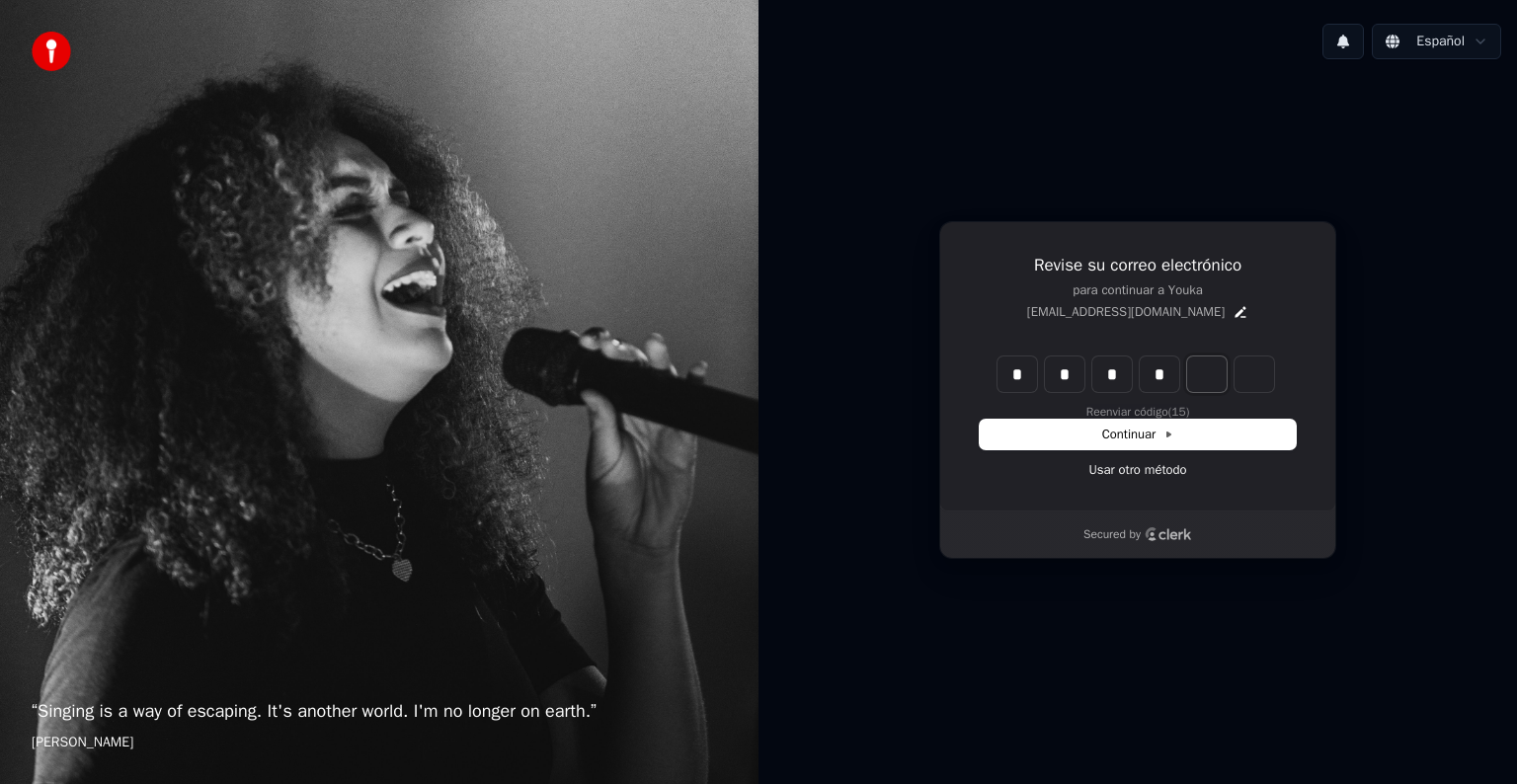 type on "****" 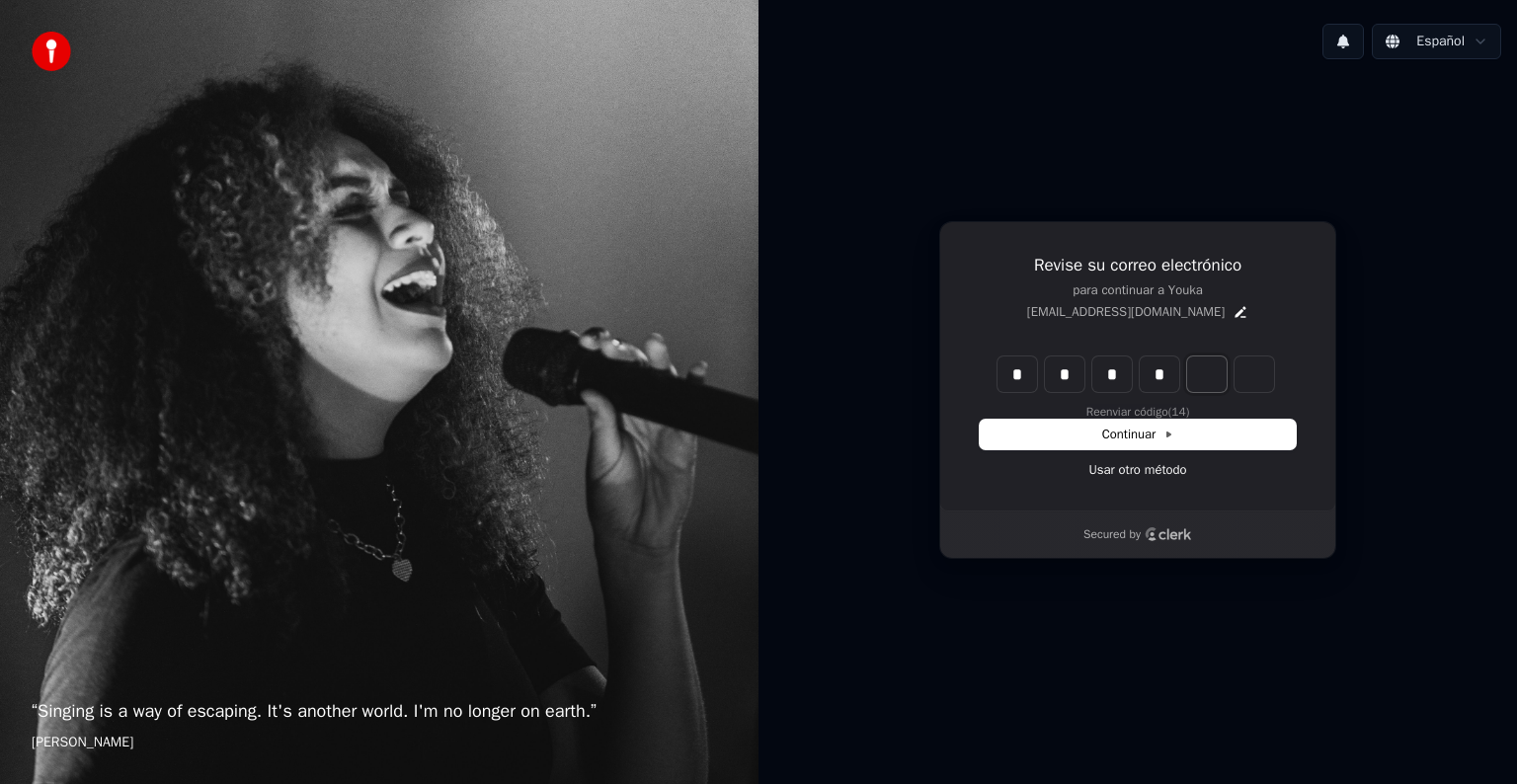 type on "*" 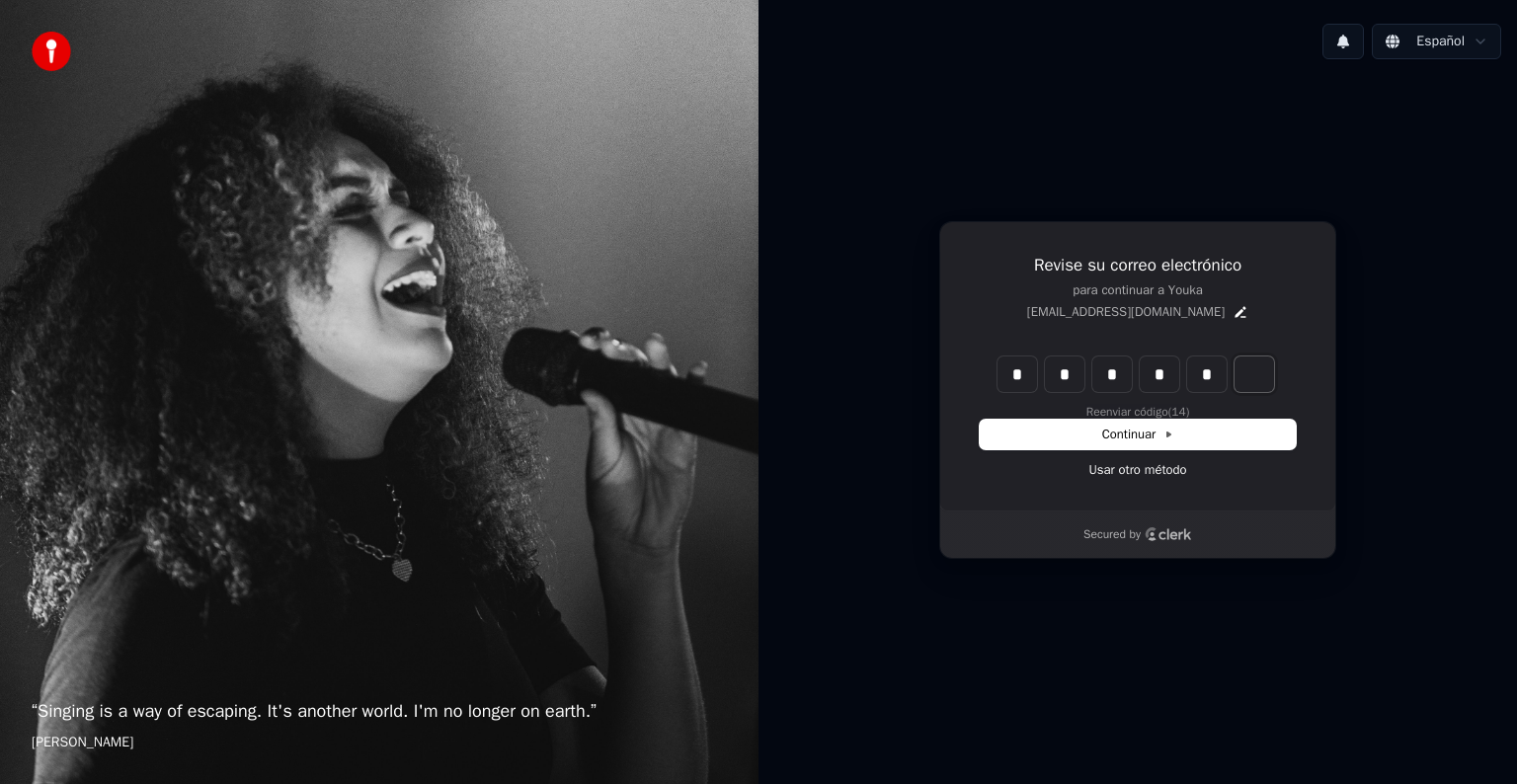 type on "******" 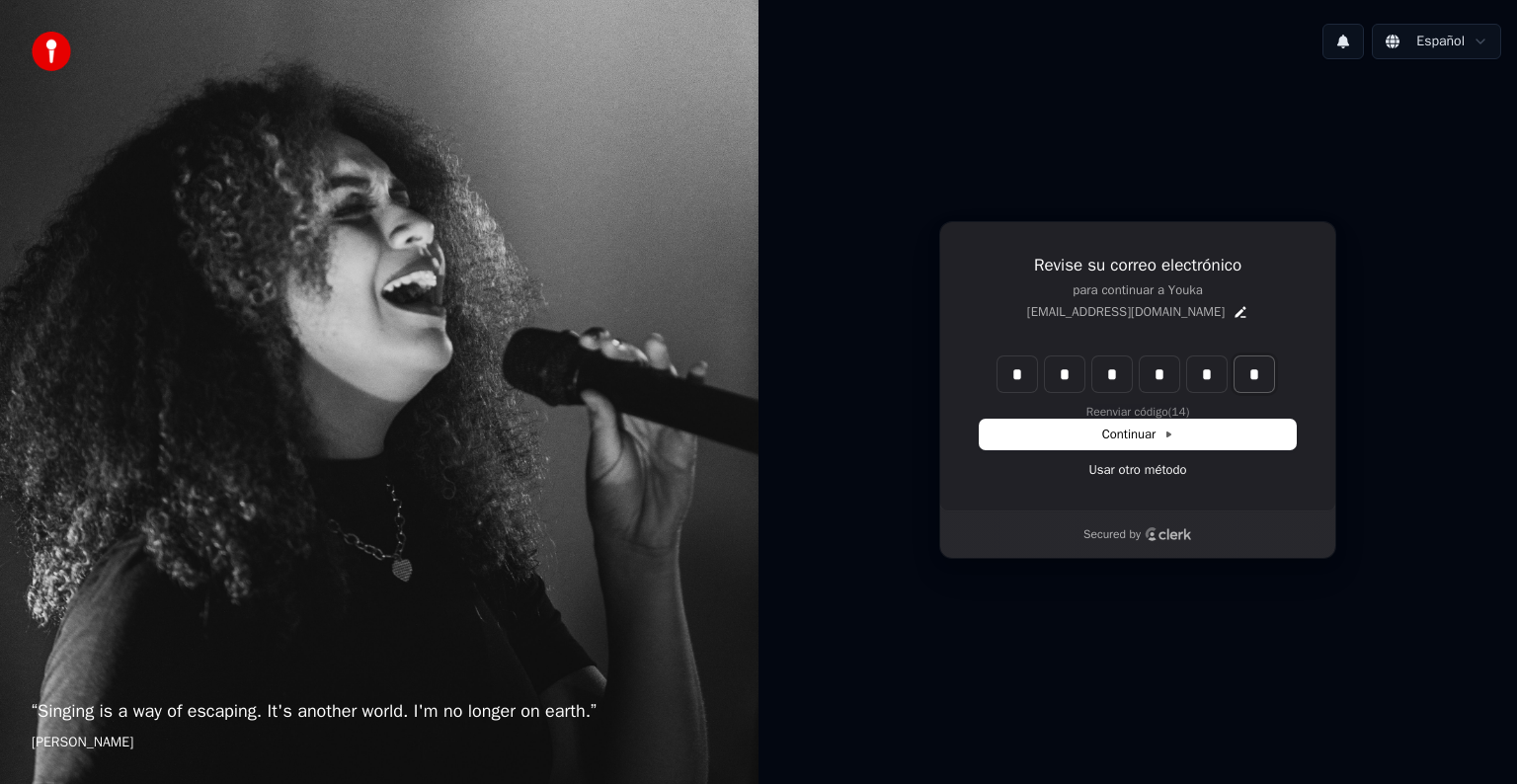type on "*" 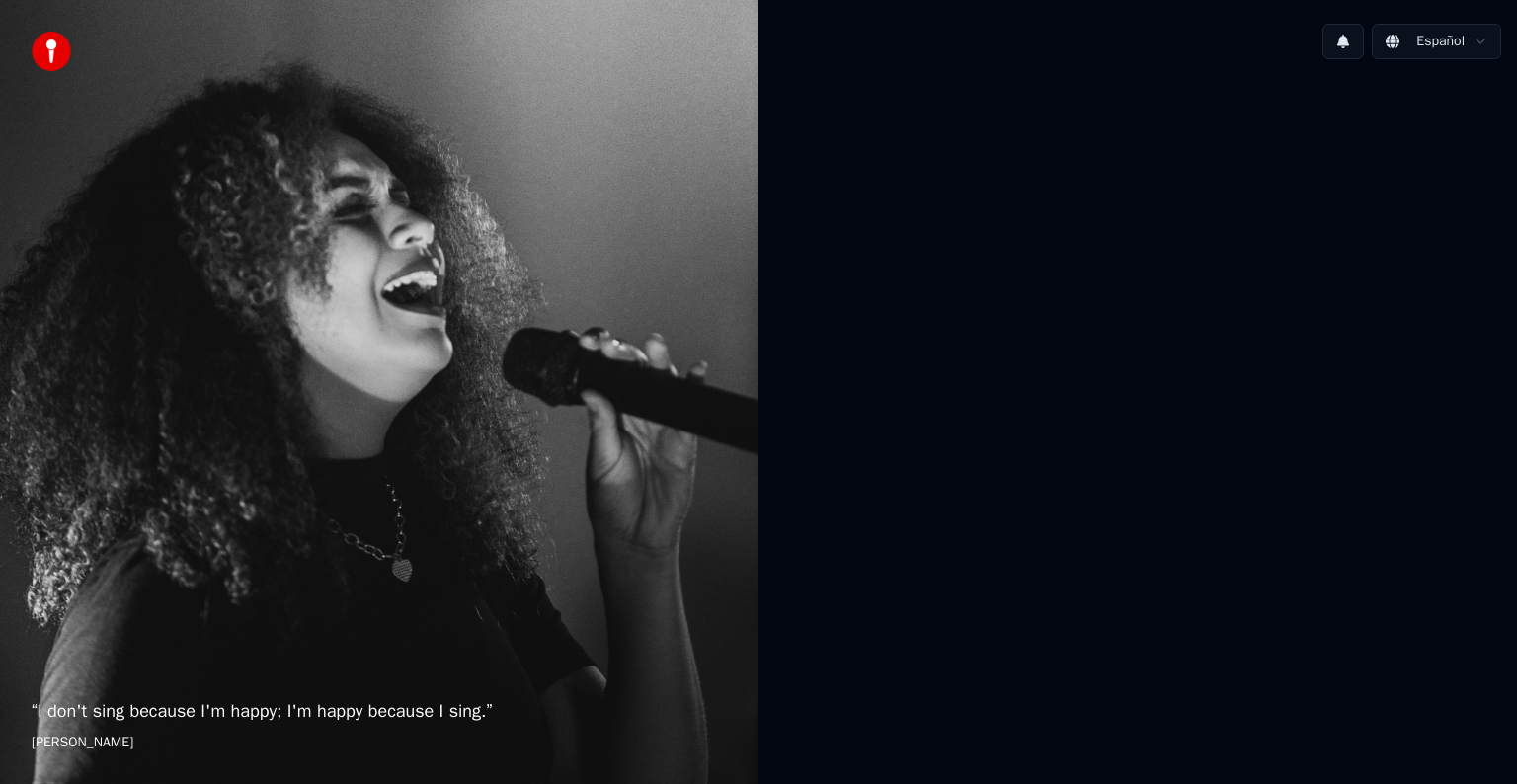 scroll, scrollTop: 0, scrollLeft: 0, axis: both 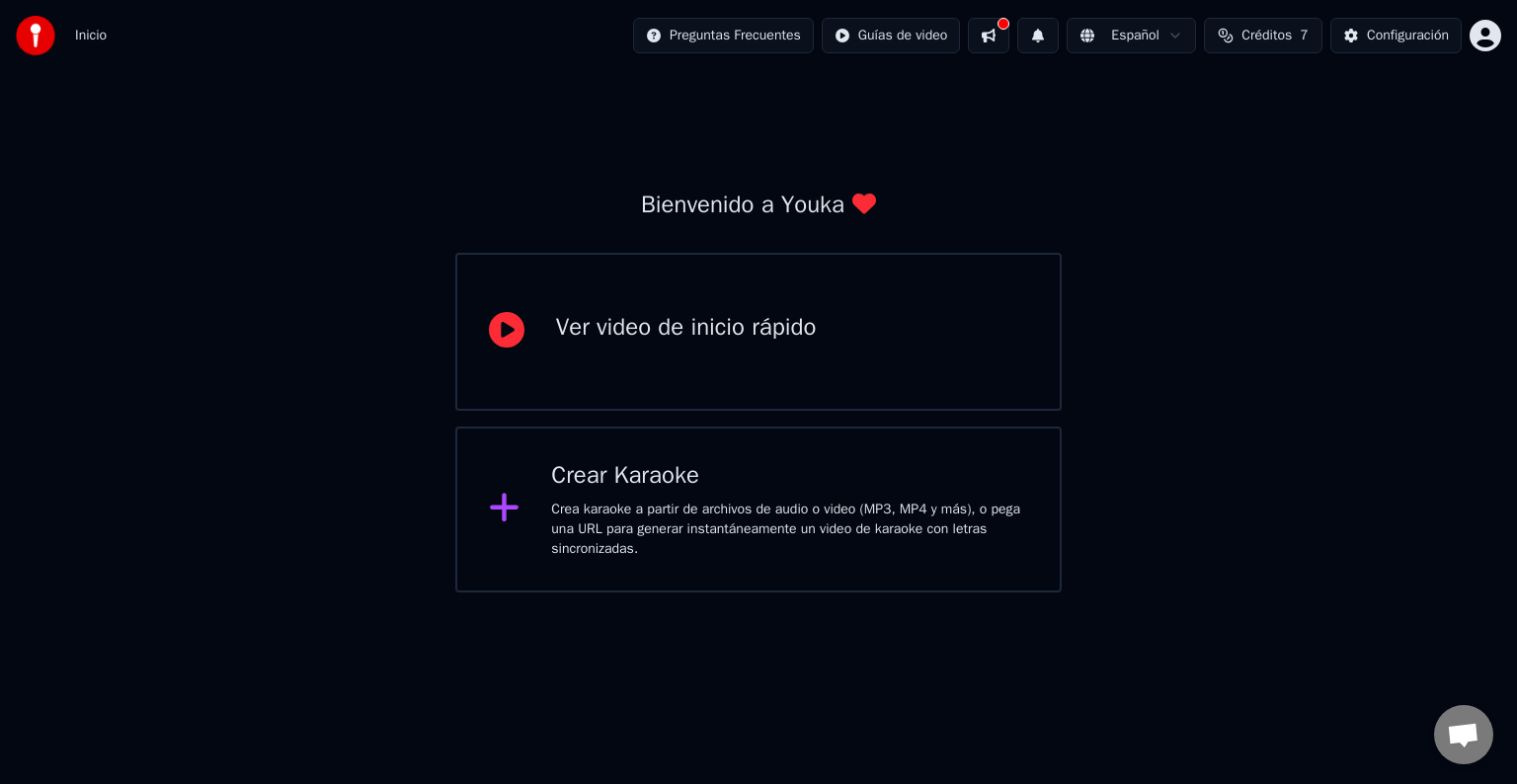 click on "Crea karaoke a partir de archivos de audio o video (MP3, MP4 y más), o pega una URL para generar instantáneamente un video de karaoke con letras sincronizadas." at bounding box center (789, 529) 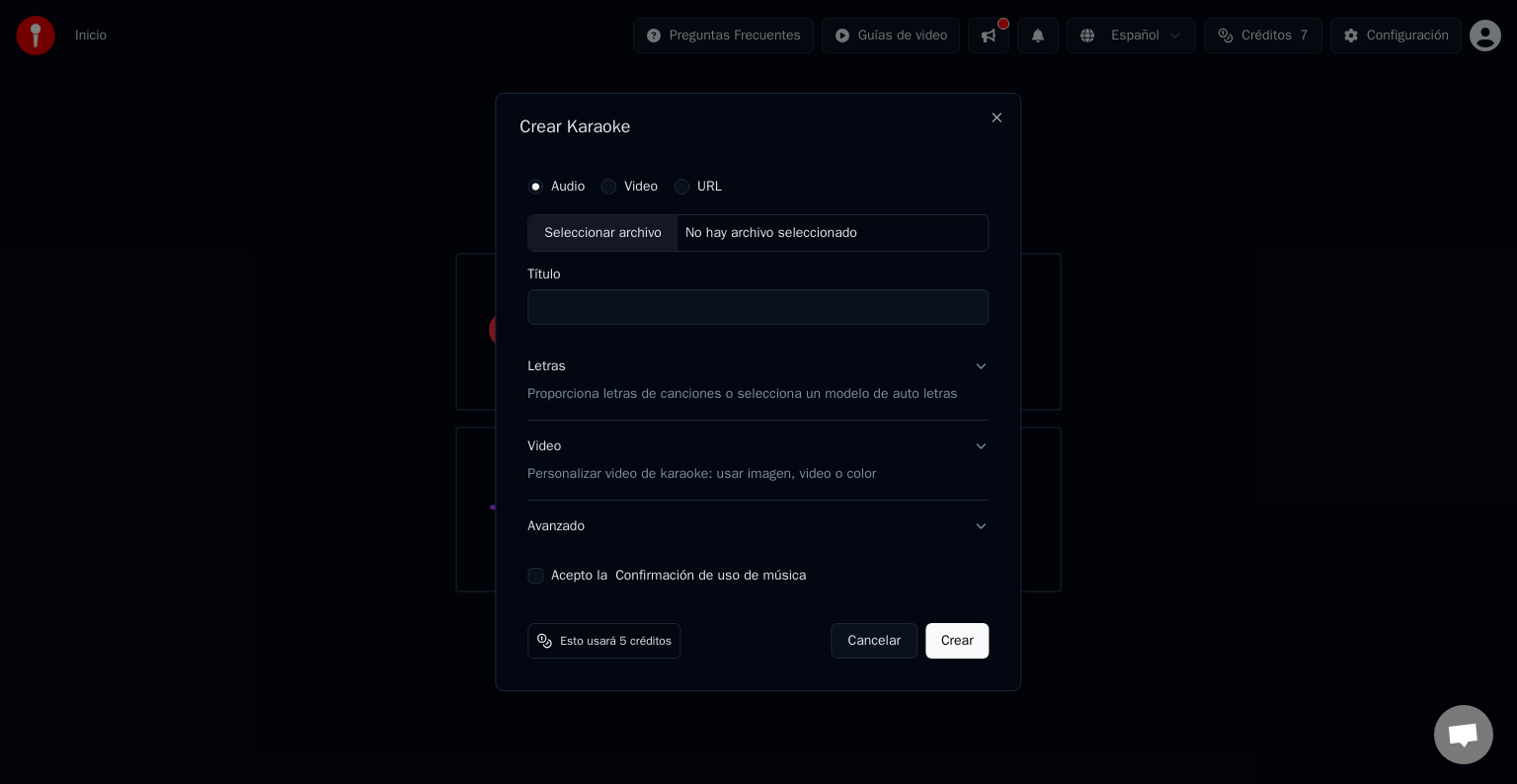 click on "URL" at bounding box center (681, 187) 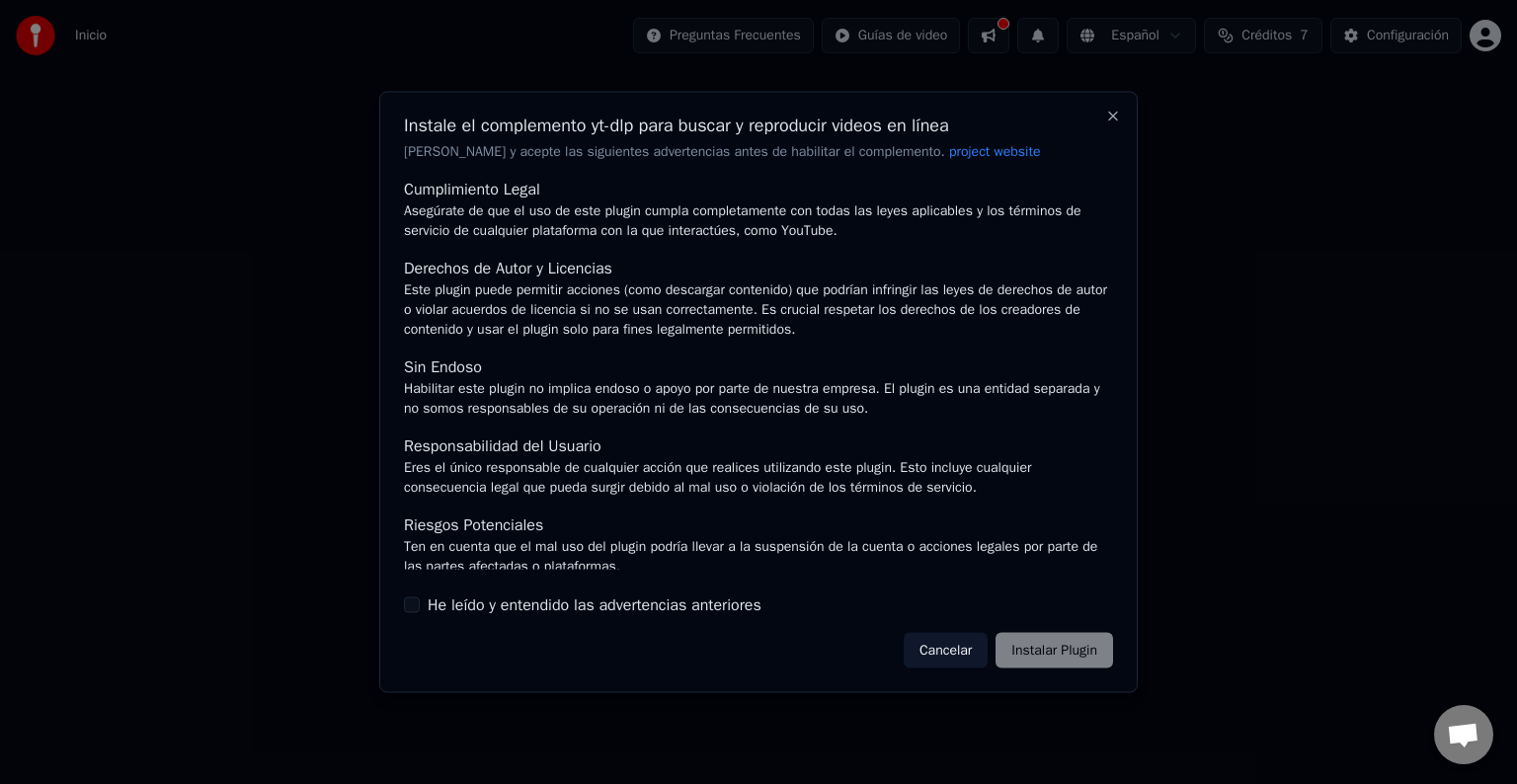 click on "He leído y entendido las advertencias anteriores" at bounding box center [595, 604] 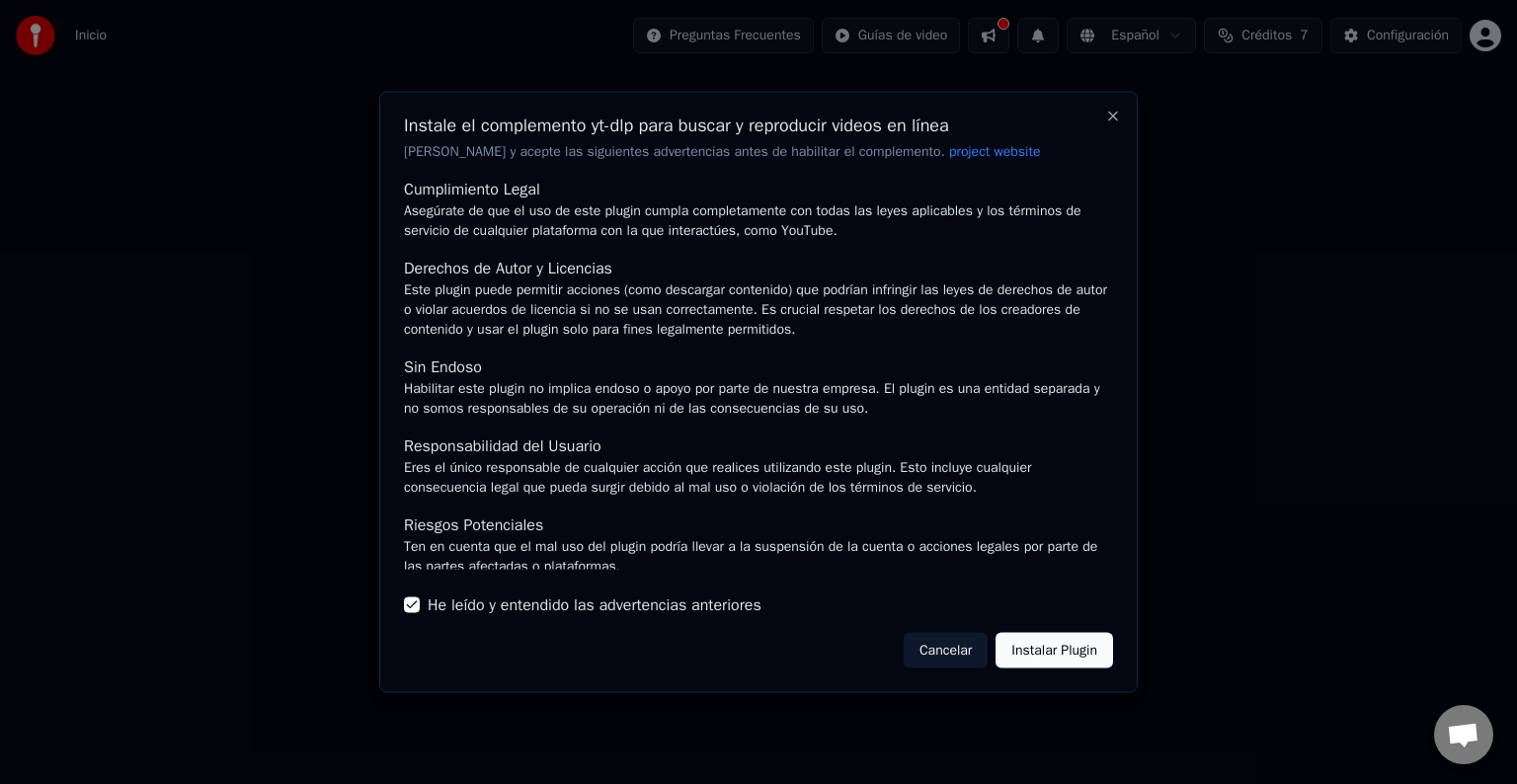 click on "Instalar Plugin" at bounding box center (1054, 650) 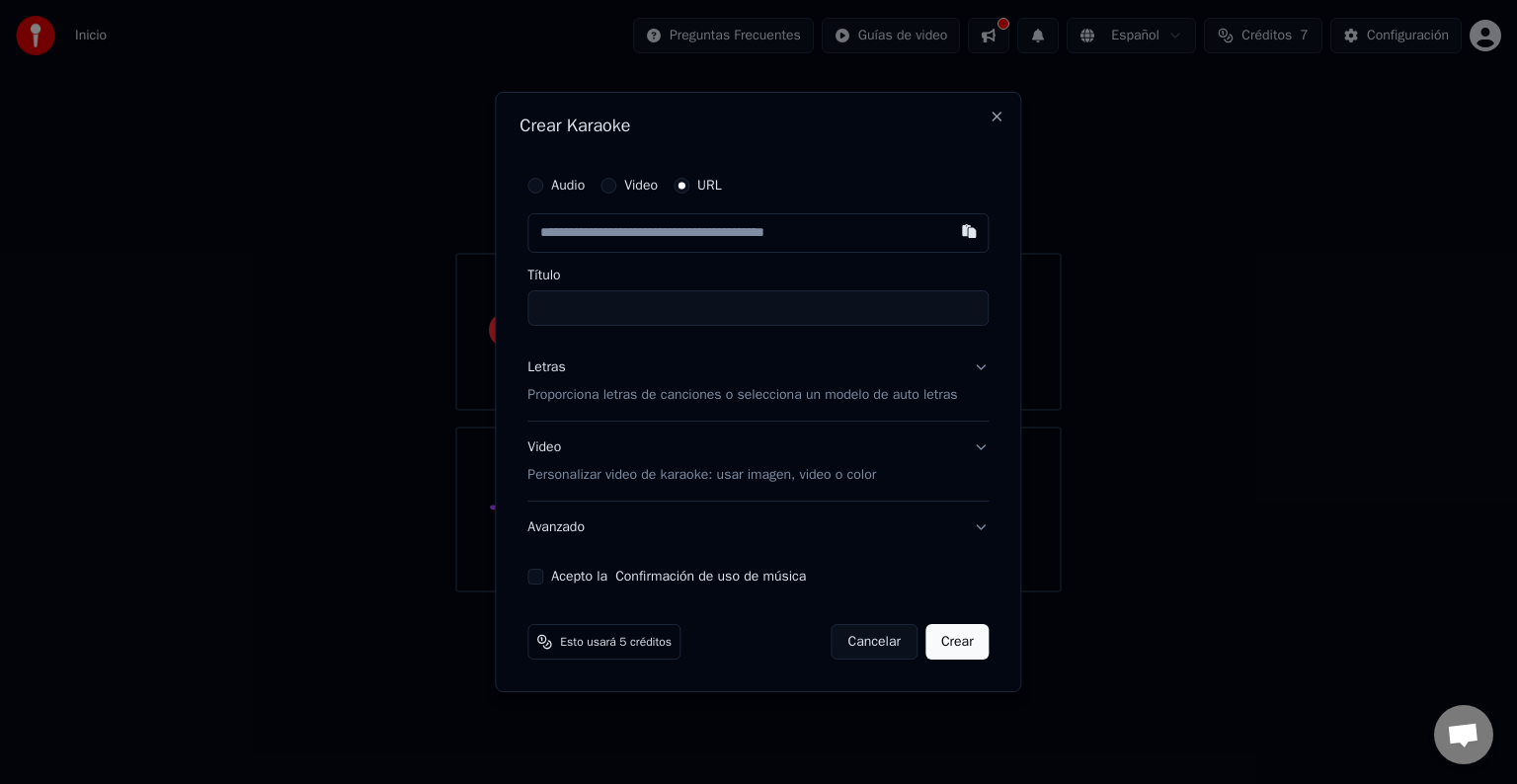 click at bounding box center (758, 233) 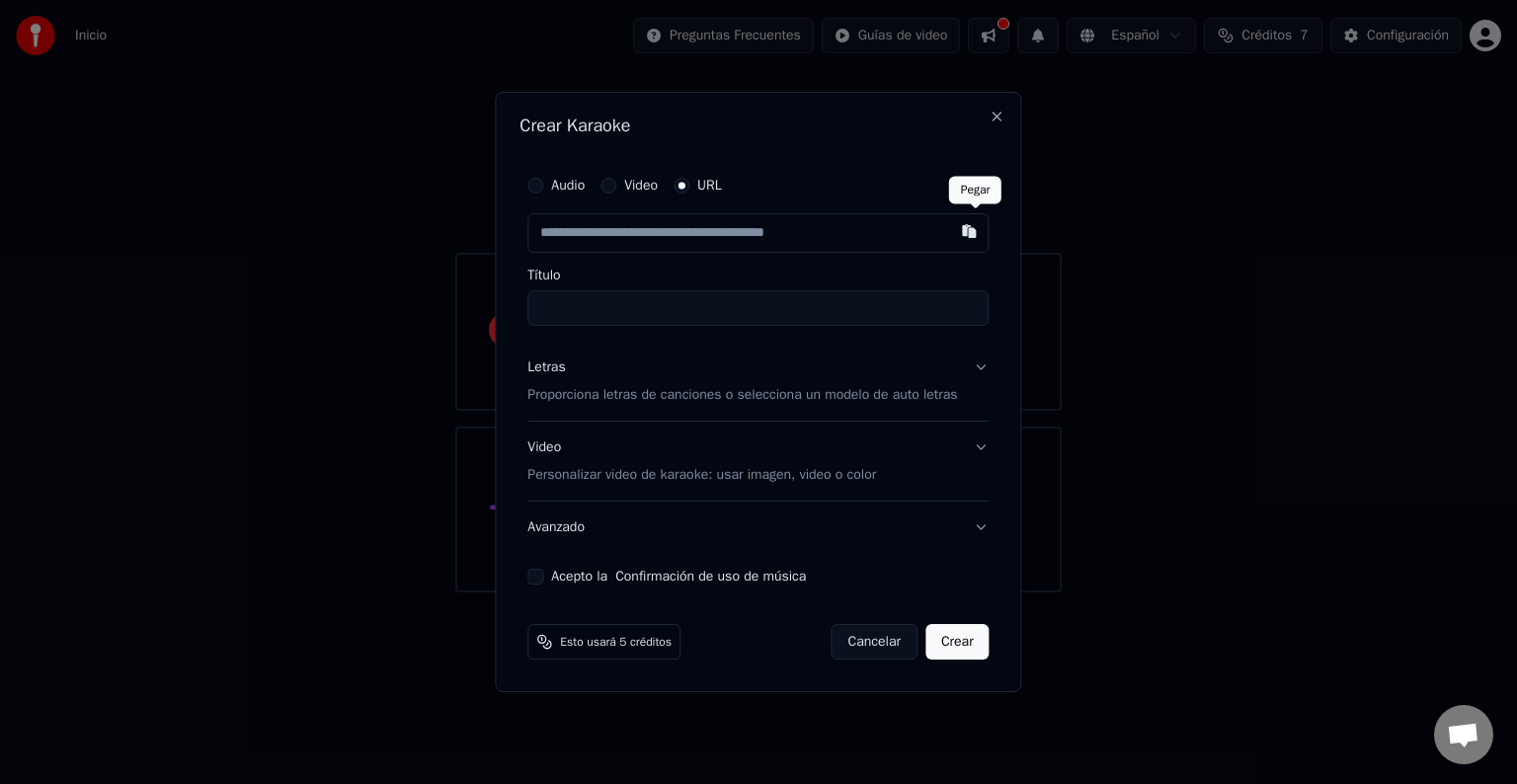 click at bounding box center (970, 231) 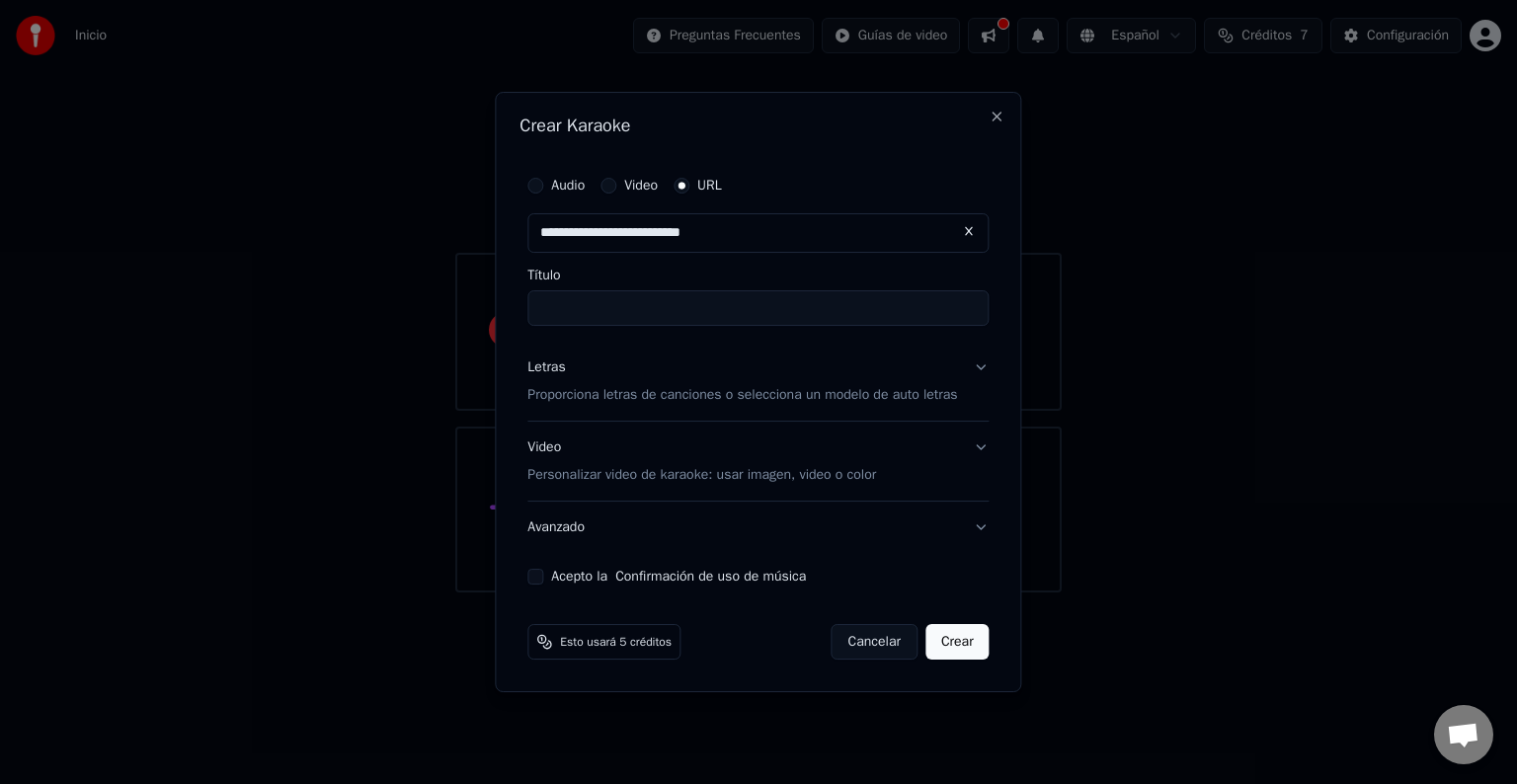 type on "**********" 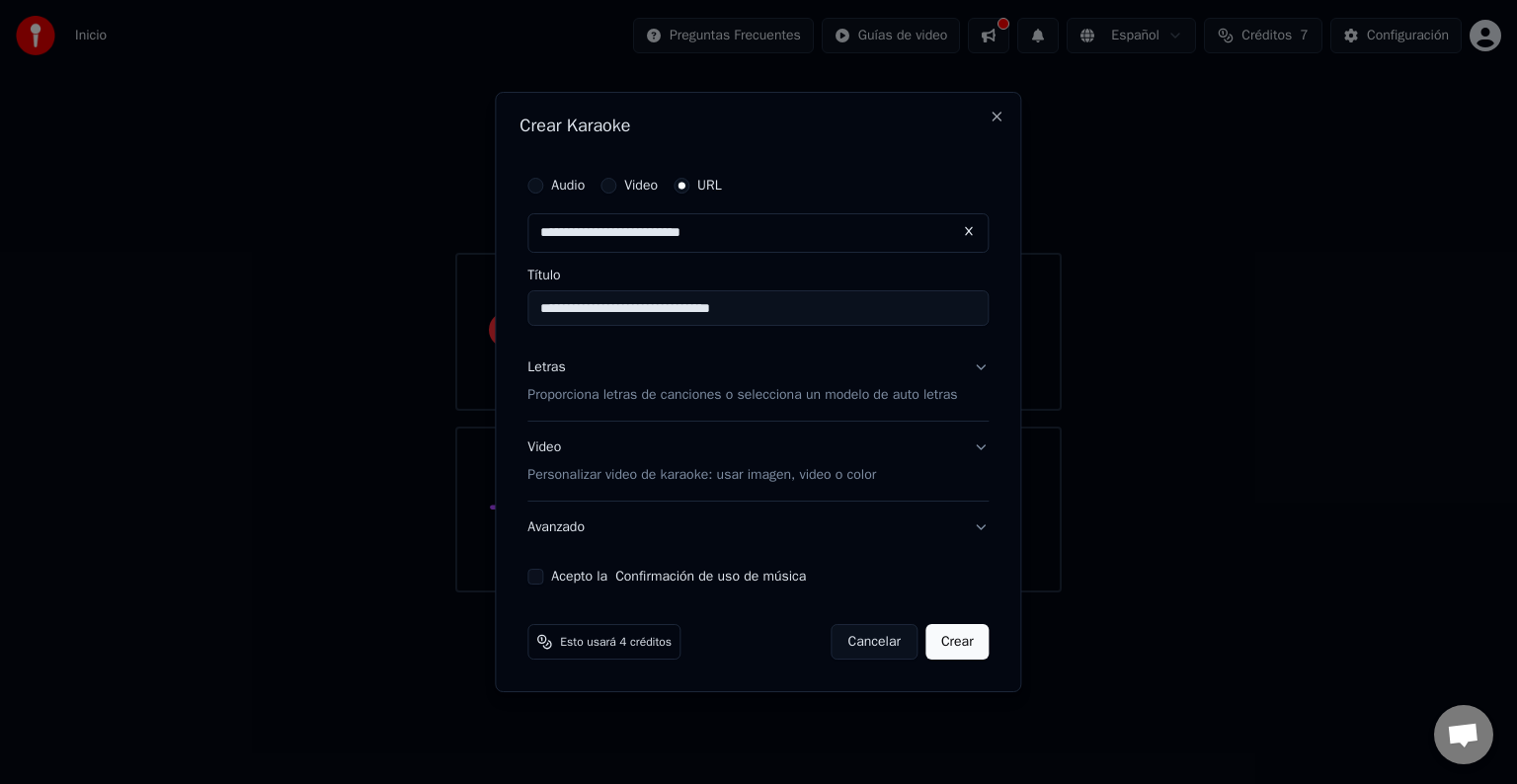 click on "Letras Proporciona letras de canciones o selecciona un modelo de auto letras" at bounding box center [758, 381] 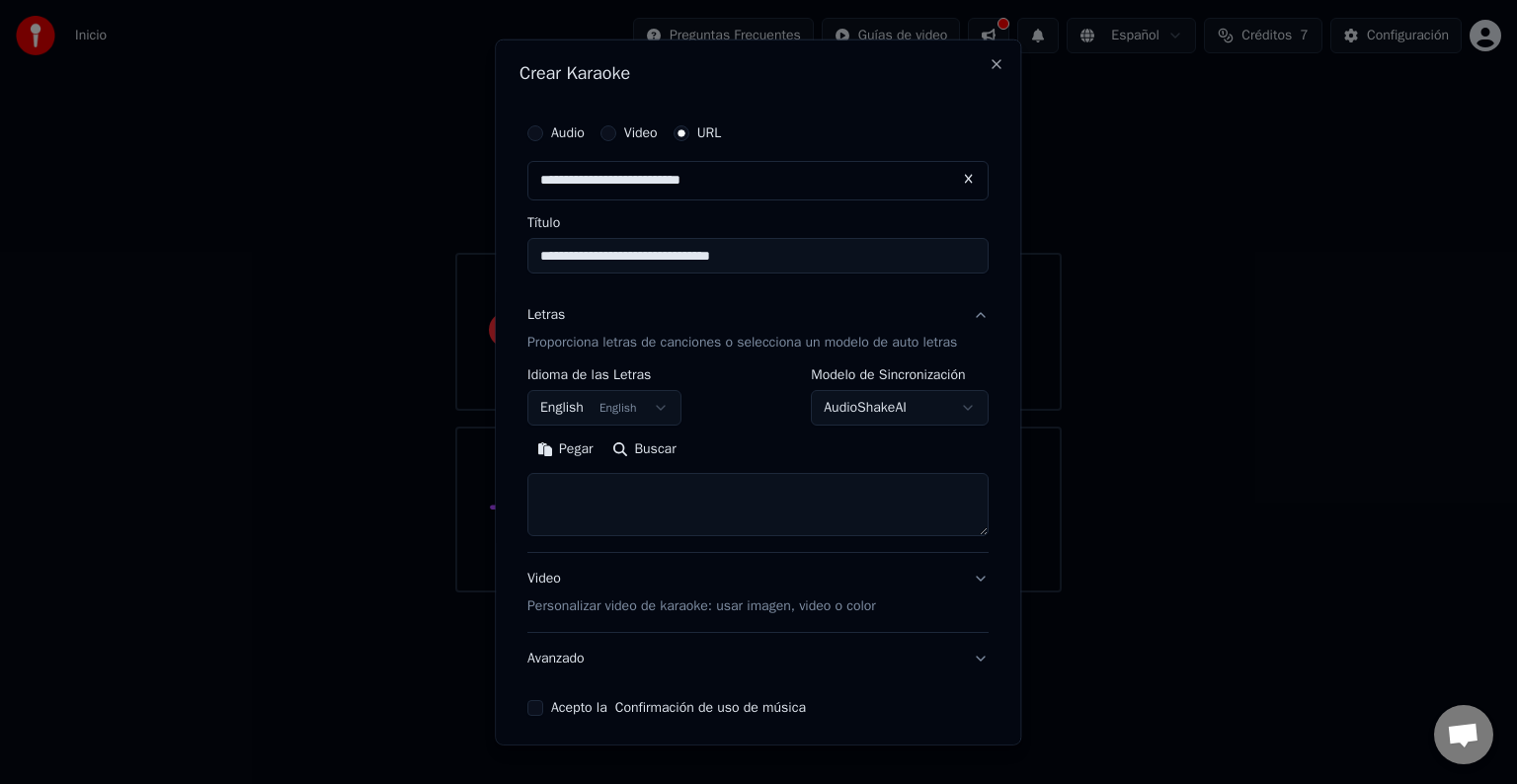 click on "AudioShakeAI" at bounding box center [901, 408] 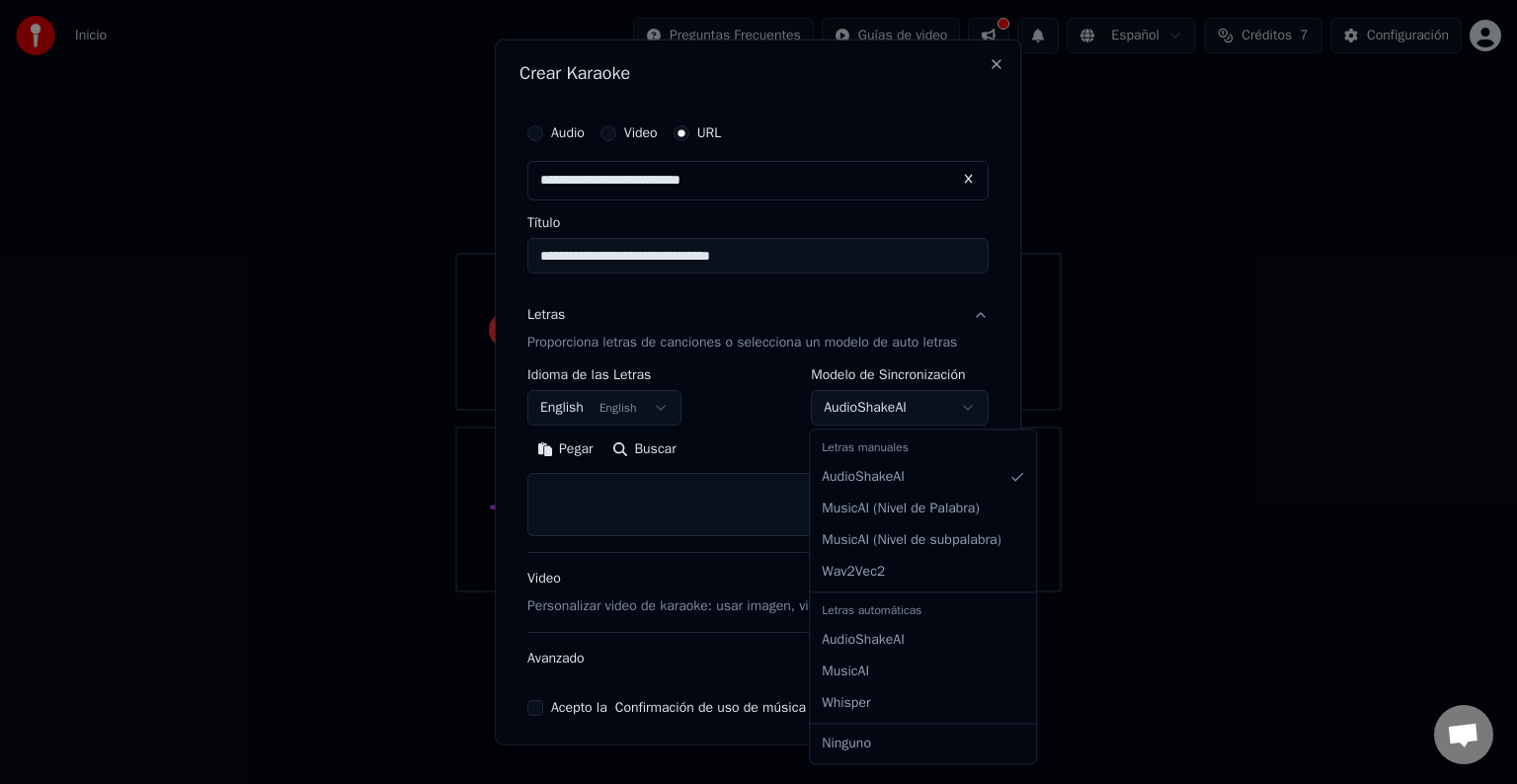 click at bounding box center (758, 392) 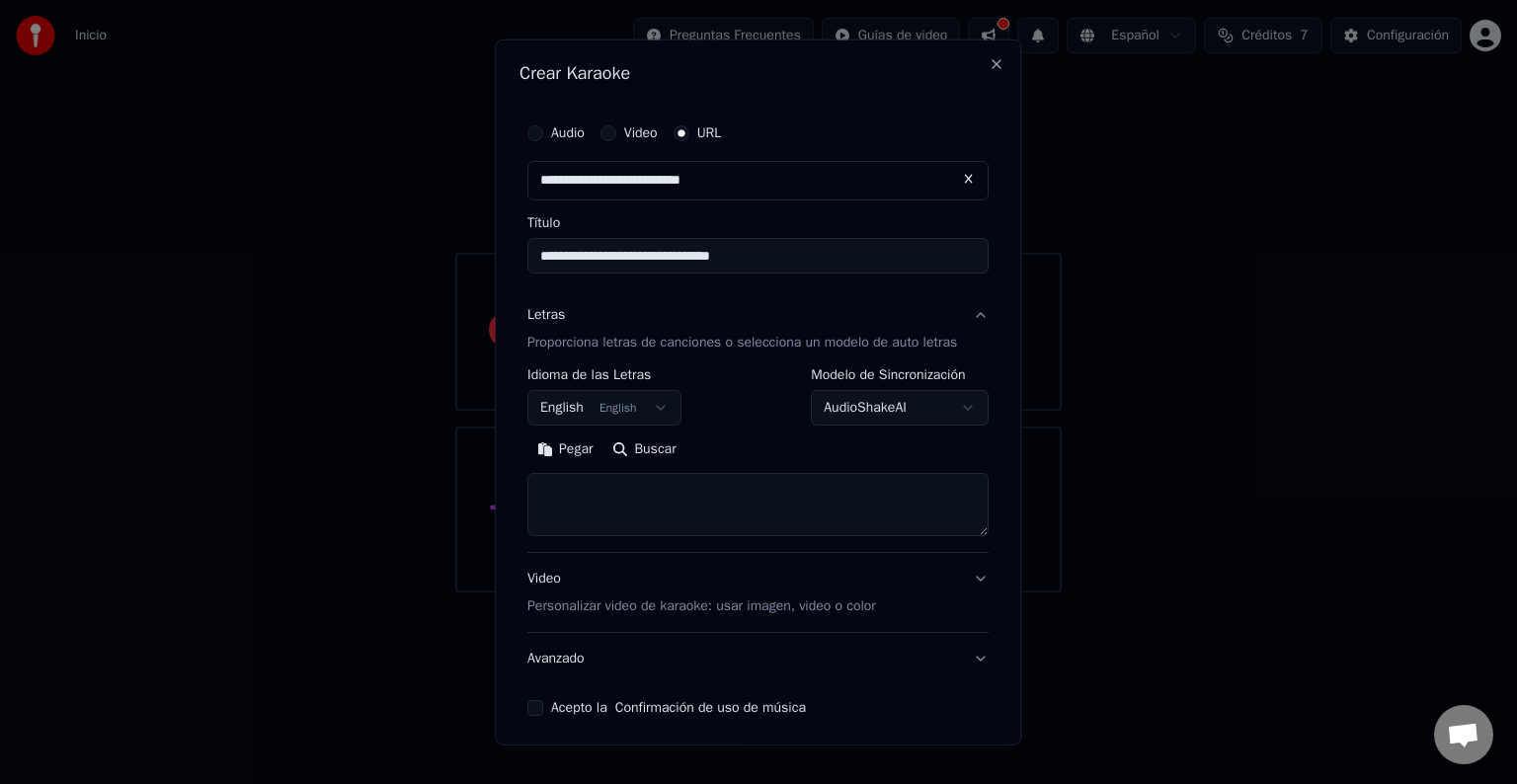 click on "English English" at bounding box center [604, 408] 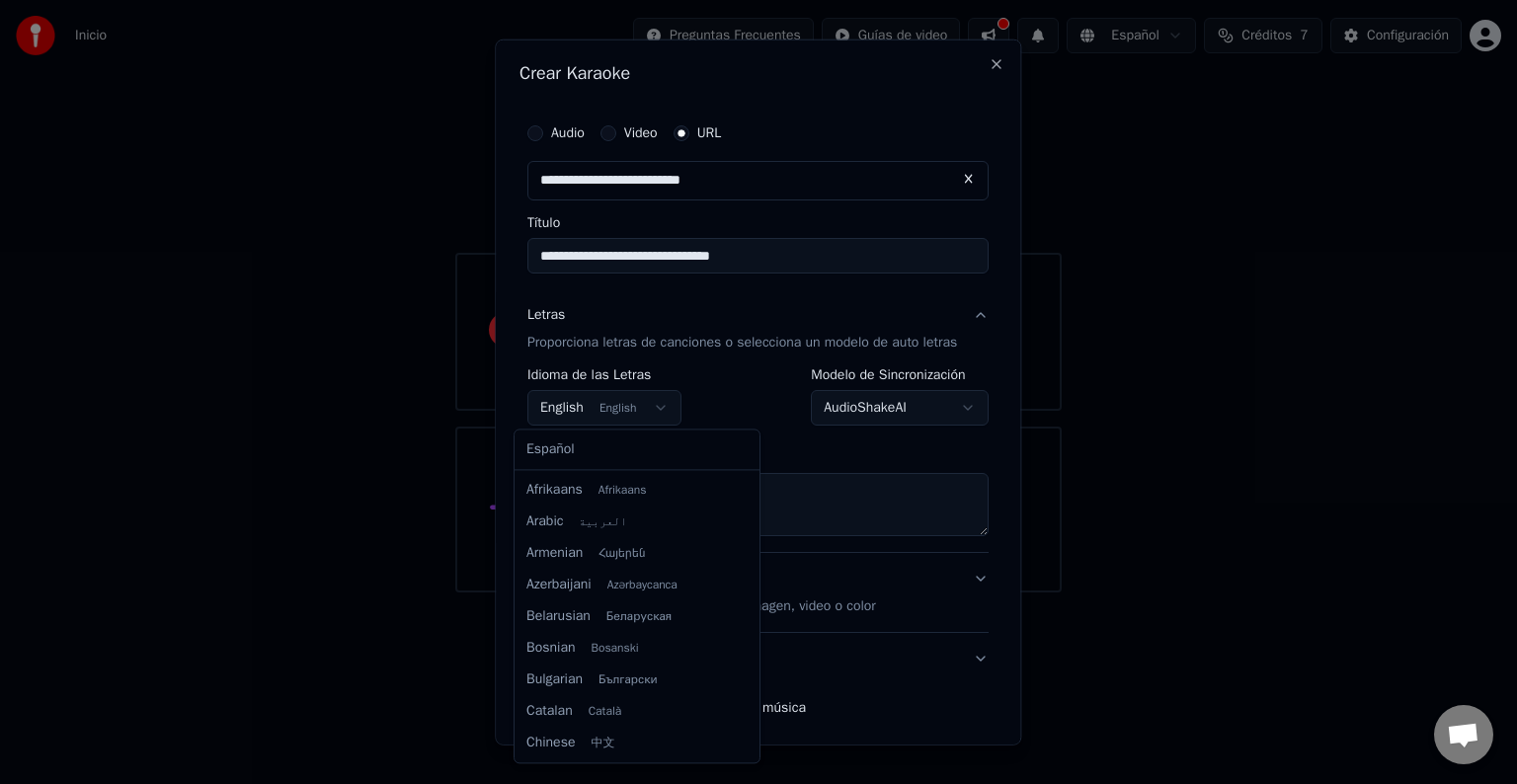 scroll, scrollTop: 158, scrollLeft: 0, axis: vertical 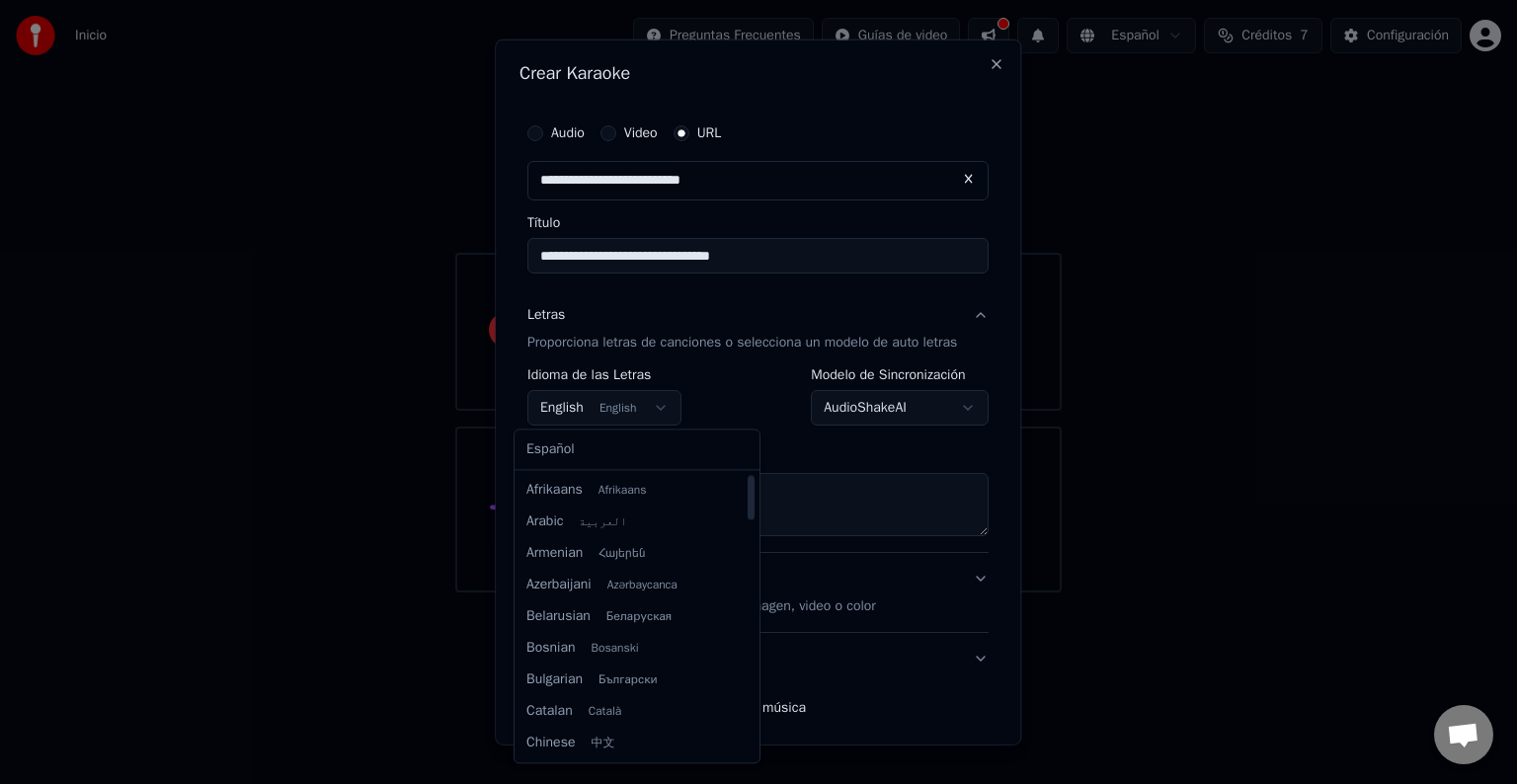 click at bounding box center (758, 392) 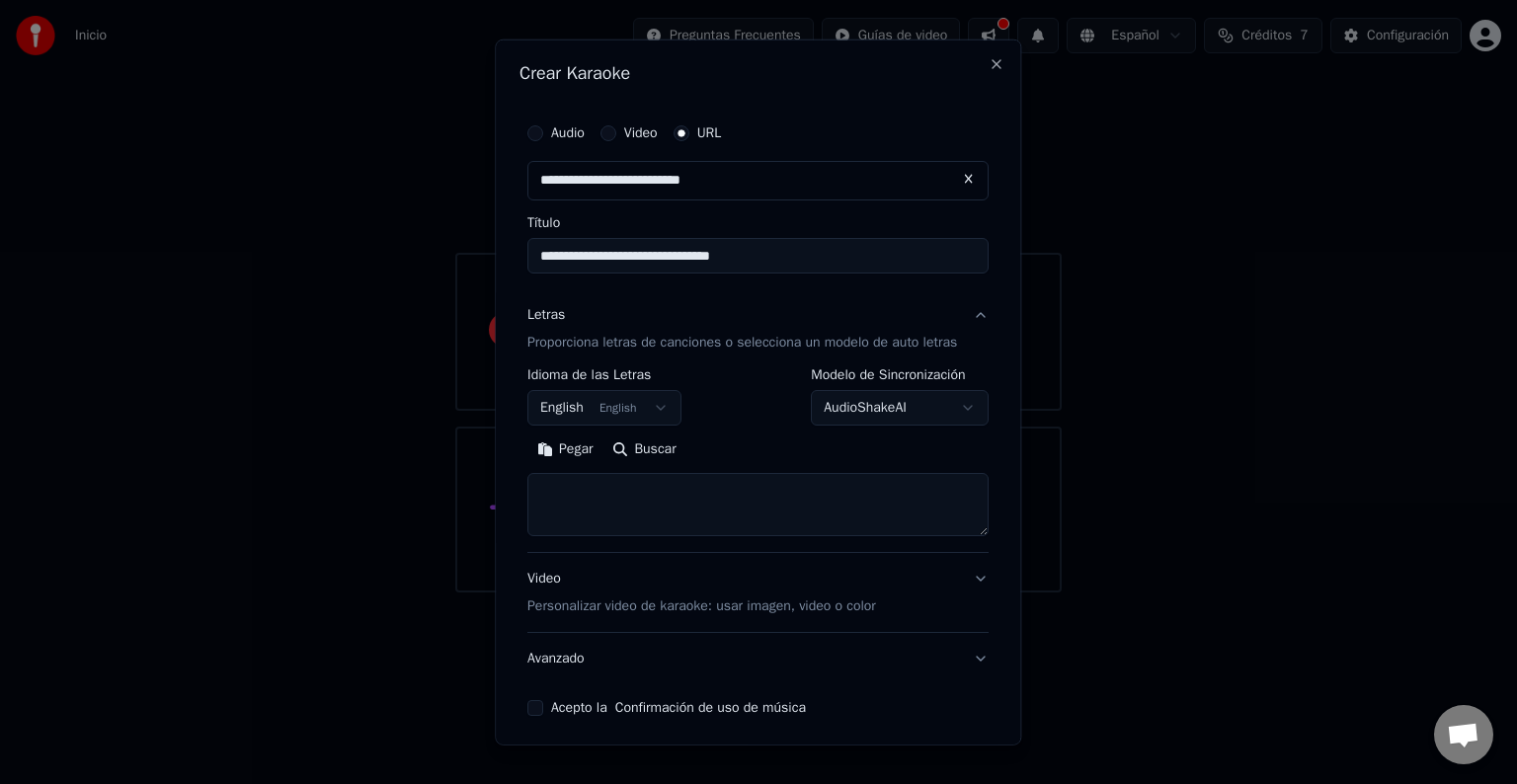 click on "English English" at bounding box center [604, 408] 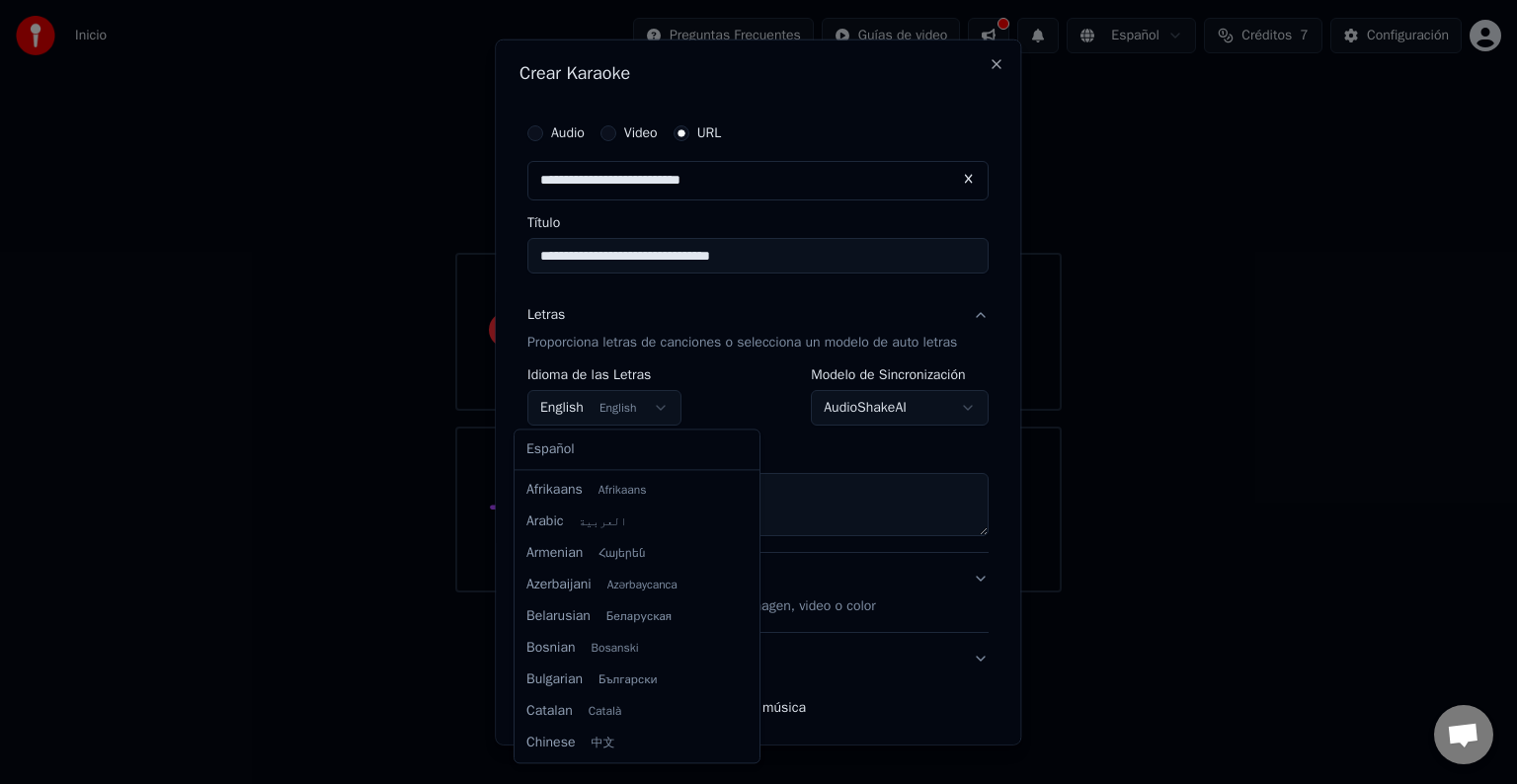 scroll, scrollTop: 158, scrollLeft: 0, axis: vertical 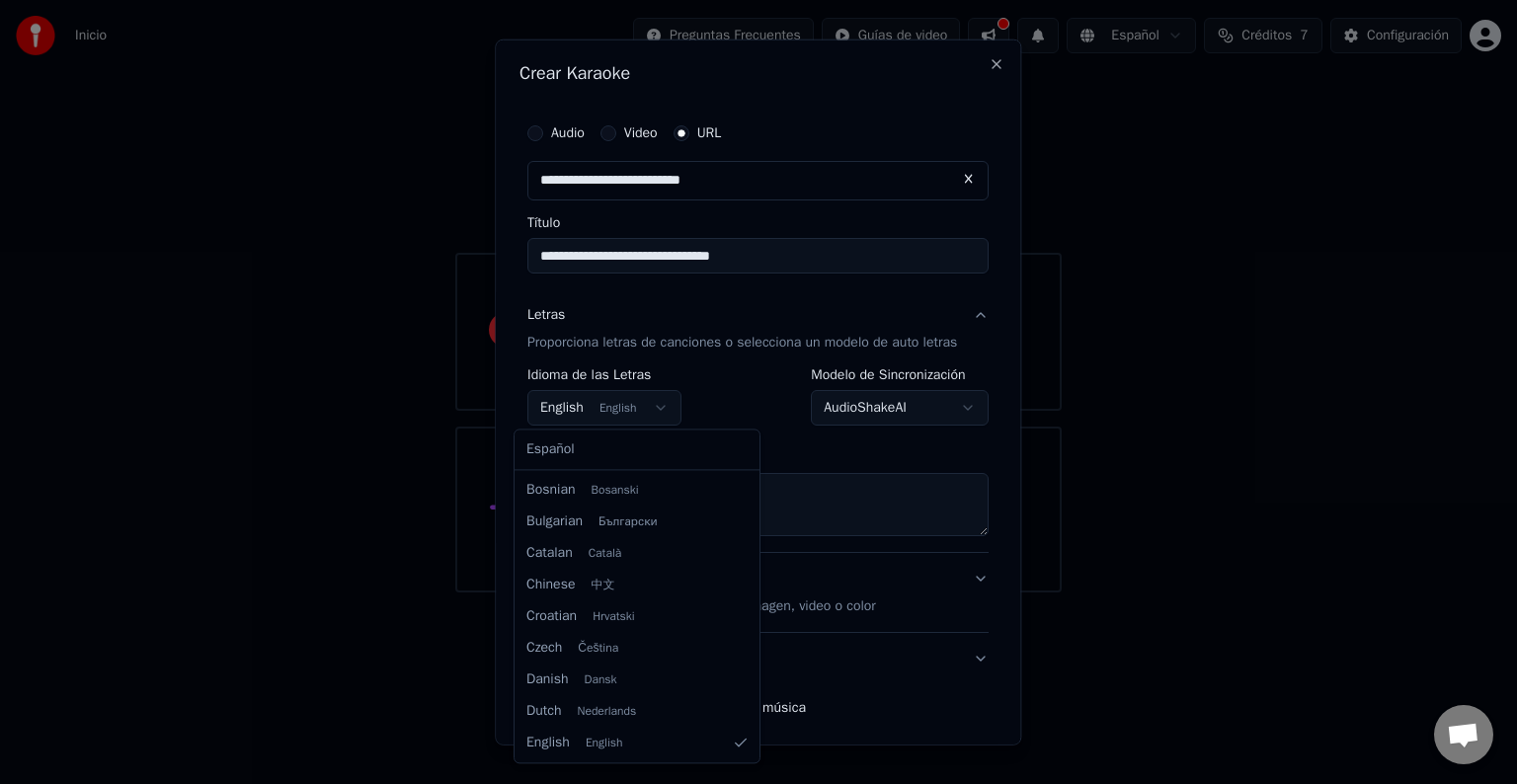 select on "**" 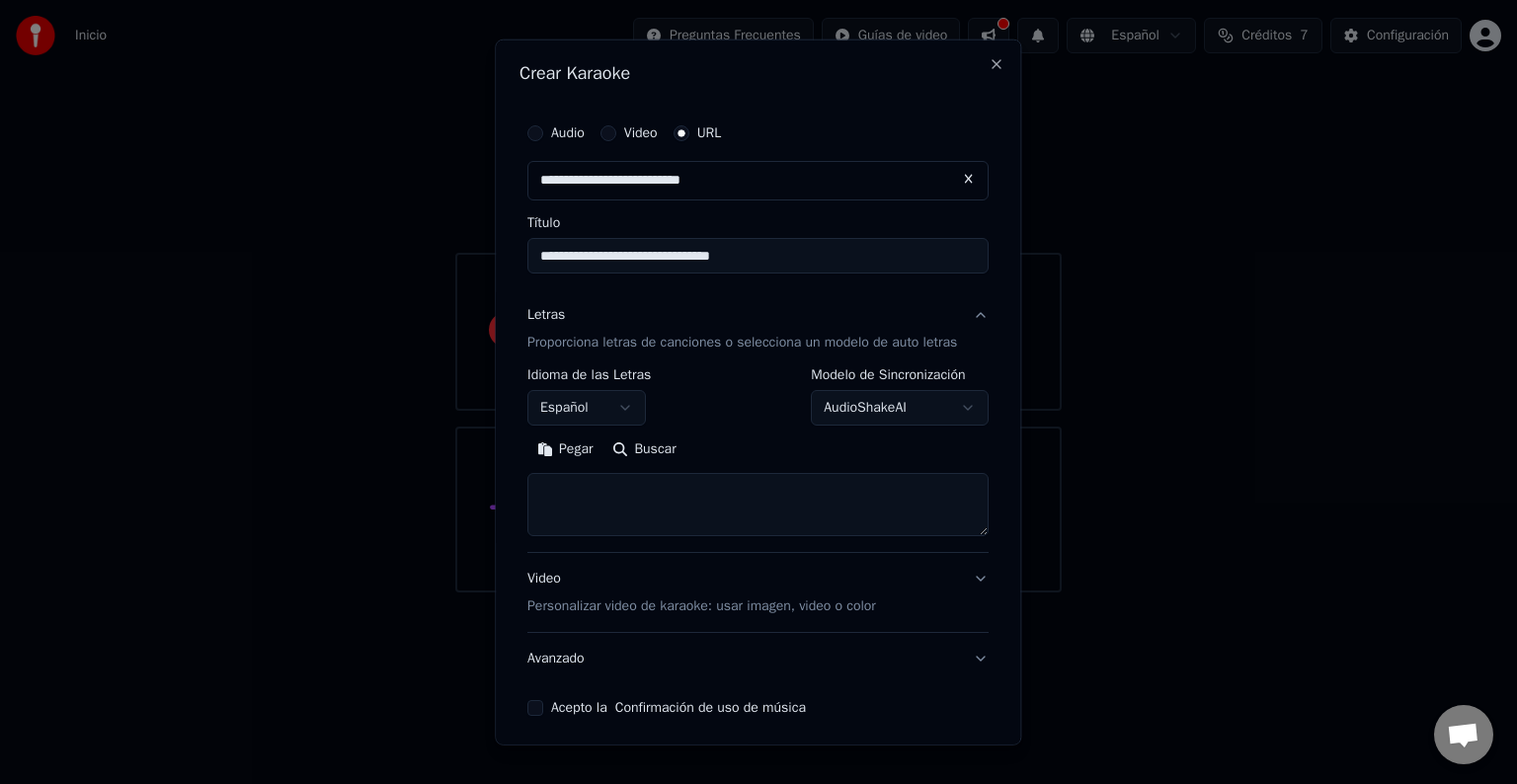 click on "AudioShakeAI" at bounding box center [901, 408] 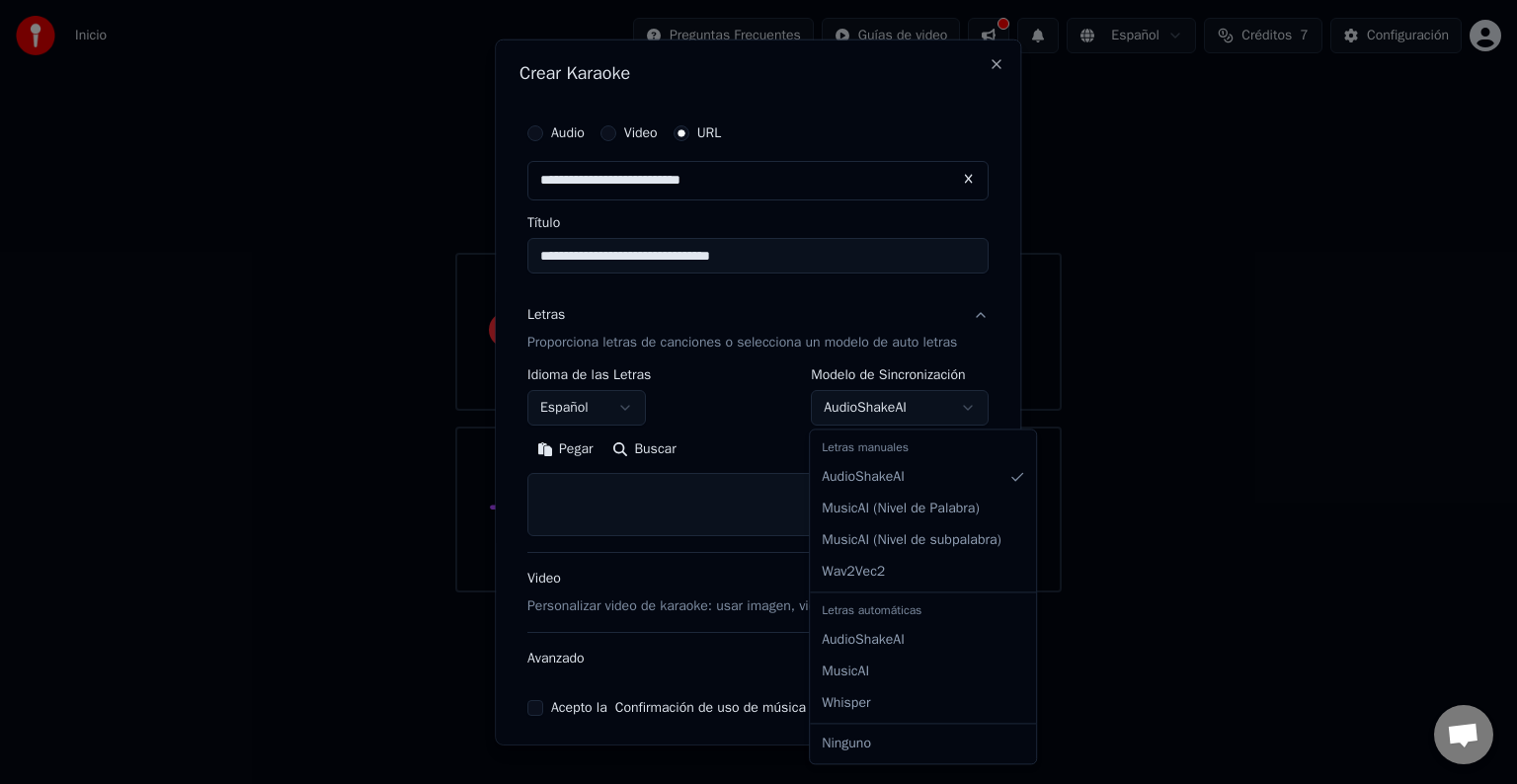 select on "**********" 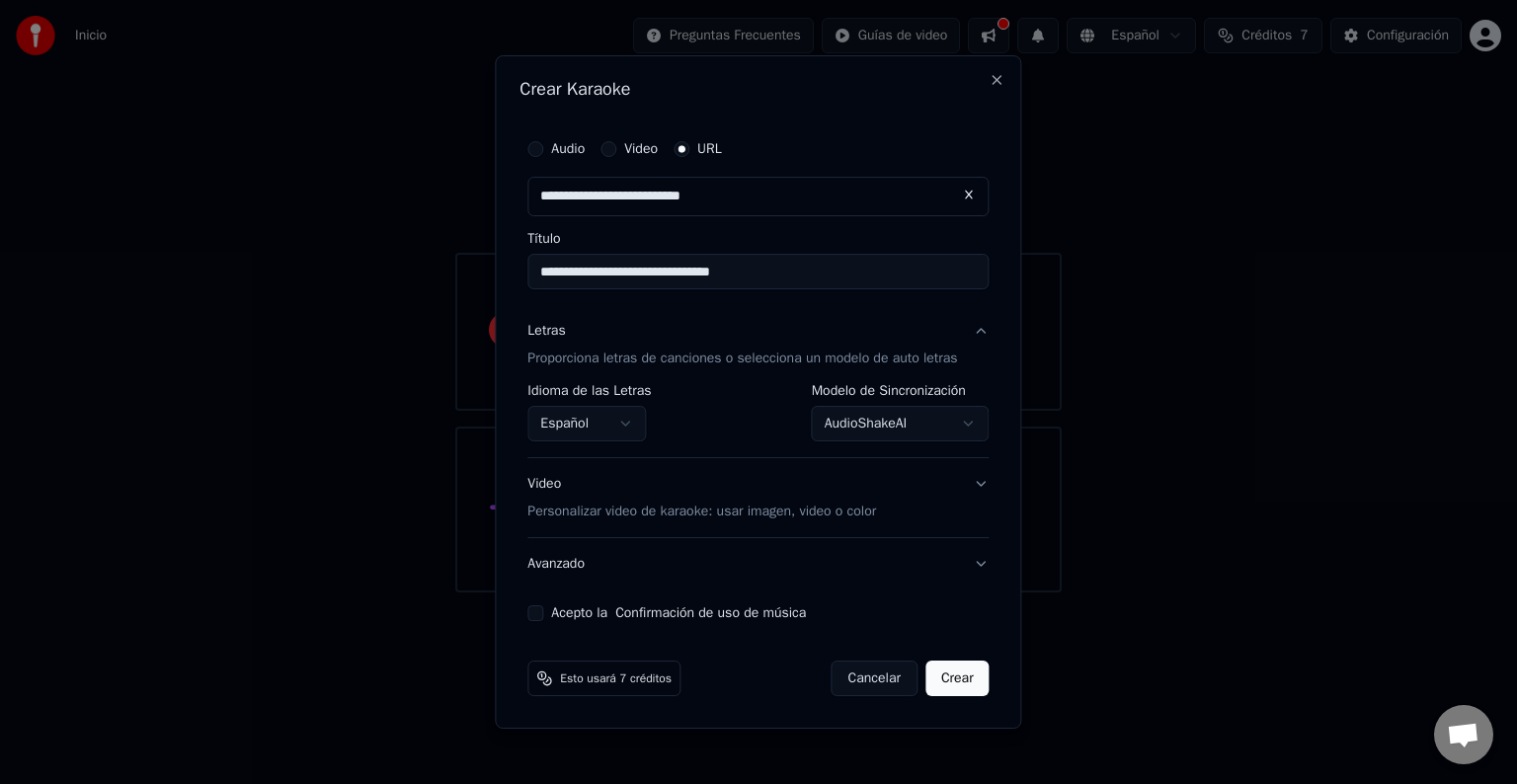 click on "Acepto la   Confirmación de uso de música" at bounding box center (535, 613) 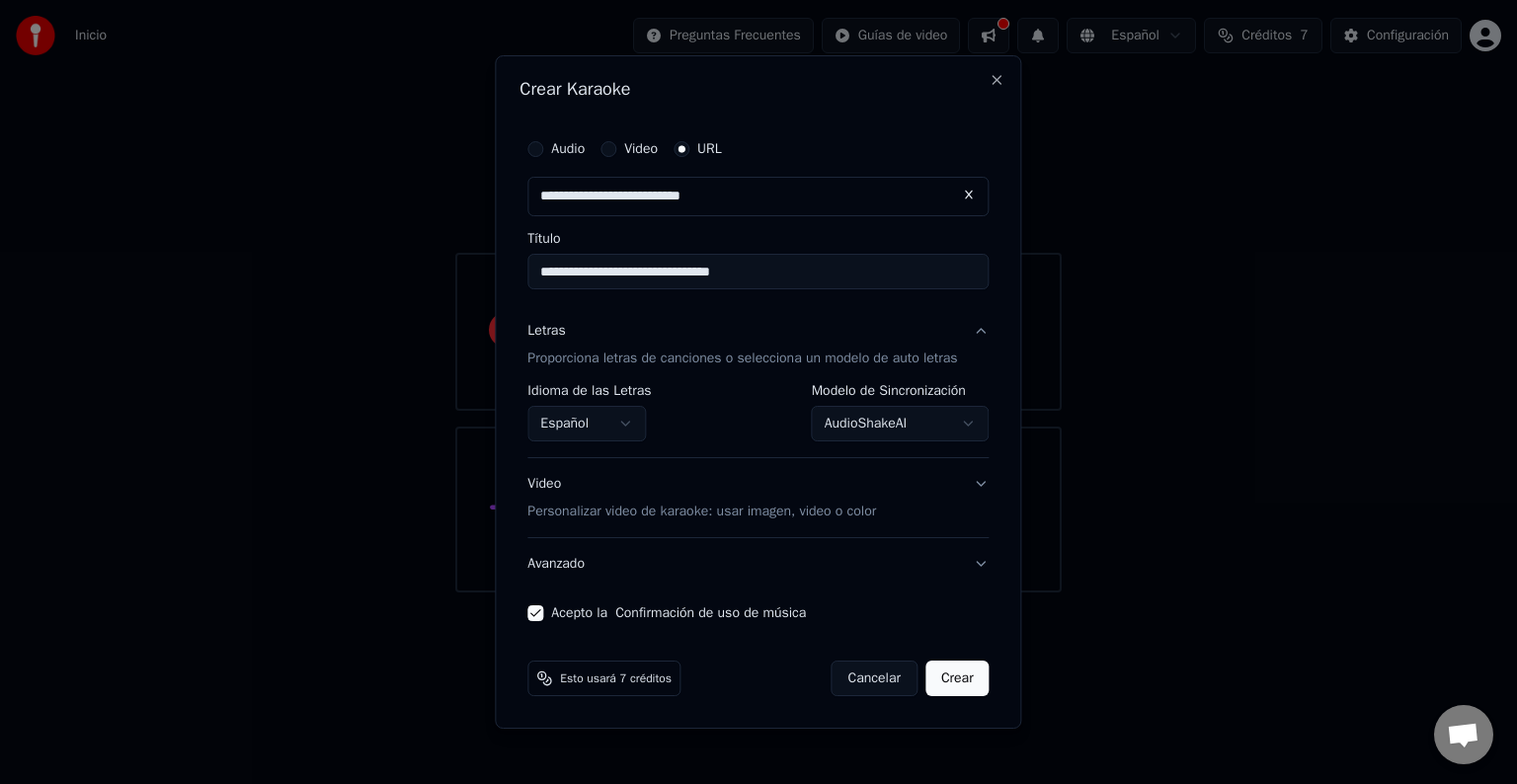click on "Crear" at bounding box center (957, 678) 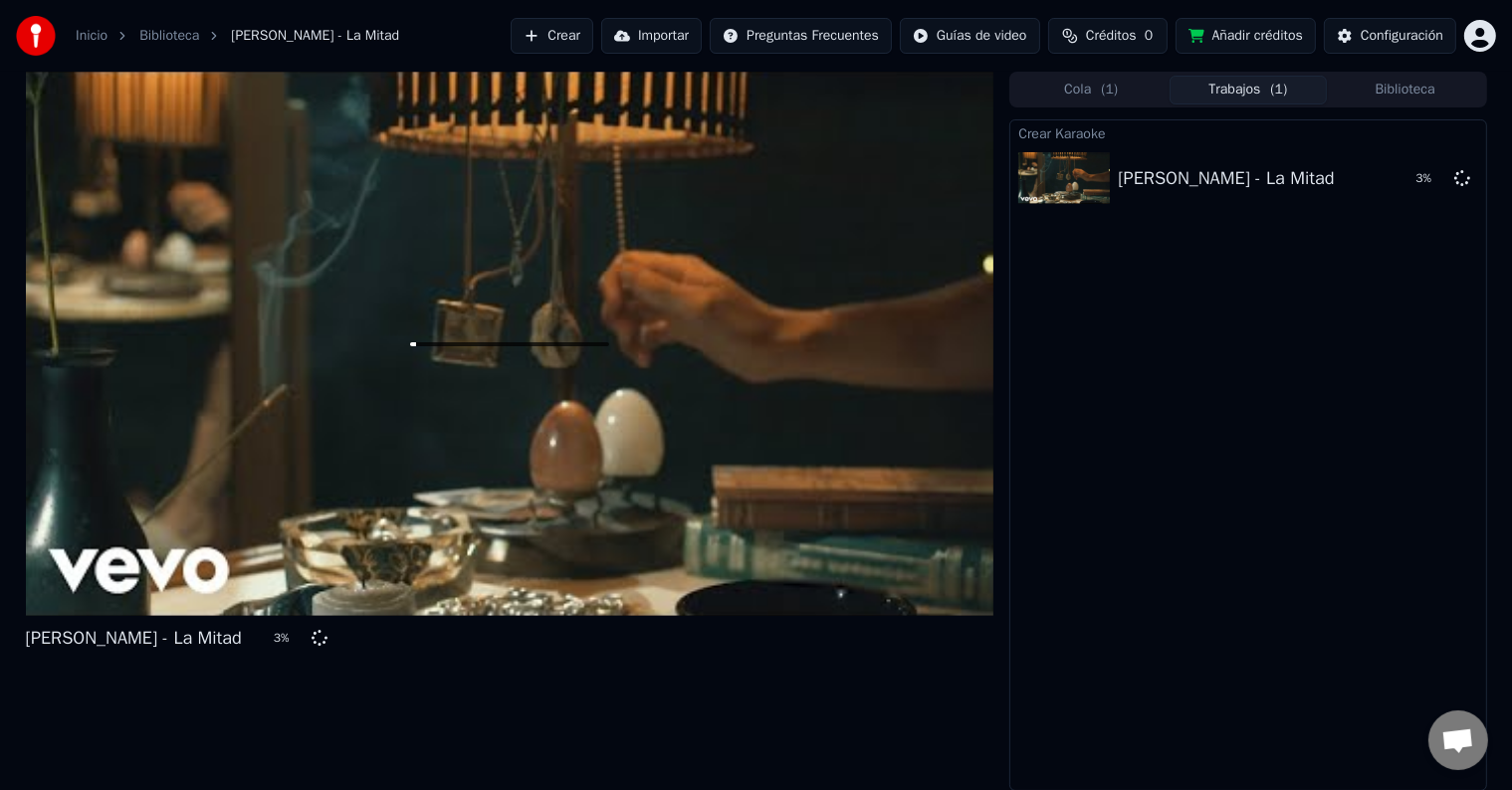 click on "Créditos 0" at bounding box center [1108, 36] 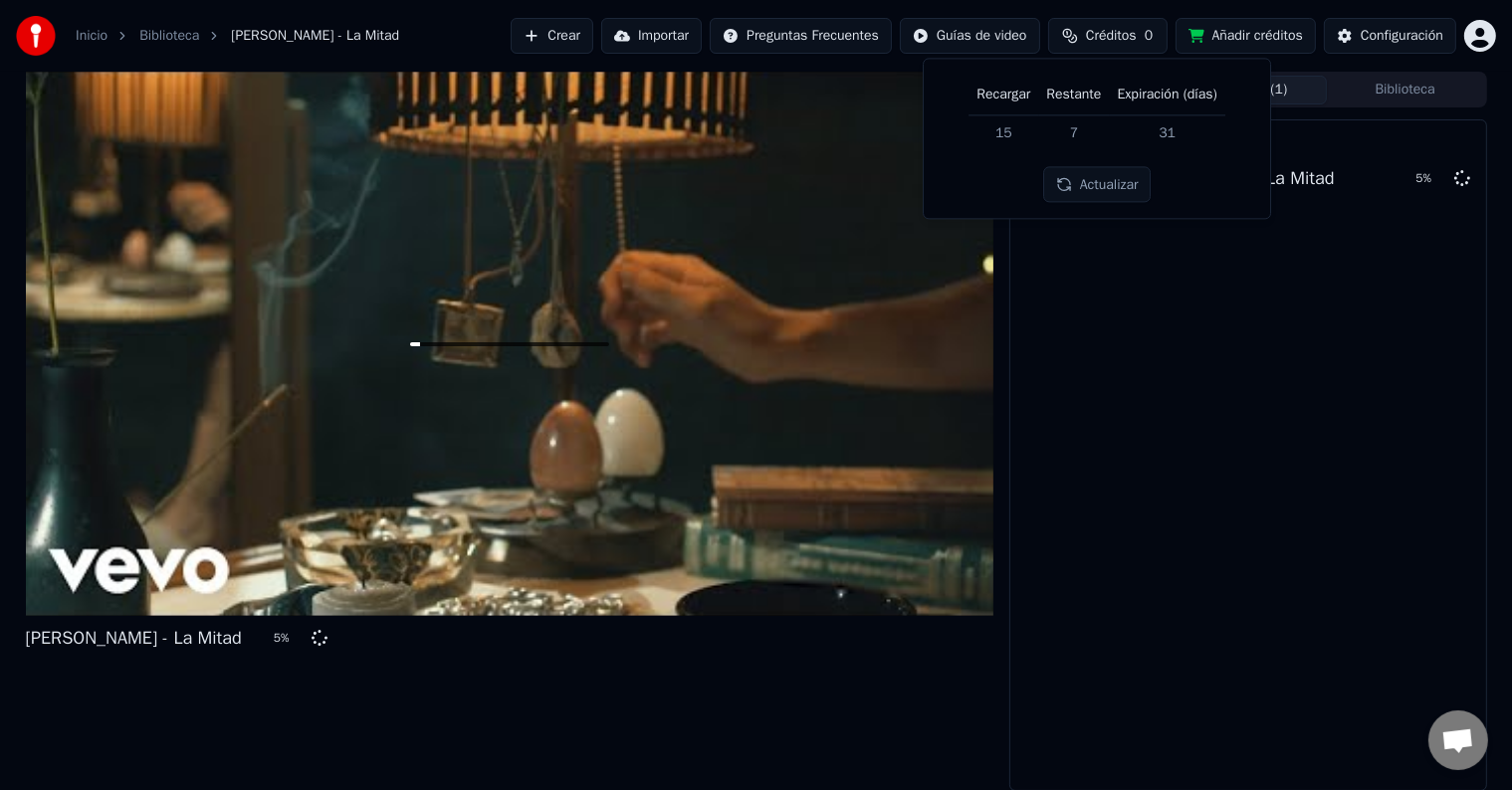 click on "Actualizar" at bounding box center [1097, 185] 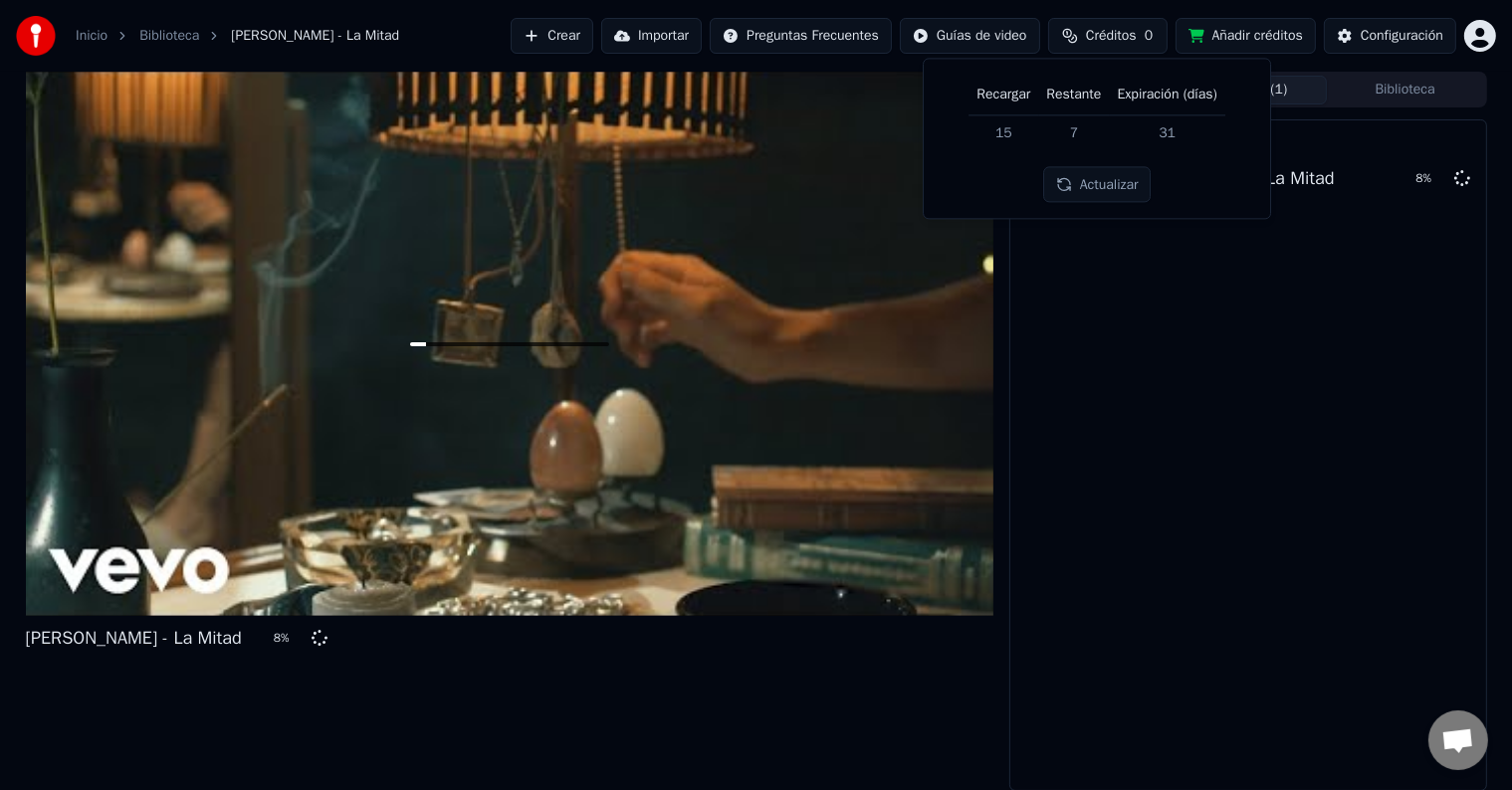 click on "Crear [PERSON_NAME] - La Mitad 8 %" at bounding box center [1247, 455] 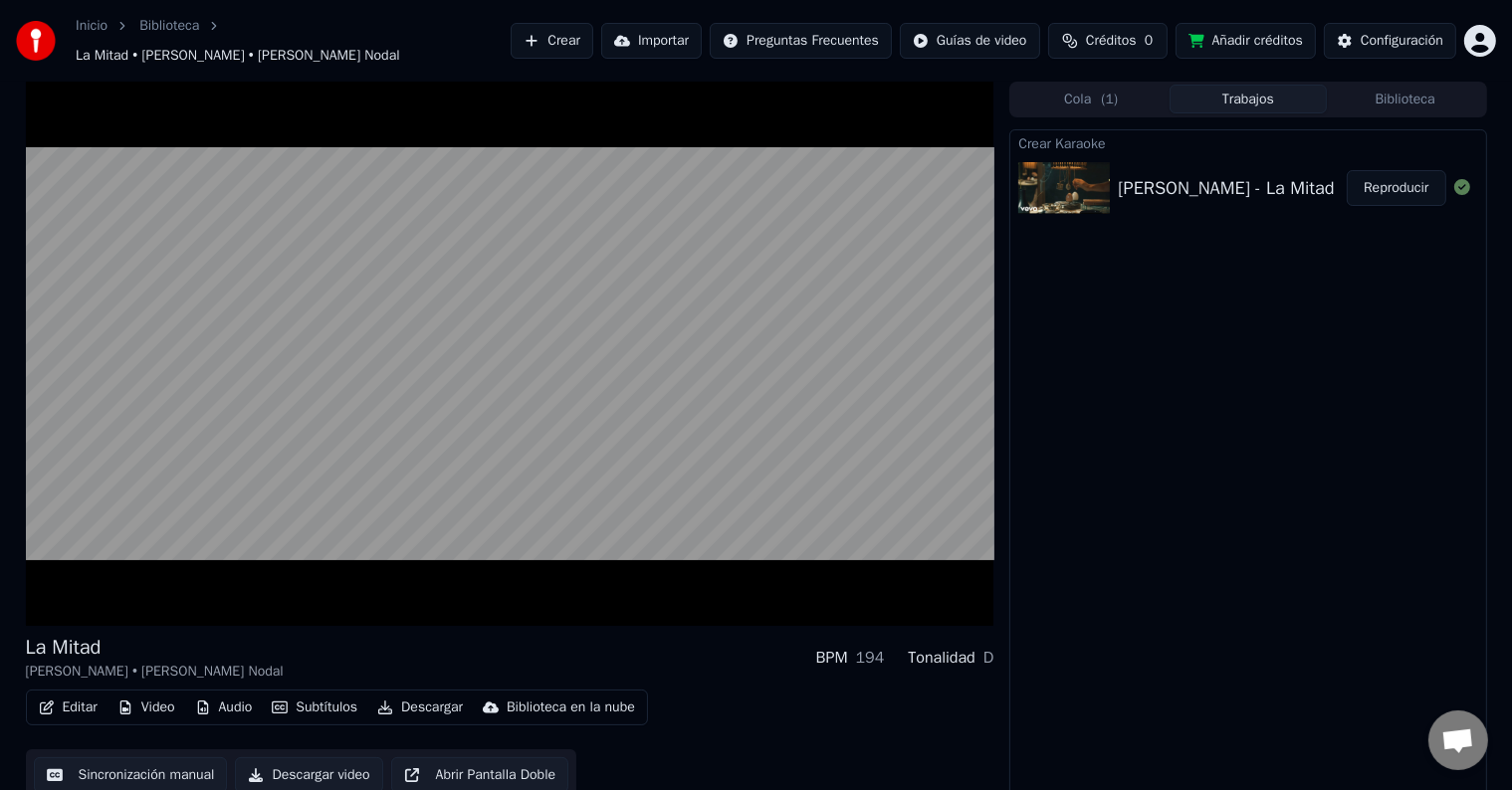 click on "Reproducir" at bounding box center [1396, 188] 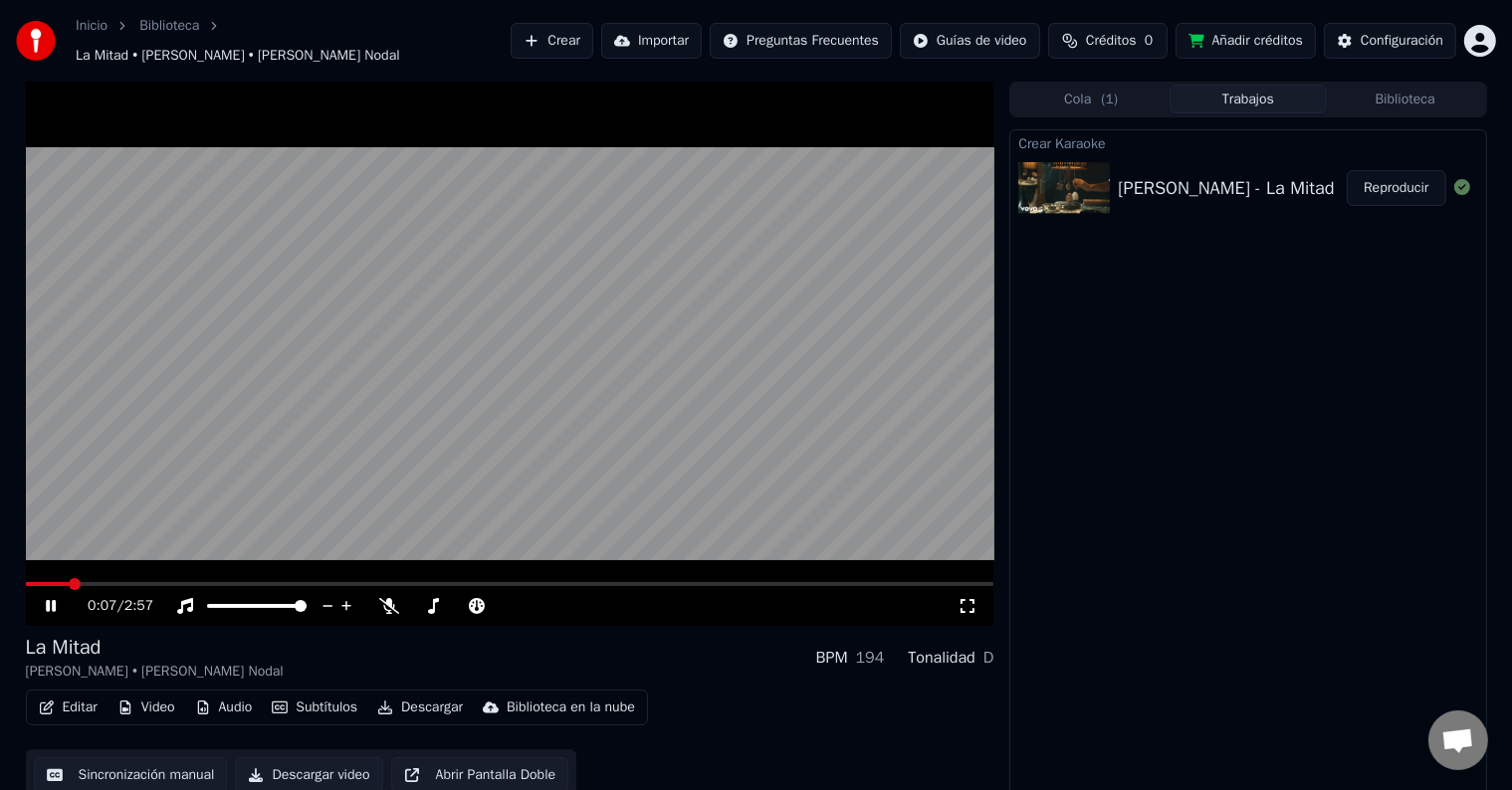click 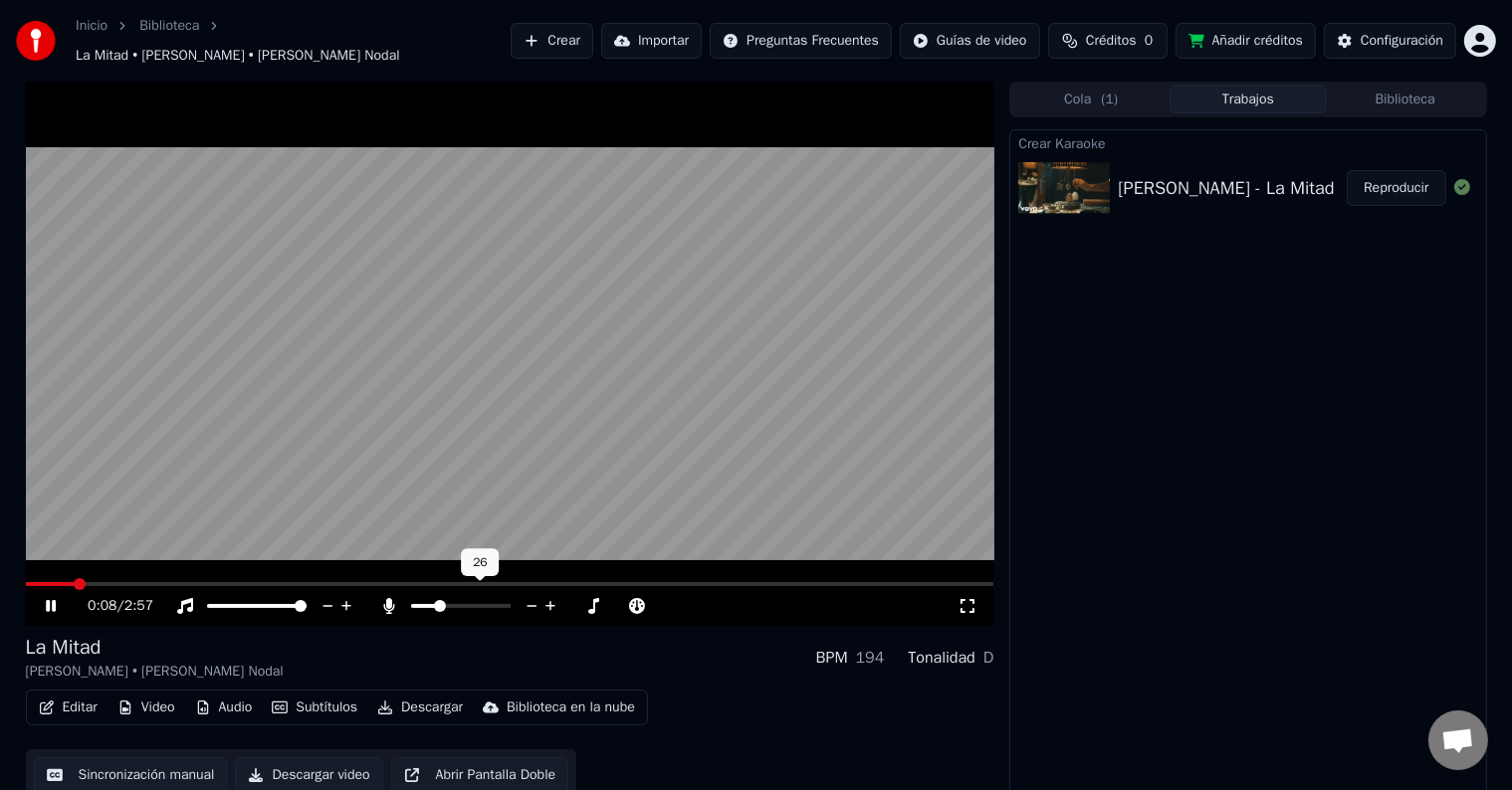 click at bounding box center (424, 606) 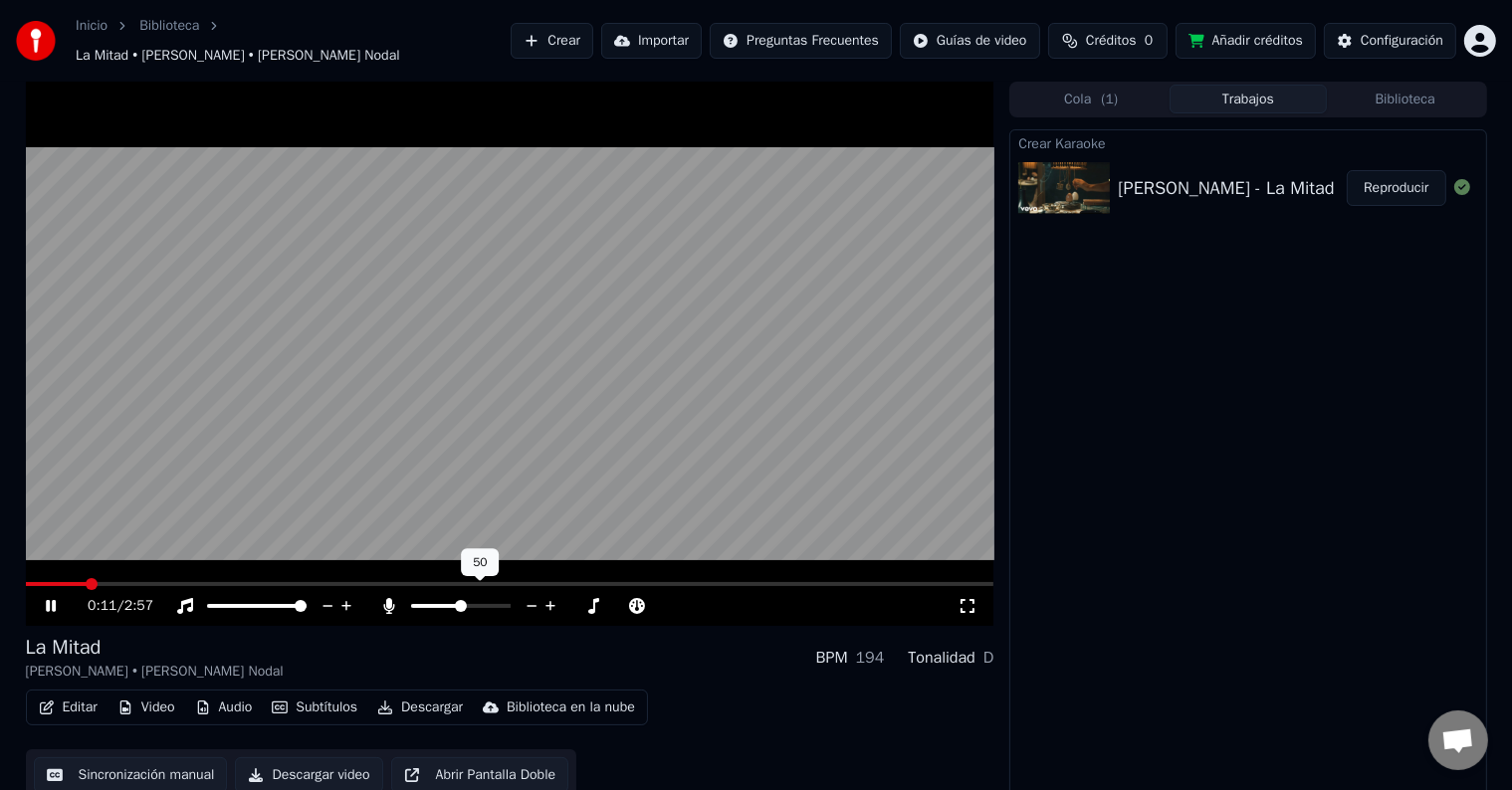 click at bounding box center (461, 606) 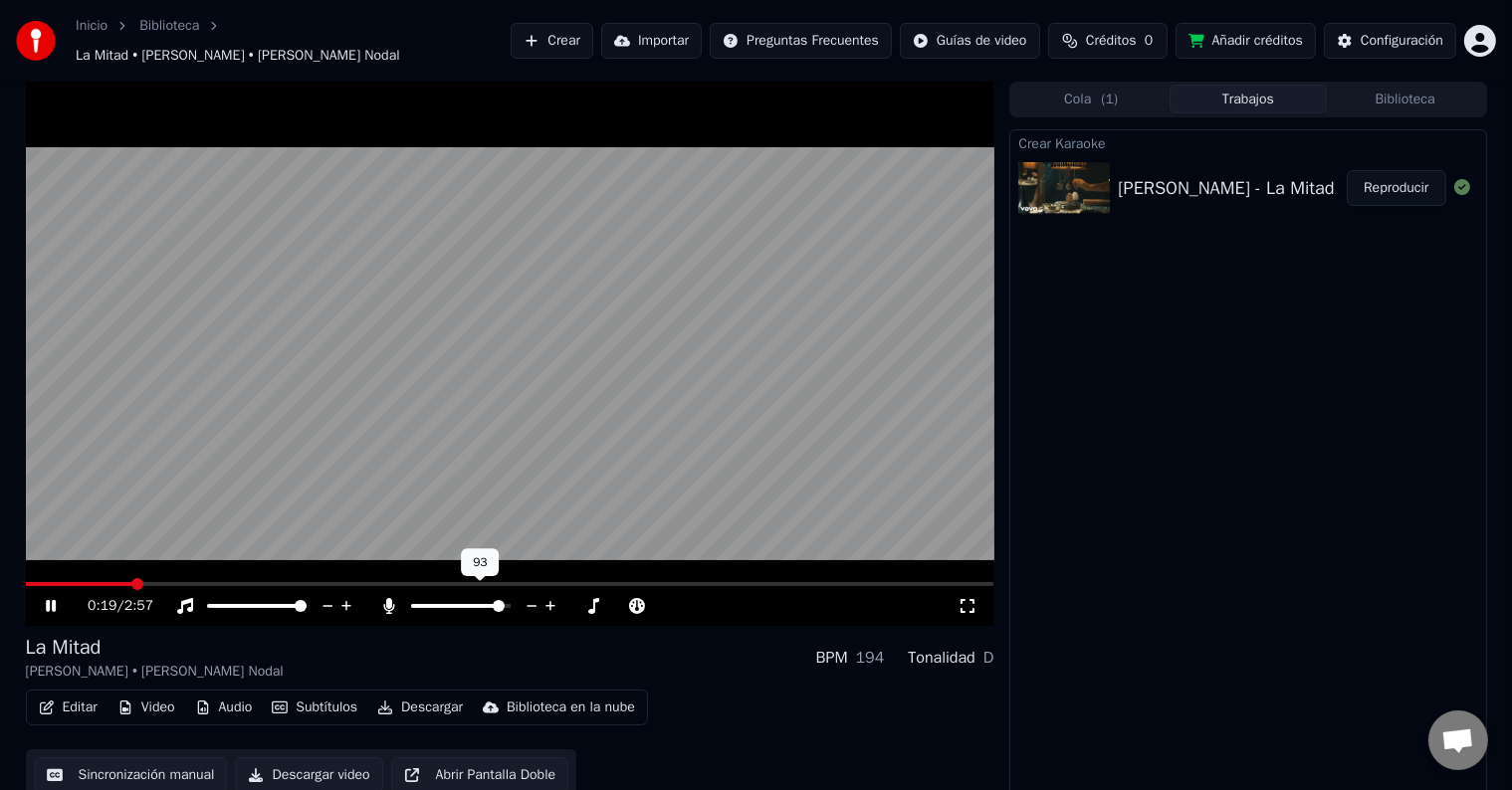 click at bounding box center (499, 606) 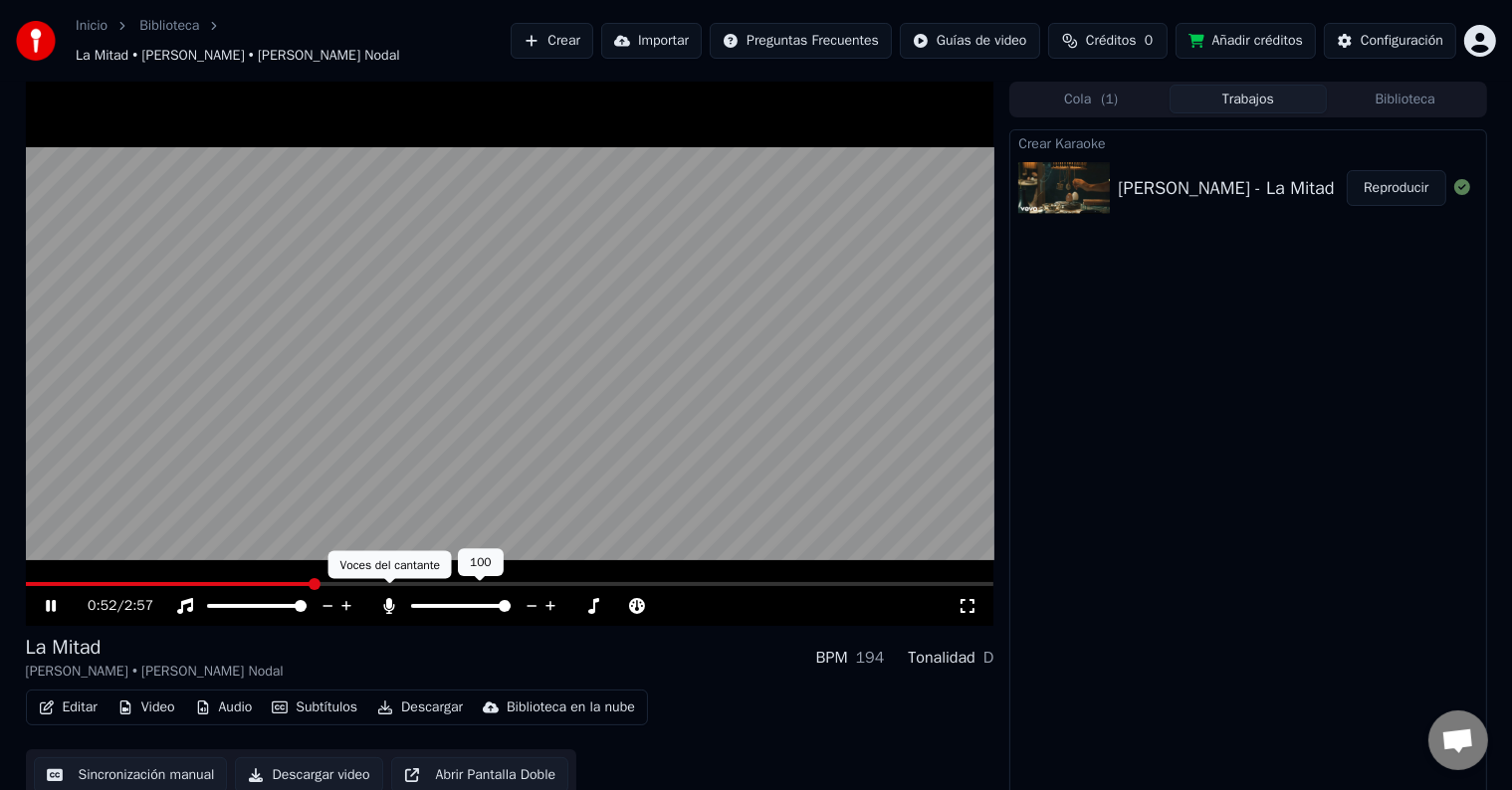 click at bounding box center (479, 606) 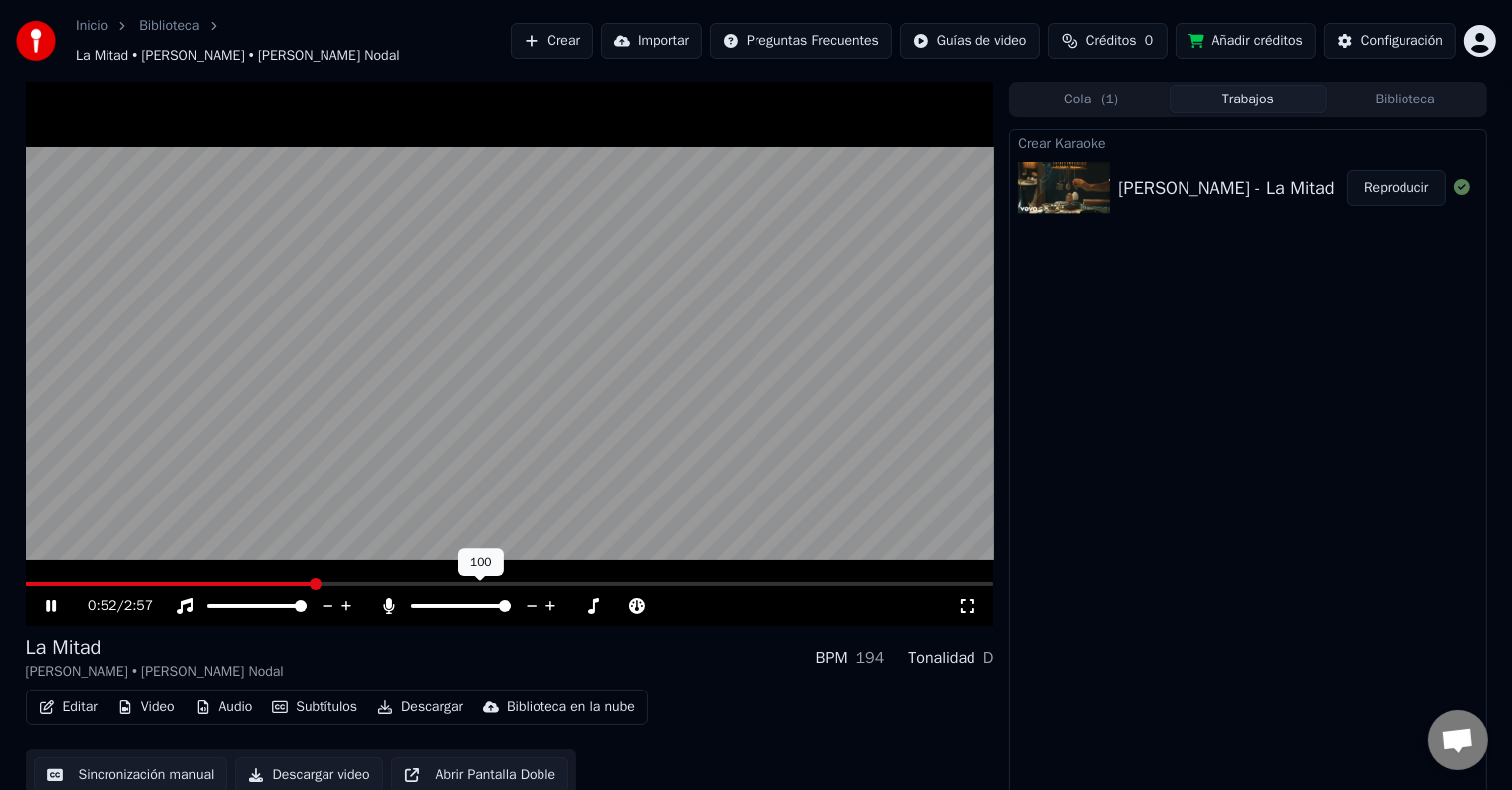 click at bounding box center [479, 606] 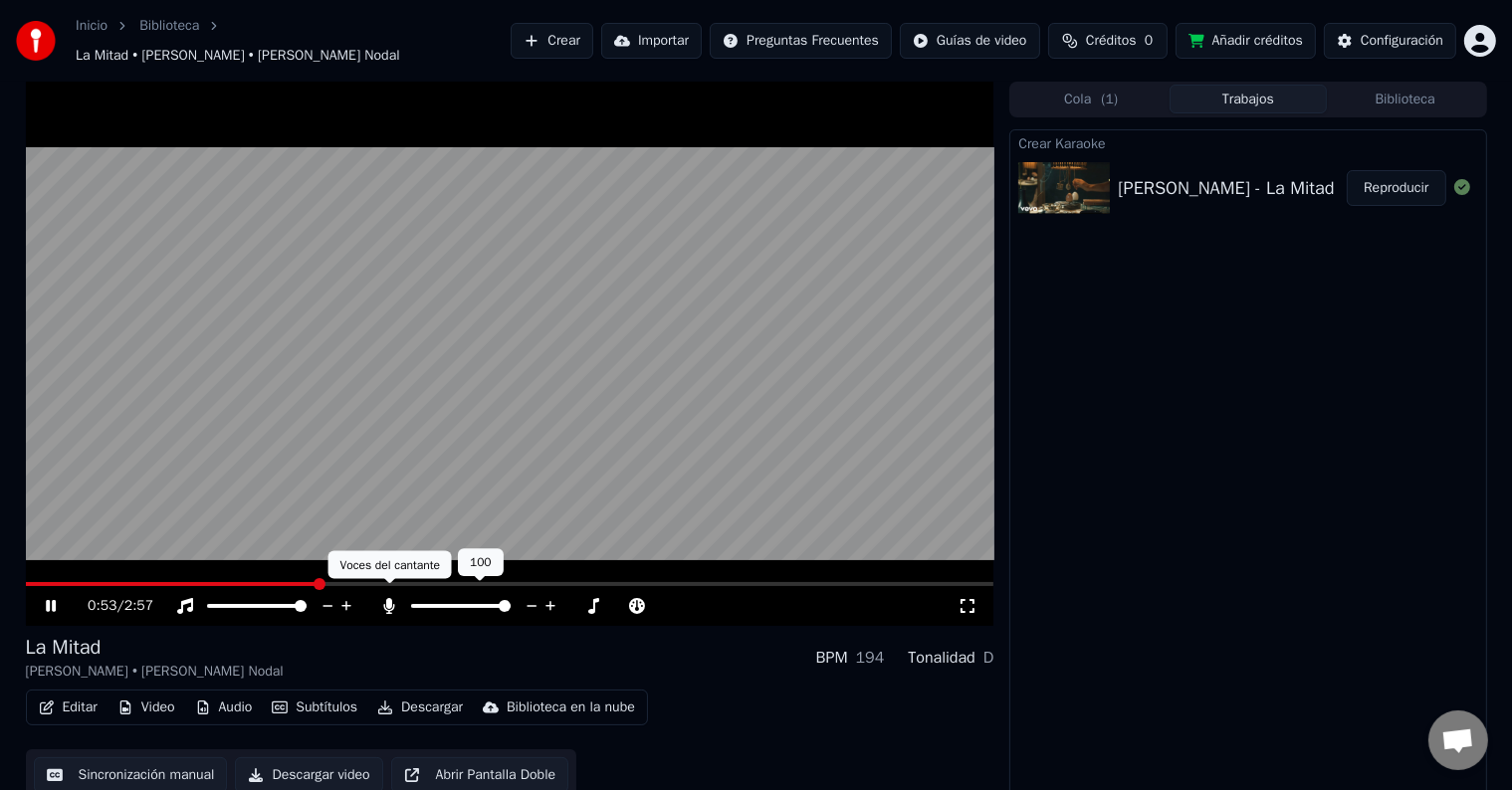click 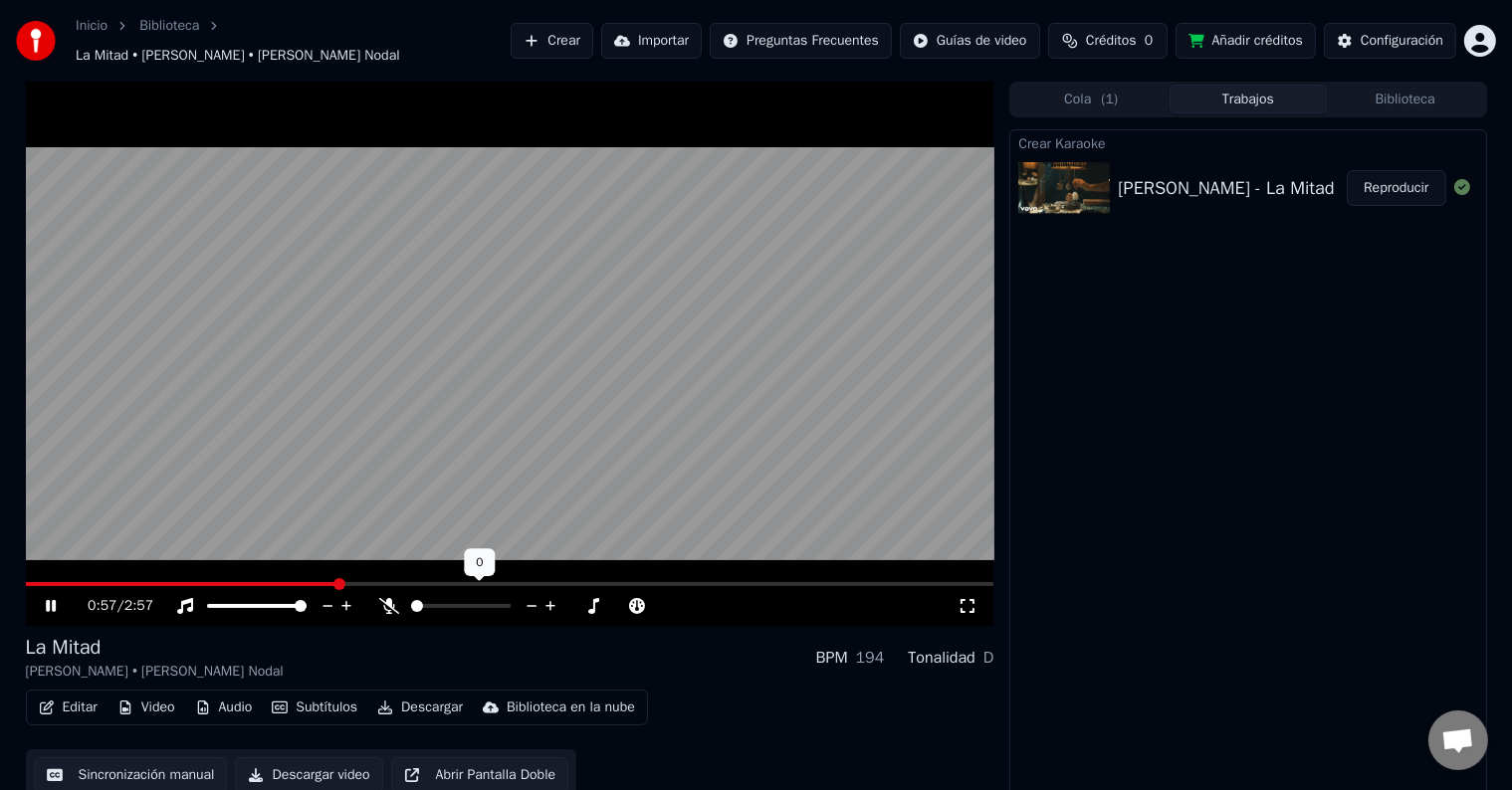 drag, startPoint x: 430, startPoint y: 590, endPoint x: 457, endPoint y: 592, distance: 27.073973 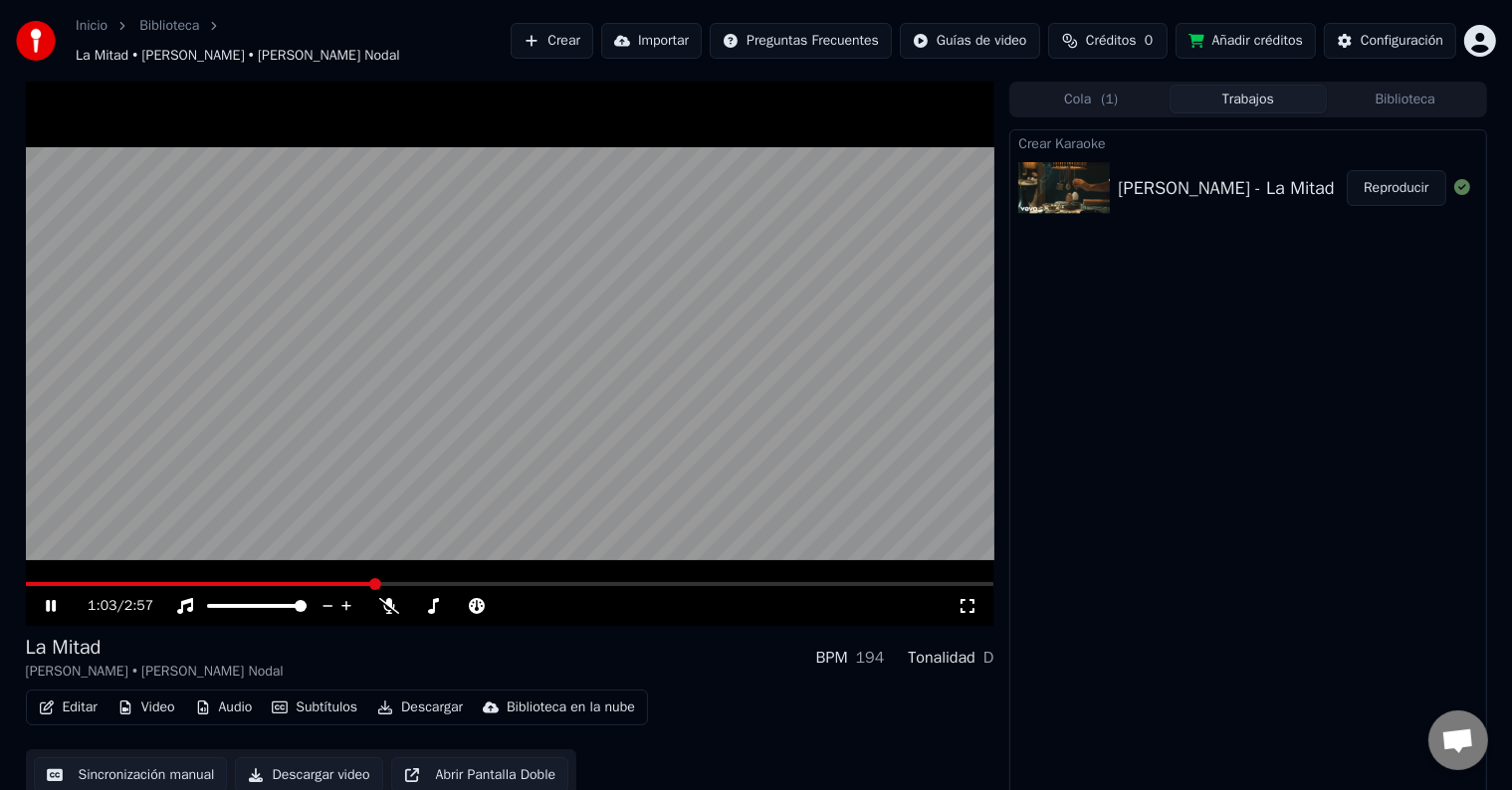 click on "Editar" at bounding box center [68, 707] 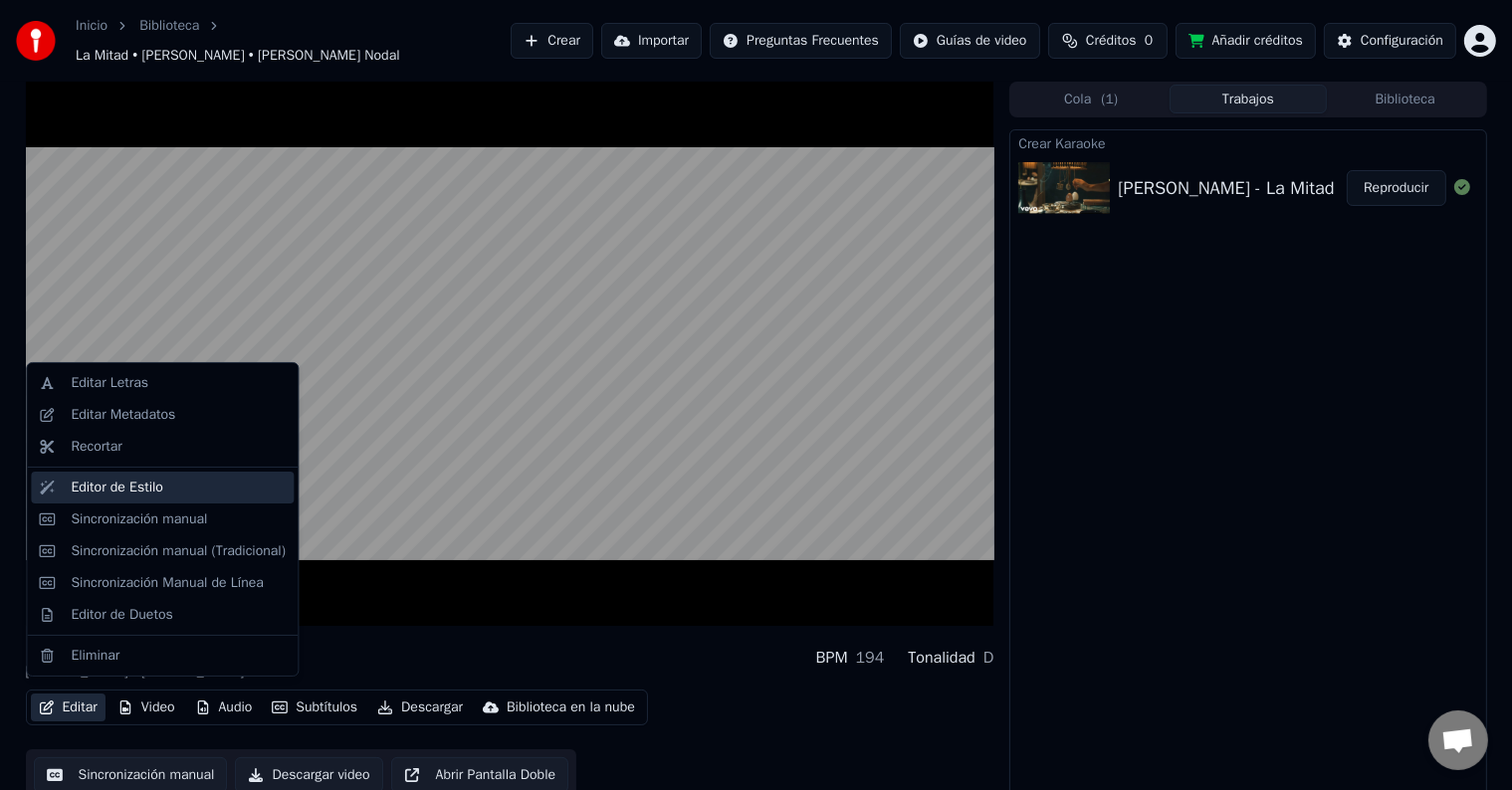 click on "Editor de Estilo" at bounding box center [116, 488] 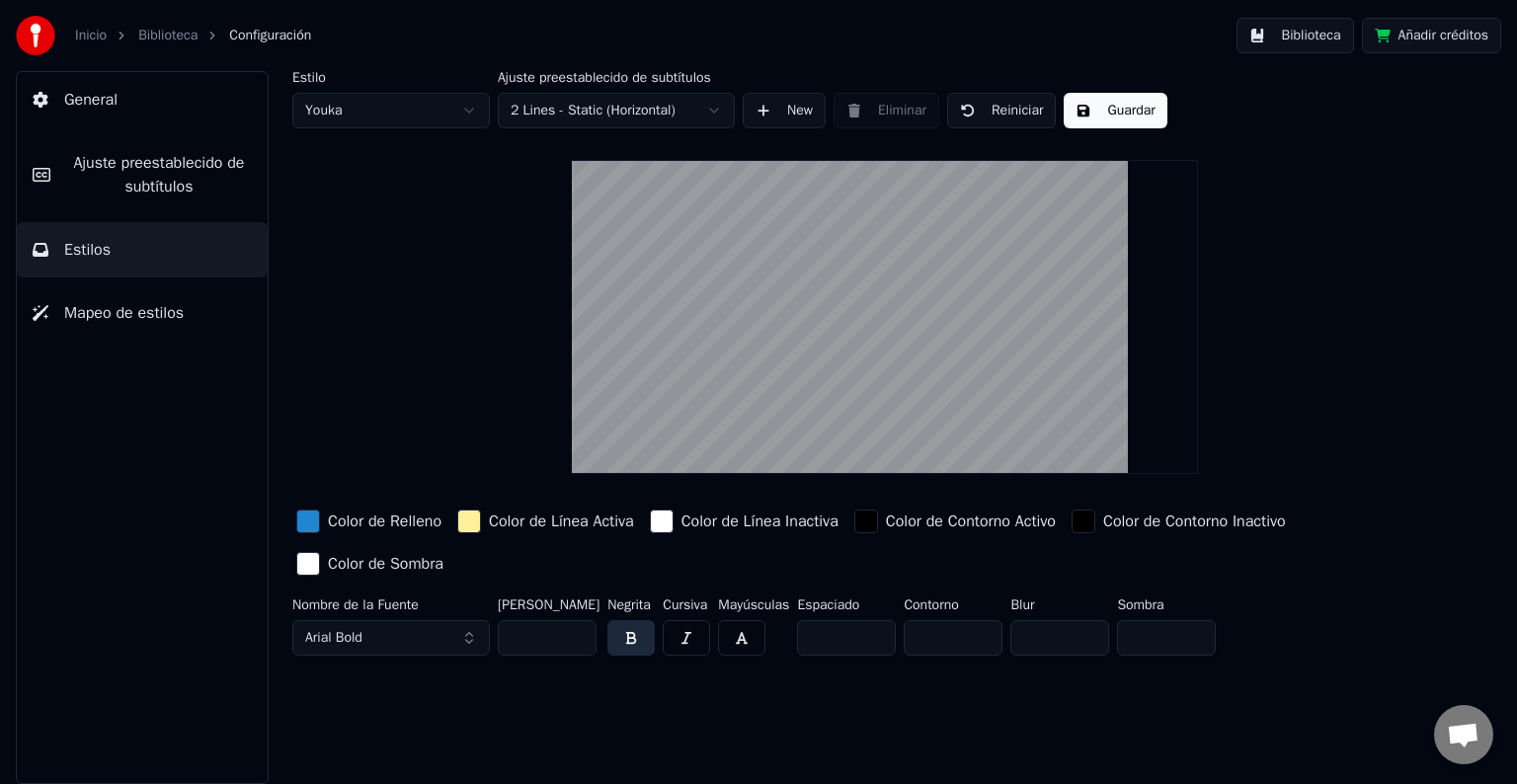 click on "Inicio Biblioteca Configuración Biblioteca Añadir créditos General Ajuste preestablecido de subtítulos Estilos Mapeo de estilos Estilo Youka Ajuste preestablecido de subtítulos 2 Lines - Static (Horizontal) New Eliminar Reiniciar Guardar Color de Relleno Color de Línea Activa Color de Línea Inactiva Color de Contorno Activo Color de Contorno Inactivo Color de Sombra Nombre de la Fuente Arial Bold Tamaño de Fuente ** Negrita Cursiva Mayúsculas Espaciado * Contorno * Blur * Sombra *" at bounding box center [758, 392] 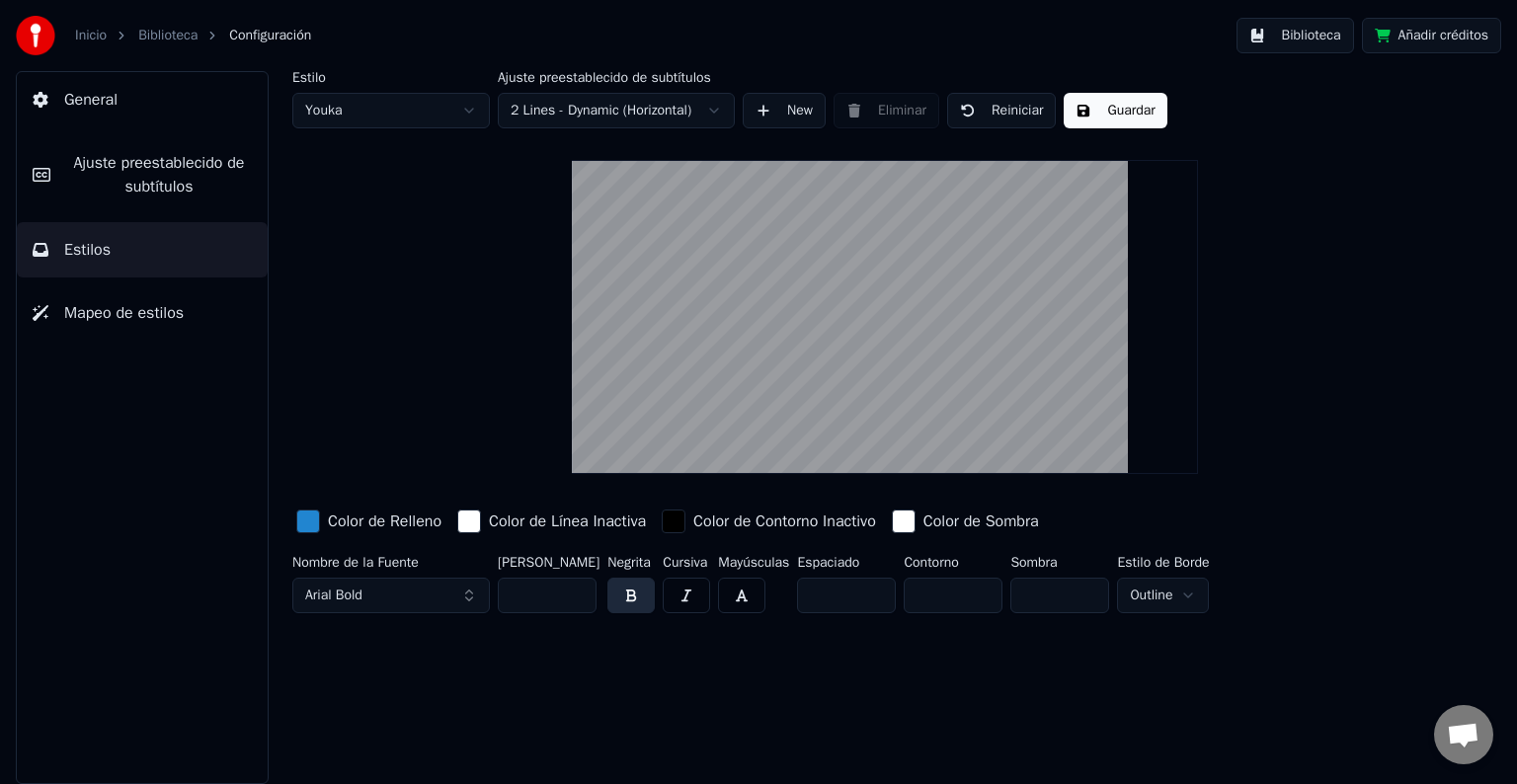 click on "Inicio Biblioteca Configuración Biblioteca Añadir créditos General Ajuste preestablecido de subtítulos Estilos Mapeo de estilos Estilo Youka Ajuste preestablecido de subtítulos 2 Lines - Dynamic (Horizontal) New Eliminar Reiniciar Guardar Color de Relleno Color de Línea Inactiva Color de Contorno Inactivo Color de Sombra Nombre de la Fuente Arial Bold Tamaño de Fuente ** Negrita Cursiva Mayúsculas Espaciado * Contorno * Sombra * Estilo de Borde Outline" at bounding box center [758, 392] 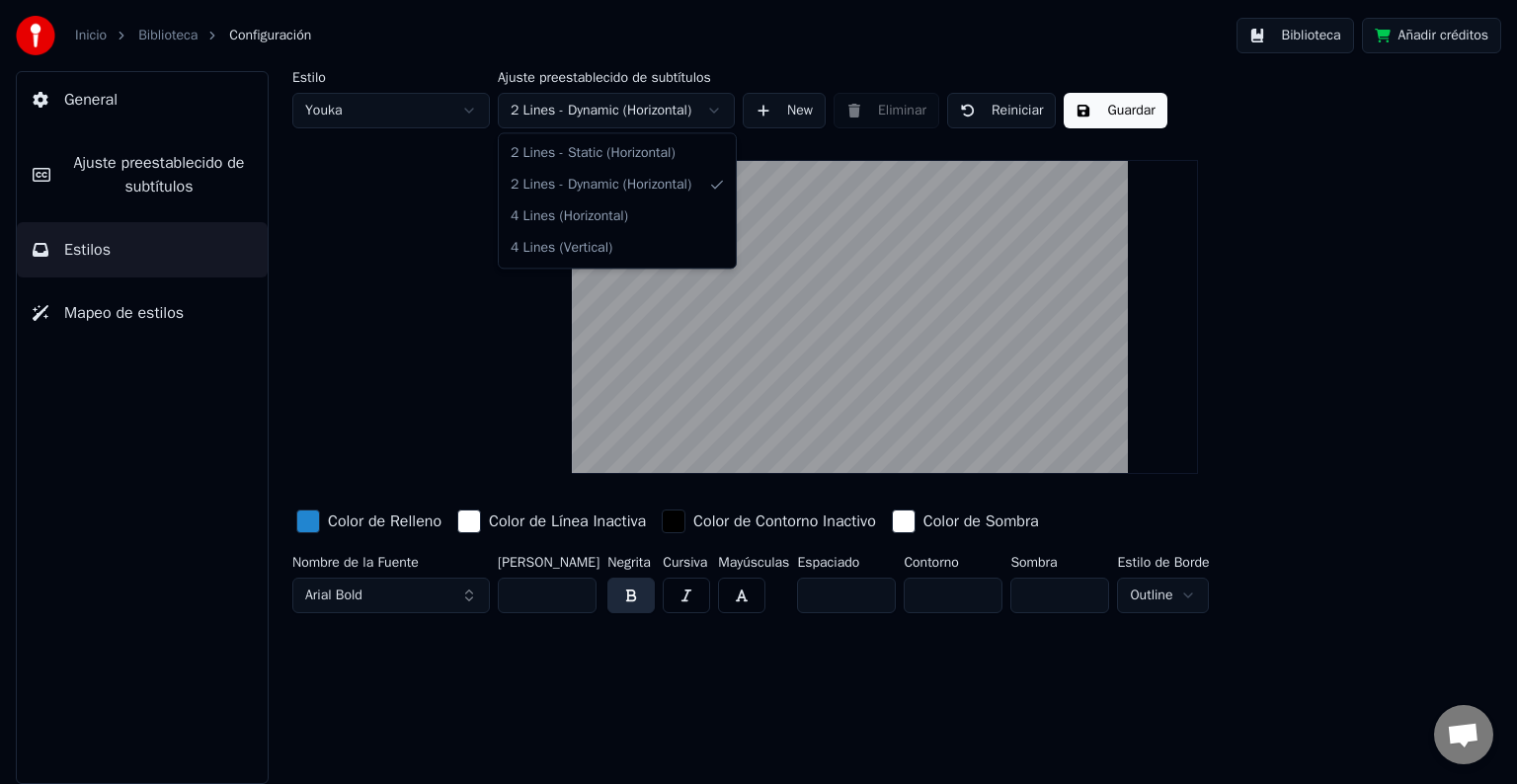 click on "Inicio Biblioteca Configuración Biblioteca Añadir créditos General Ajuste preestablecido de subtítulos Estilos Mapeo de estilos Estilo Youka Ajuste preestablecido de subtítulos 2 Lines - Dynamic (Horizontal) New Eliminar Reiniciar Guardar Color de Relleno Color de Línea Inactiva Color de Contorno Inactivo Color de Sombra Nombre de la Fuente Arial Bold Tamaño de Fuente ** Negrita Cursiva Mayúsculas Espaciado * Contorno * Sombra * Estilo de Borde Outline 2 Lines - Static (Horizontal) 2 Lines - Dynamic (Horizontal) 4 Lines (Horizontal) 4 Lines (Vertical)" at bounding box center [758, 392] 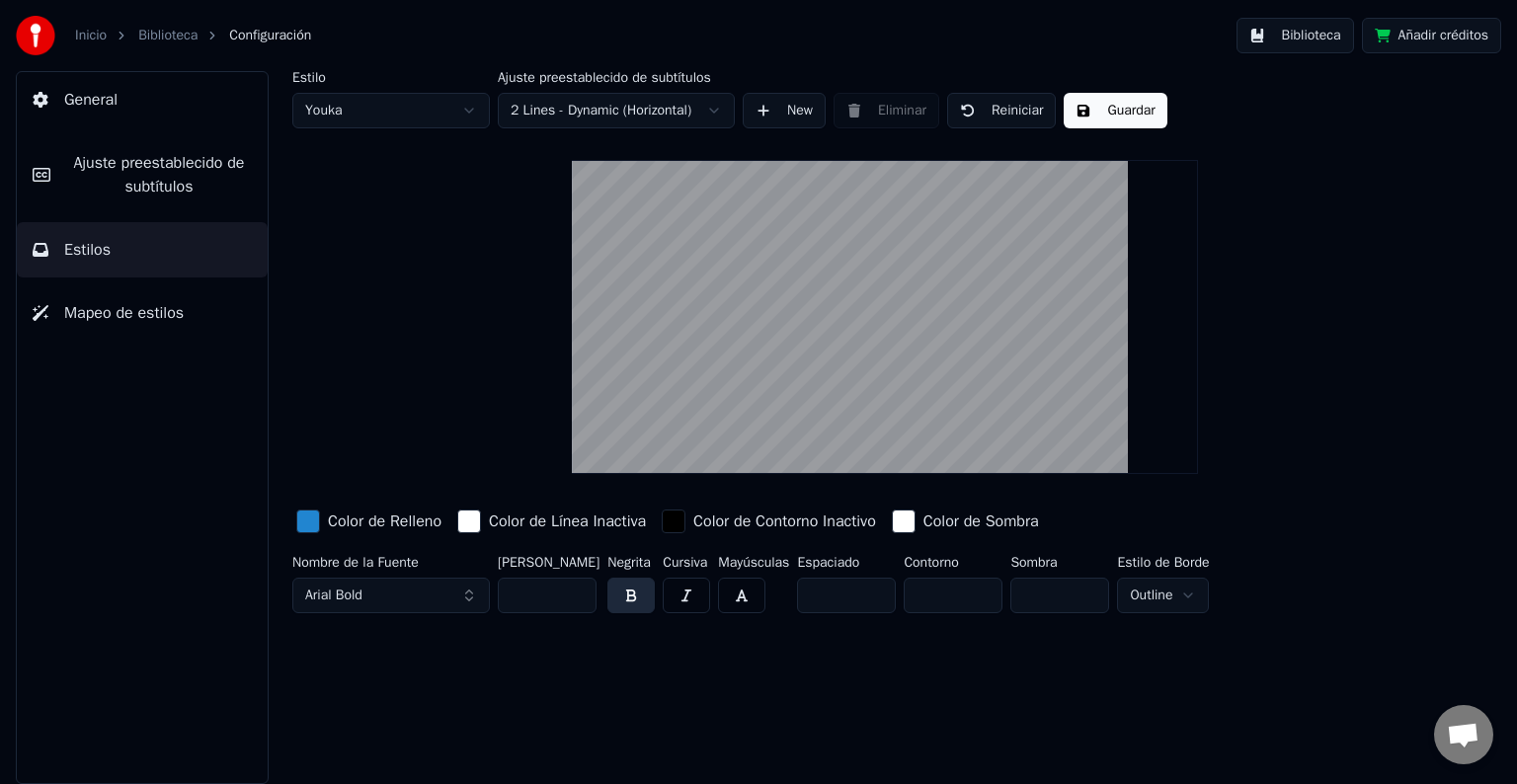 click on "Inicio Biblioteca Configuración Biblioteca Añadir créditos General Ajuste preestablecido de subtítulos Estilos Mapeo de estilos Estilo Youka Ajuste preestablecido de subtítulos 2 Lines - Dynamic (Horizontal) New Eliminar Reiniciar Guardar Color de Relleno Color de Línea Inactiva Color de Contorno Inactivo Color de Sombra Nombre de la Fuente Arial Bold Tamaño de Fuente ** Negrita Cursiva Mayúsculas Espaciado * Contorno * Sombra * Estilo de Borde Outline" at bounding box center (758, 392) 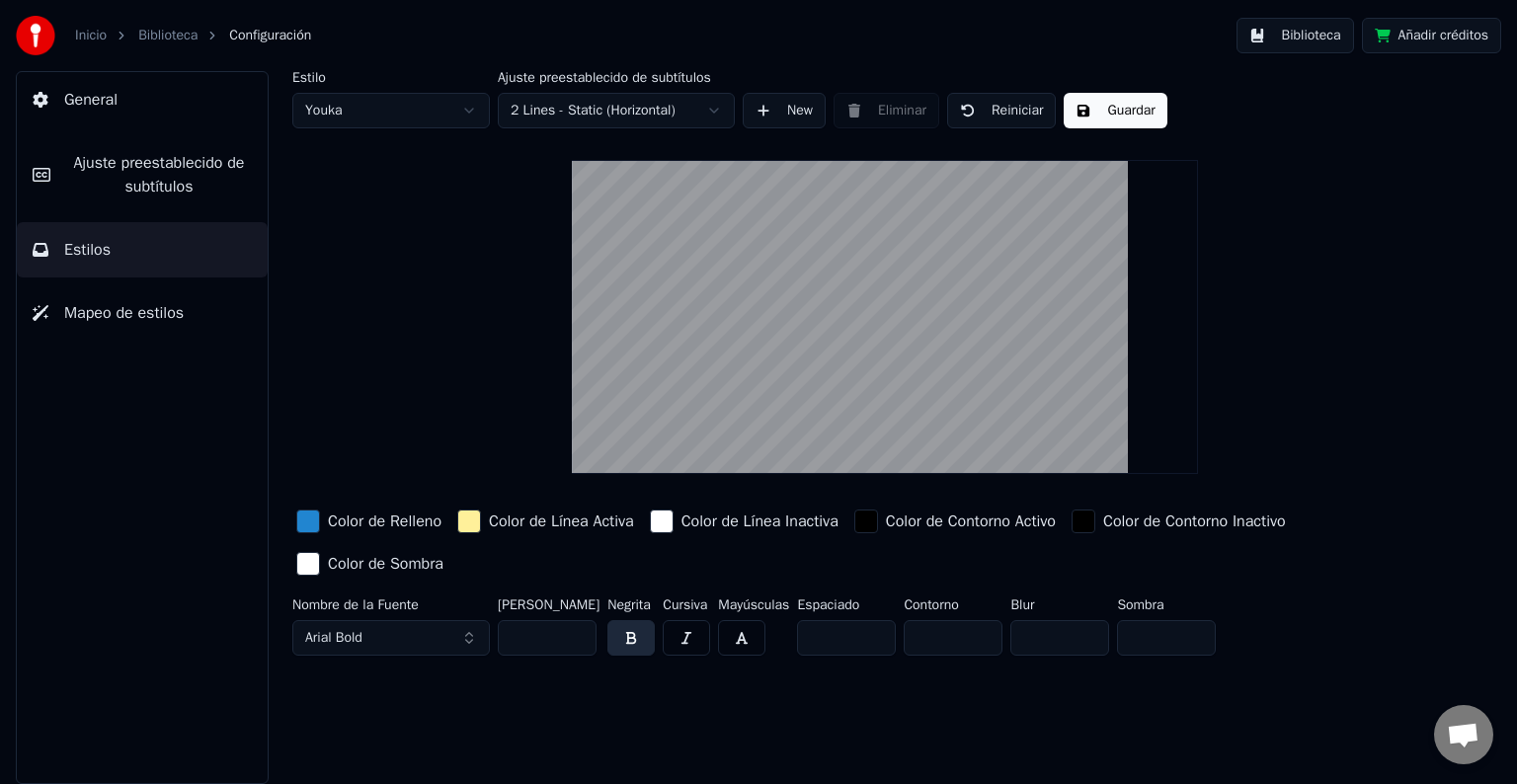 click on "Inicio Biblioteca Configuración Biblioteca Añadir créditos General Ajuste preestablecido de subtítulos Estilos Mapeo de estilos Estilo Youka Ajuste preestablecido de subtítulos 2 Lines - Static (Horizontal) New Eliminar Reiniciar Guardar Color de Relleno Color de Línea Activa Color de Línea Inactiva Color de Contorno Activo Color de Contorno Inactivo Color de Sombra Nombre de la Fuente Arial Bold Tamaño de Fuente ** Negrita Cursiva Mayúsculas Espaciado * Contorno * Blur * Sombra *" at bounding box center [758, 392] 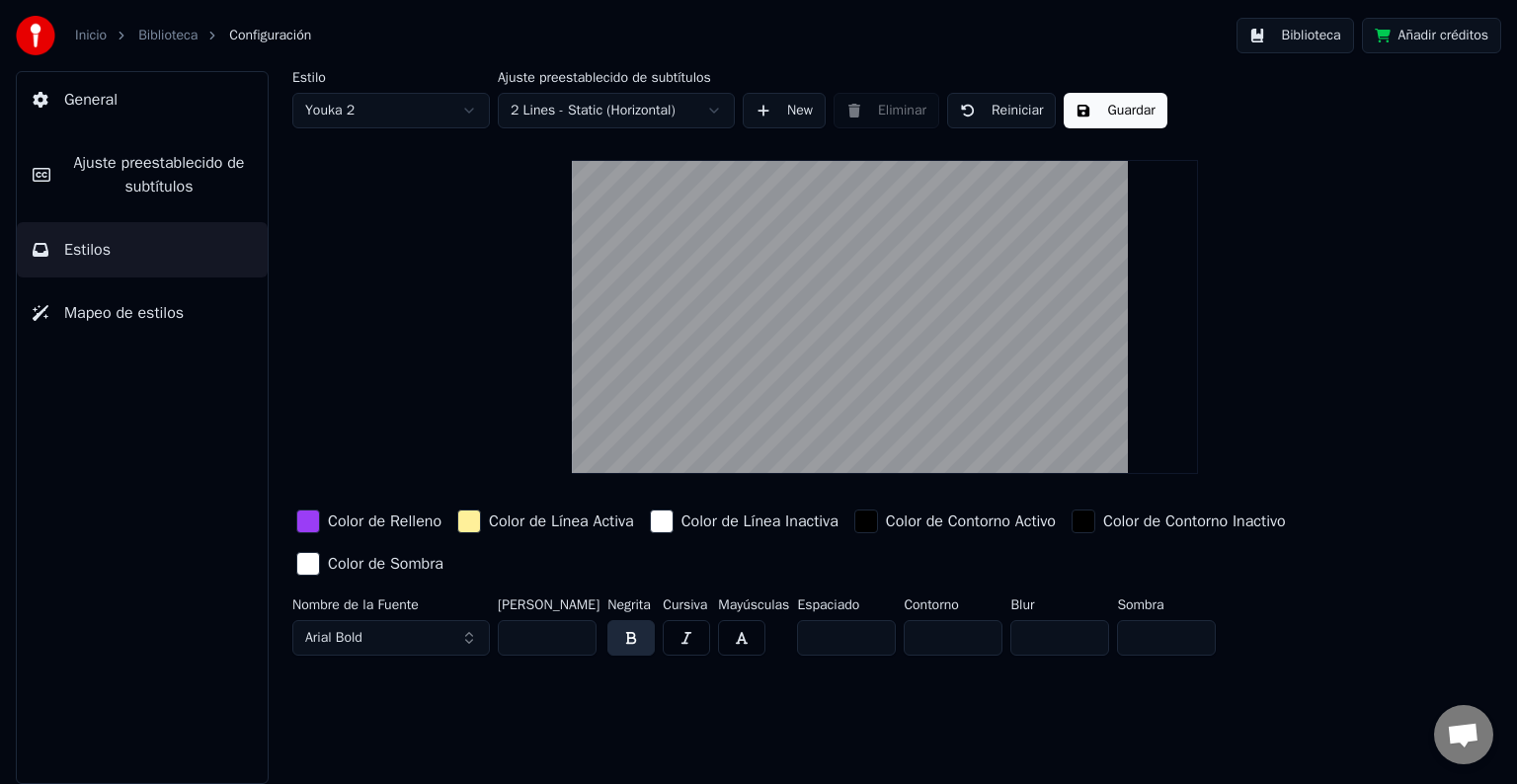 click on "Inicio Biblioteca Configuración Biblioteca Añadir créditos General Ajuste preestablecido de subtítulos Estilos Mapeo de estilos Estilo Youka 2 Ajuste preestablecido de subtítulos 2 Lines - Static (Horizontal) New Eliminar Reiniciar Guardar Color de Relleno Color de Línea Activa Color de Línea Inactiva Color de Contorno Activo Color de Contorno Inactivo Color de Sombra Nombre de la Fuente Arial Bold Tamaño de Fuente ** Negrita Cursiva Mayúsculas Espaciado * Contorno * Blur * Sombra *" at bounding box center (758, 392) 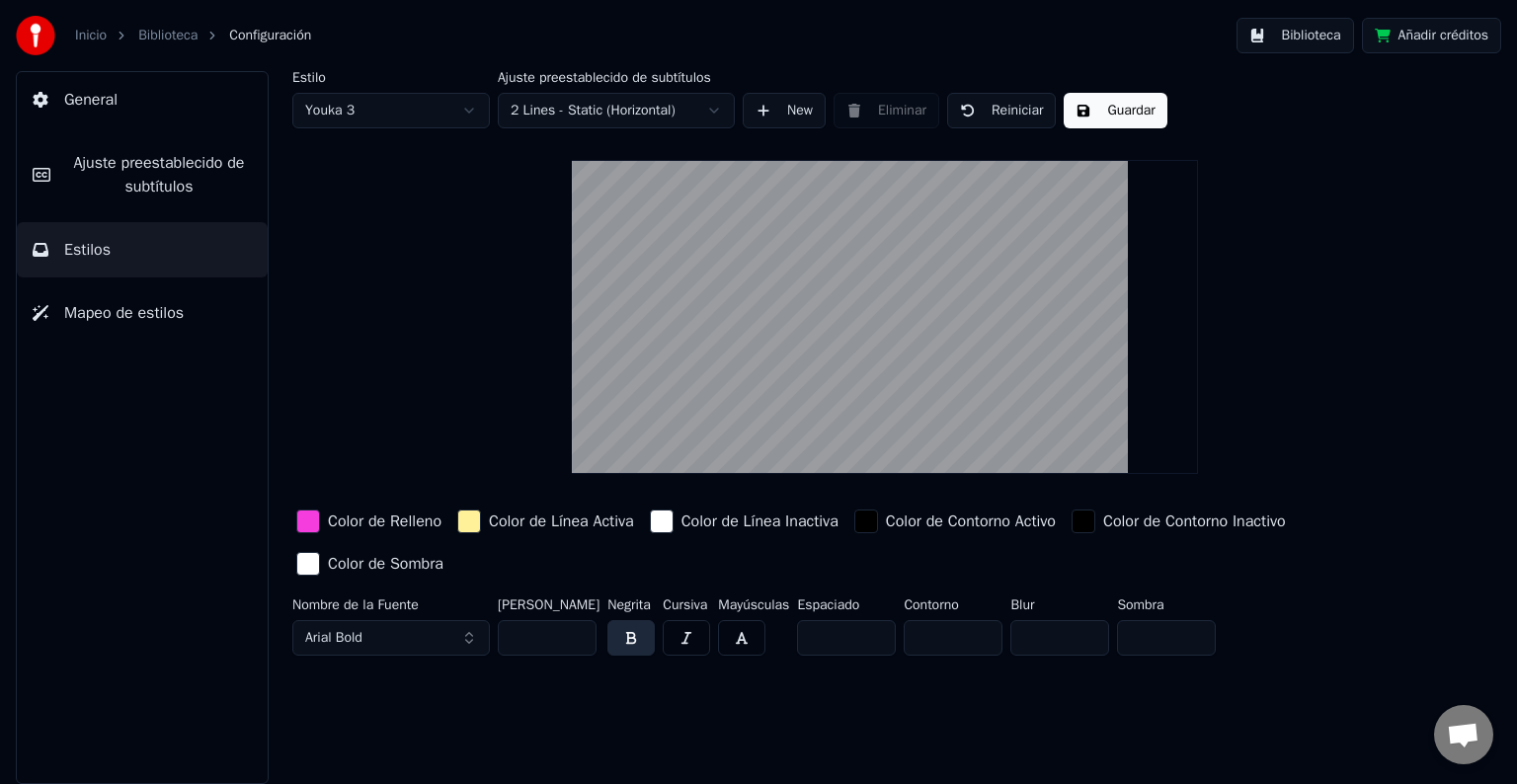 click on "Inicio Biblioteca Configuración Biblioteca Añadir créditos General Ajuste preestablecido de subtítulos Estilos Mapeo de estilos Estilo Youka 3 Ajuste preestablecido de subtítulos 2 Lines - Static (Horizontal) New Eliminar Reiniciar Guardar Color de Relleno Color de Línea Activa Color de Línea Inactiva Color de Contorno Activo Color de Contorno Inactivo Color de Sombra Nombre de la Fuente Arial Bold Tamaño de Fuente ** Negrita Cursiva Mayúsculas Espaciado * Contorno * Blur * Sombra *" at bounding box center [758, 392] 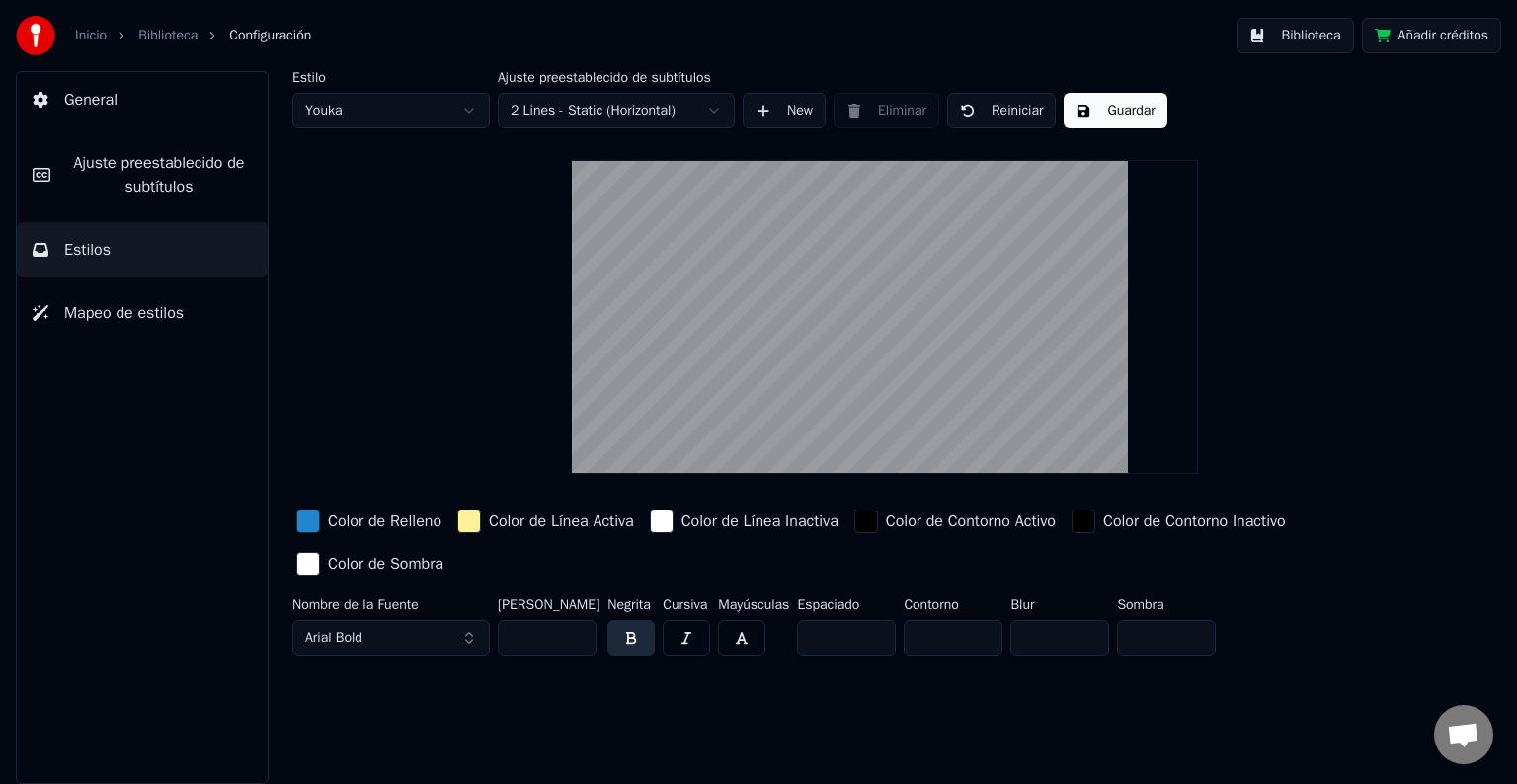click on "Mapeo de estilos" at bounding box center (123, 313) 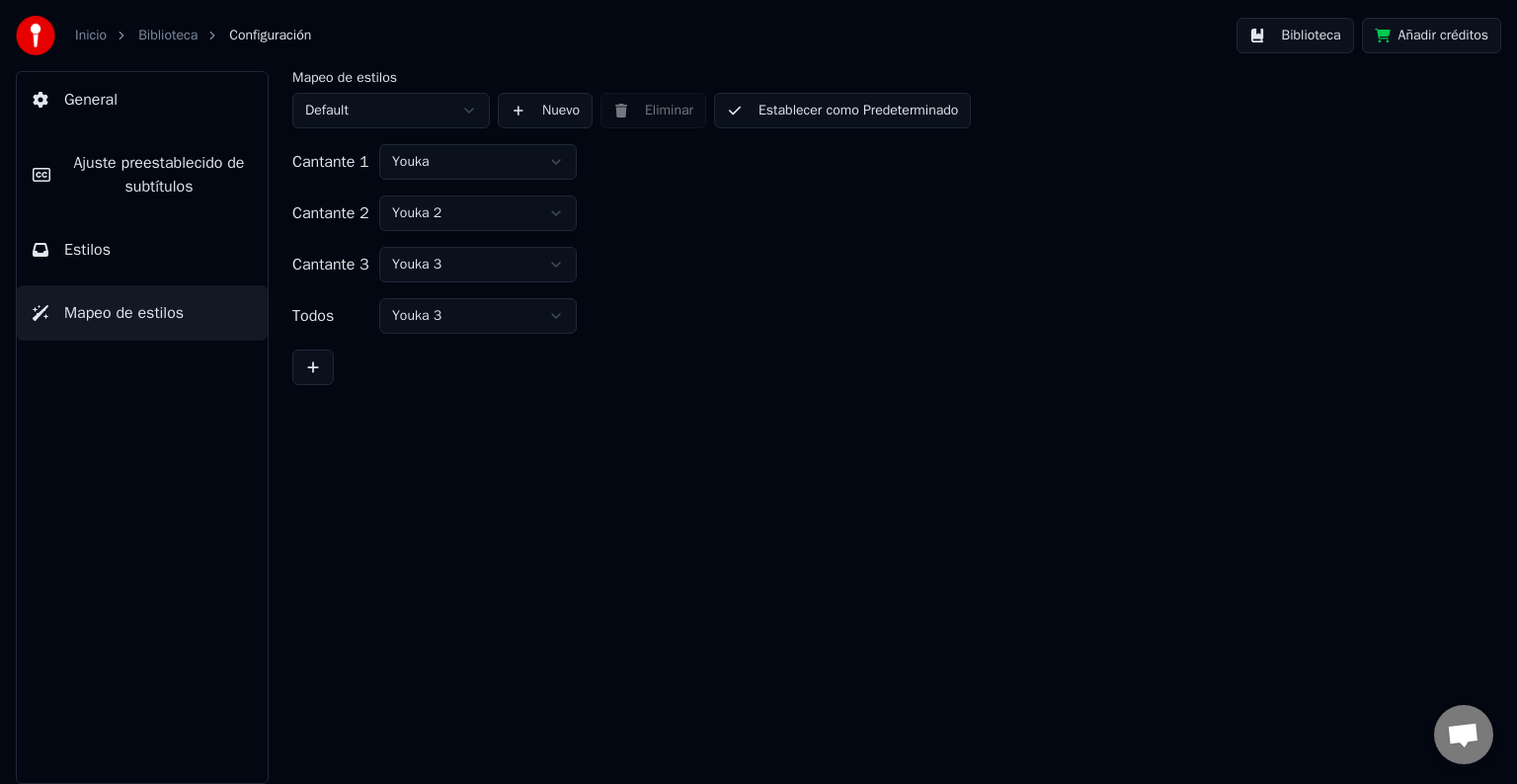 click on "Inicio Biblioteca Configuración Biblioteca Añadir créditos General Ajuste preestablecido de subtítulos Estilos Mapeo de estilos Mapeo de estilos Default Nuevo Eliminar Establecer como Predeterminado Cantante   1 Youka Cantante   2 Youka 2 Cantante   3 Youka 3 Todos Youka 3" at bounding box center (758, 392) 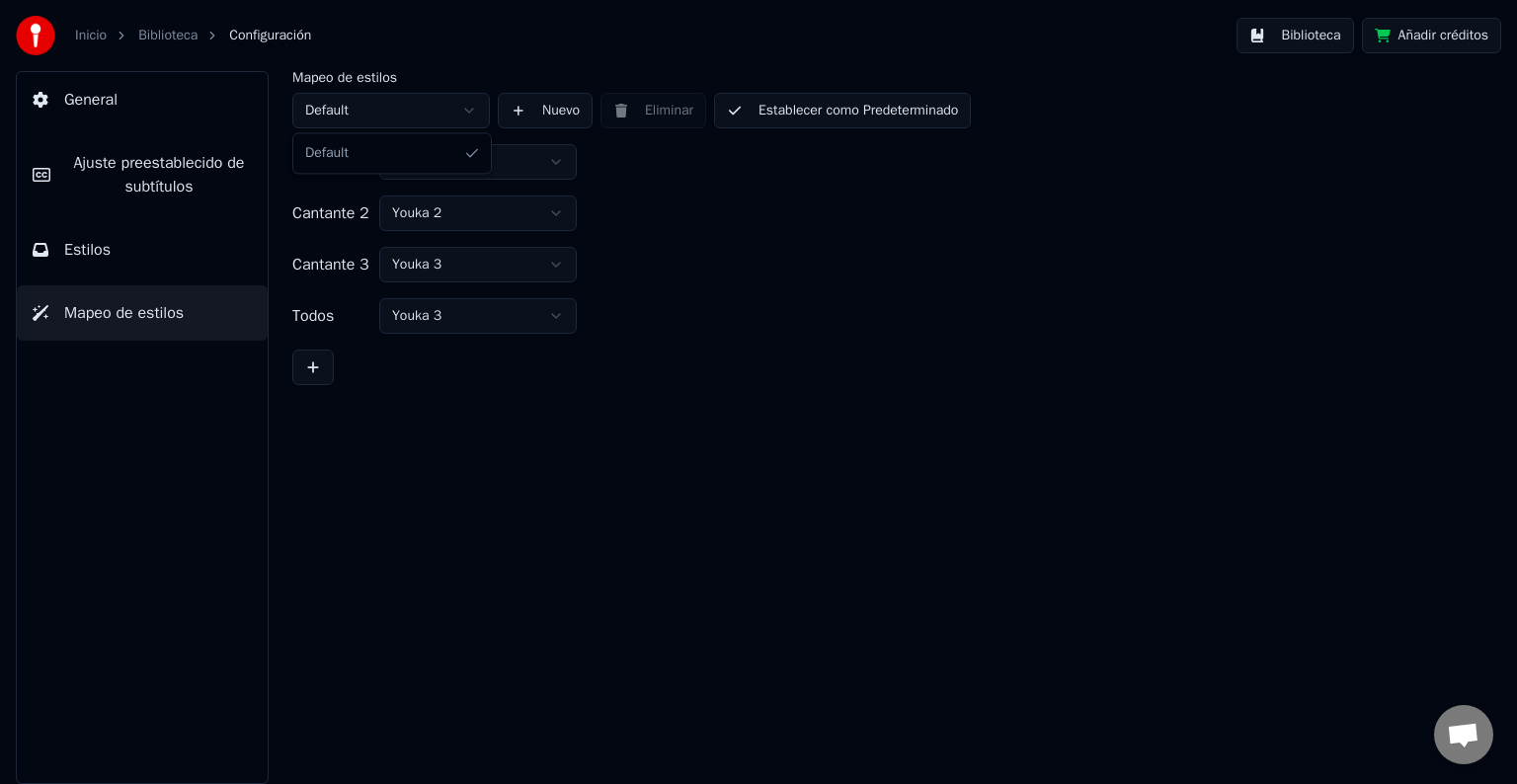 click on "Inicio Biblioteca Configuración Biblioteca Añadir créditos General [PERSON_NAME] preestablecido de subtítulos Estilos Mapeo de estilos Mapeo de estilos Default Nuevo Eliminar Establecer como Predeterminado Cantante   1 Youka Cantante   2 Youka 2 Cantante   3 Youka 3 Todos Youka 3 Default" at bounding box center [758, 392] 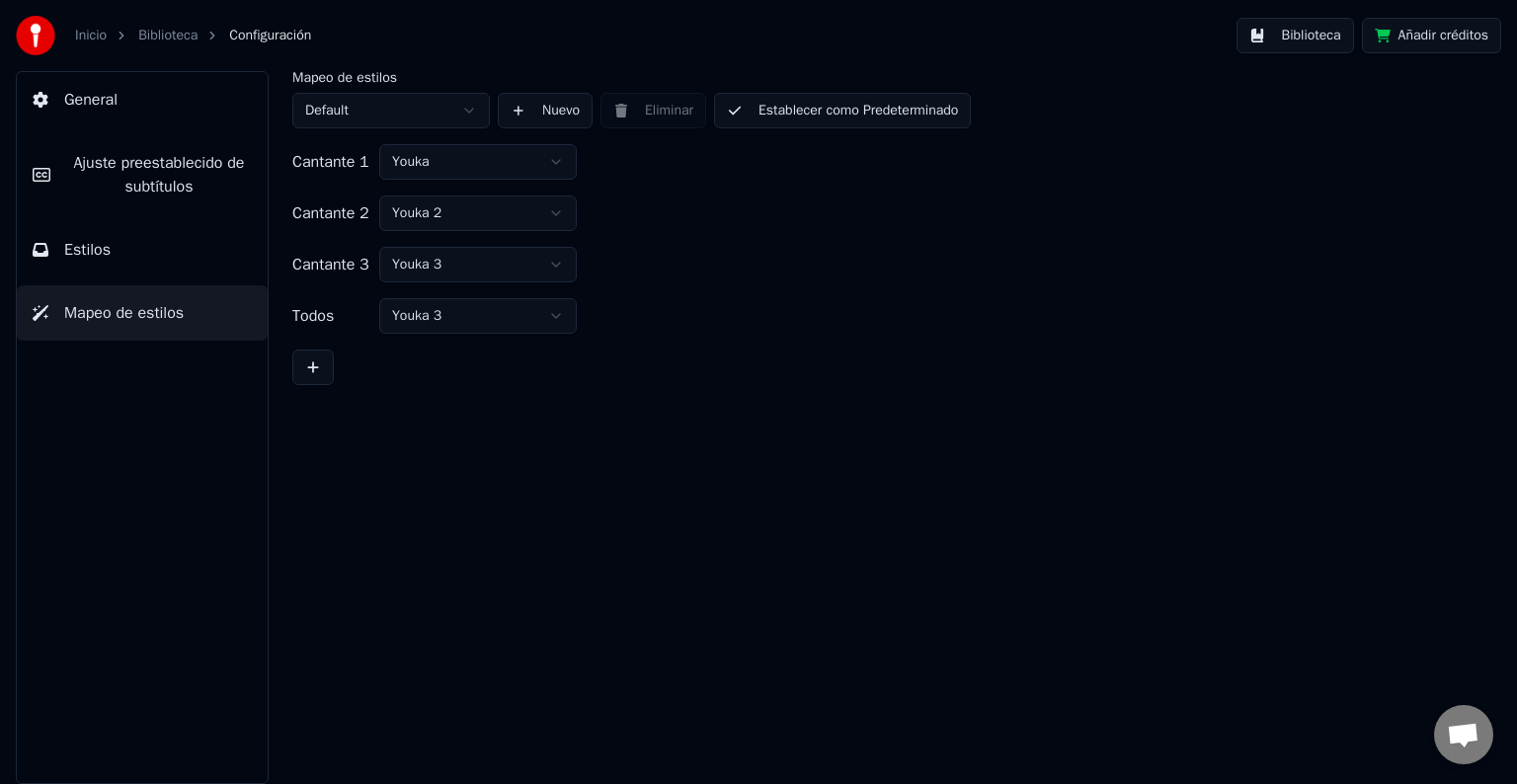 click on "General" at bounding box center (142, 100) 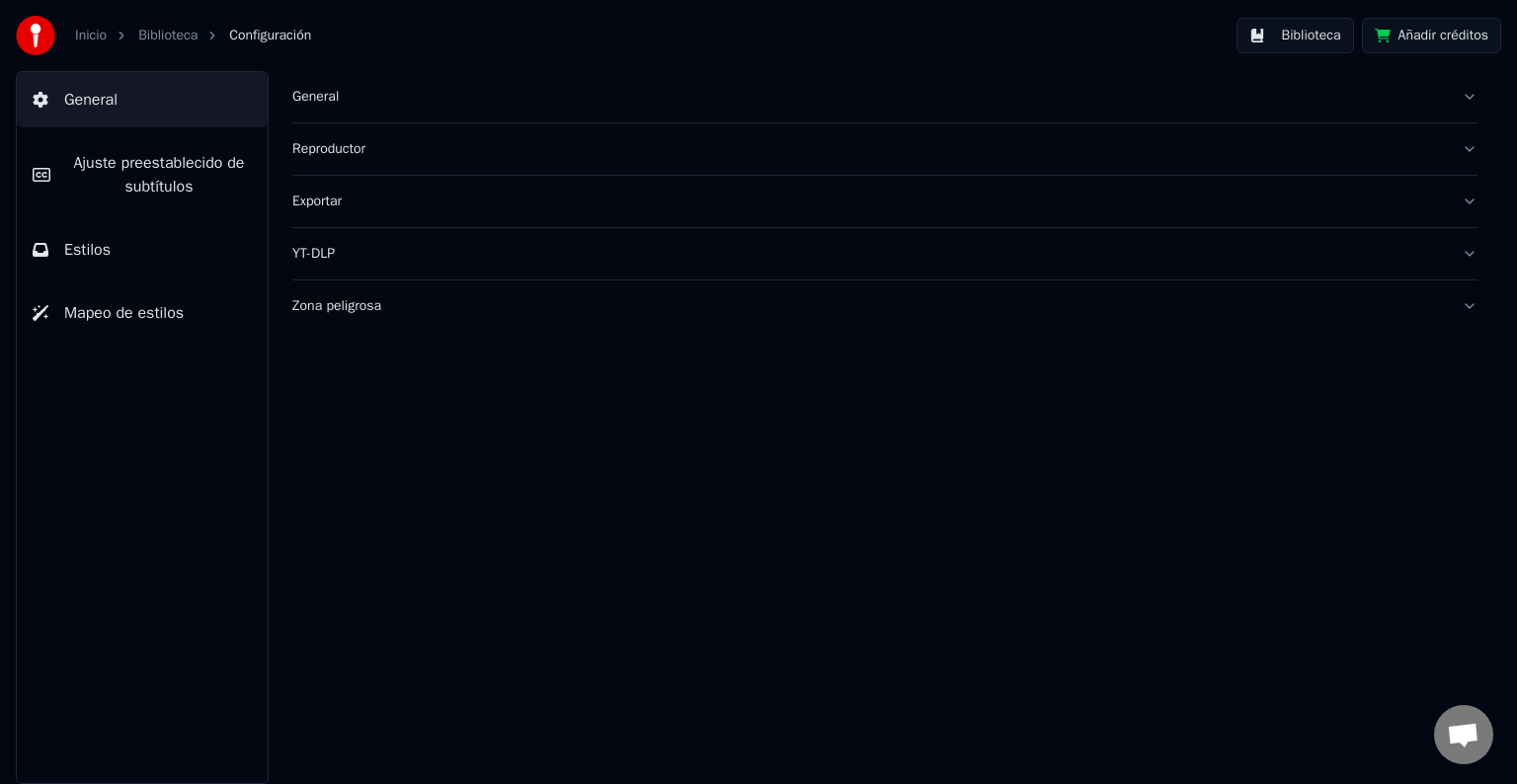 click on "Exportar" at bounding box center [869, 201] 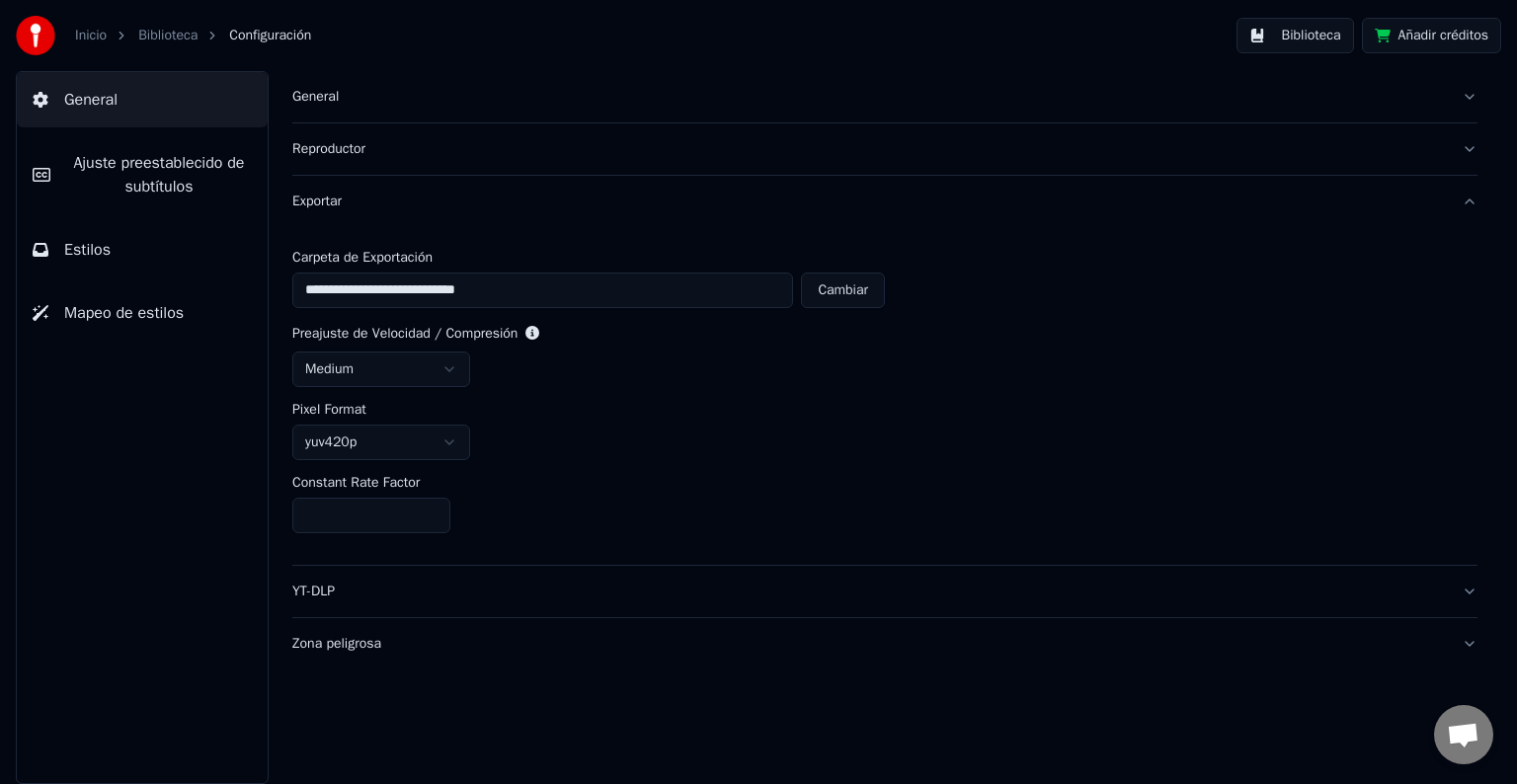 click on "**********" at bounding box center [758, 392] 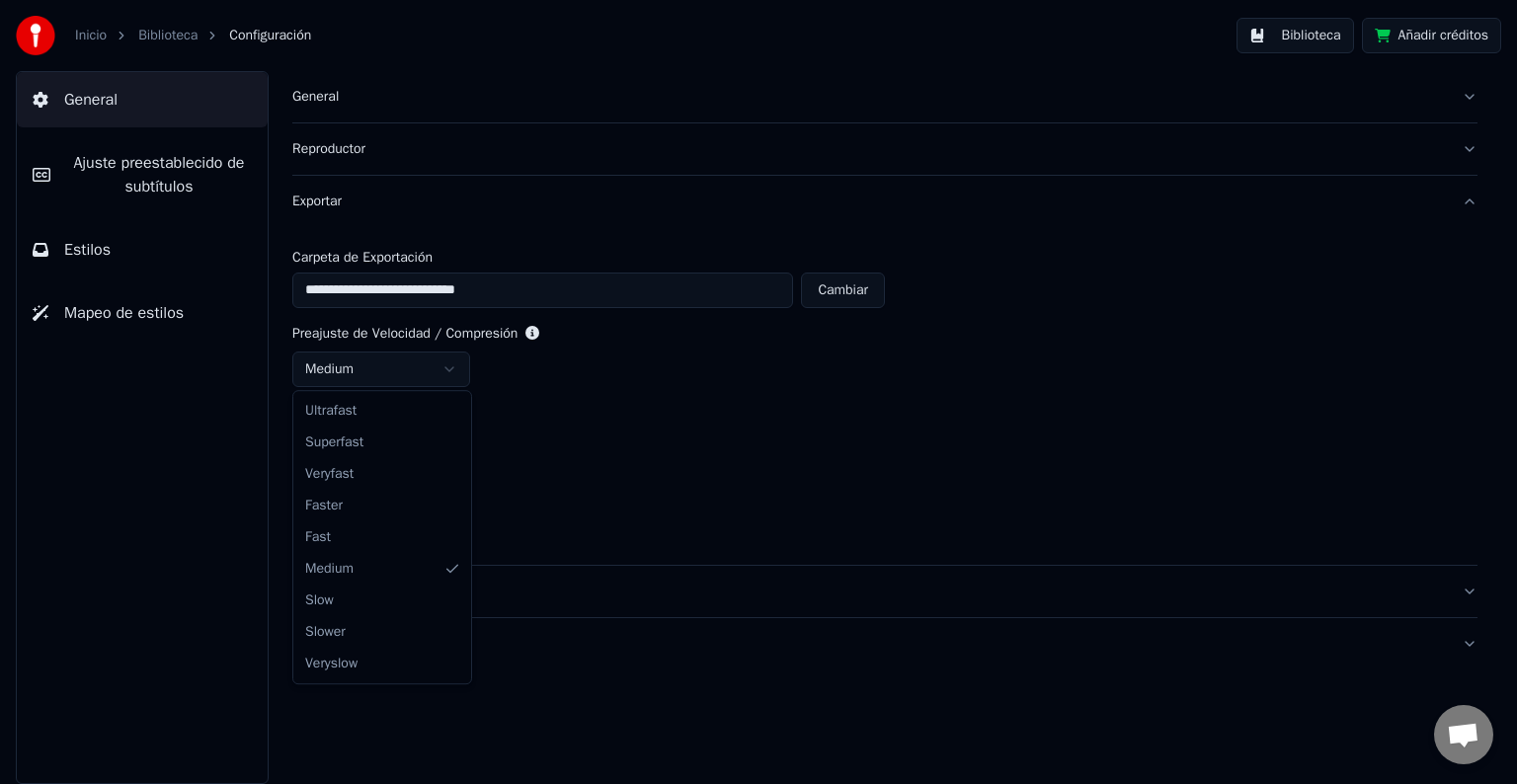 click on "**********" at bounding box center (758, 392) 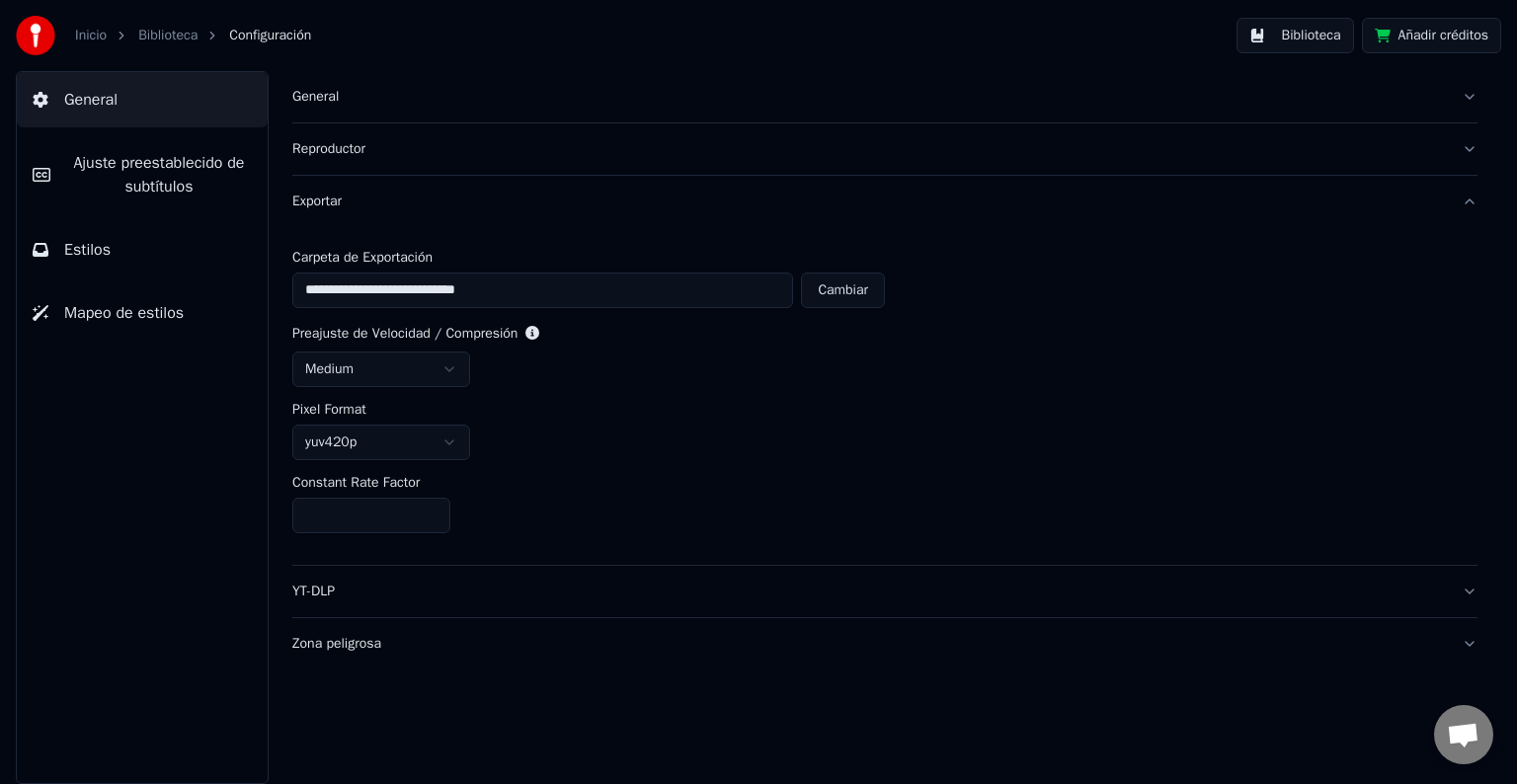 click on "**********" at bounding box center (758, 392) 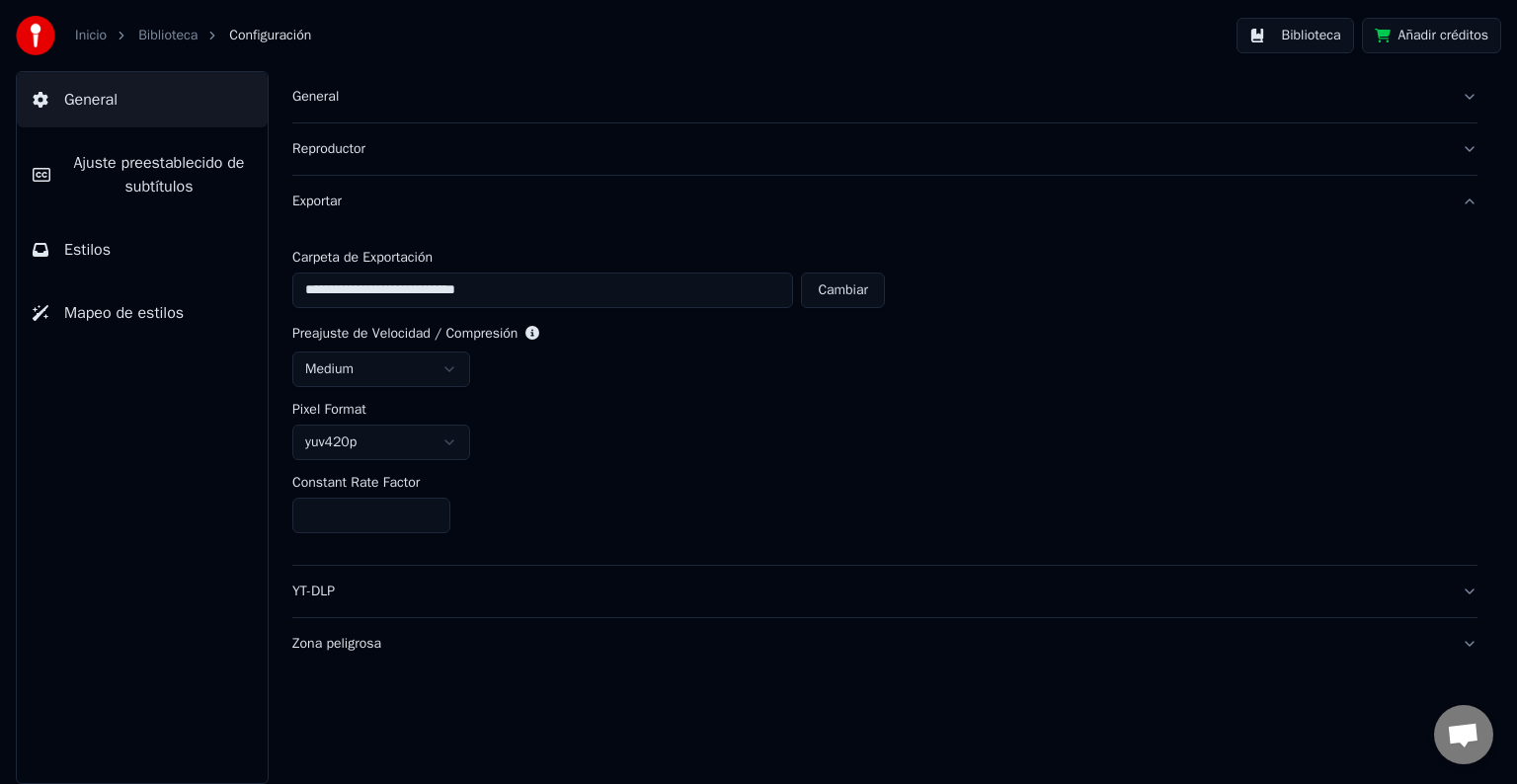 click on "**********" at bounding box center [758, 392] 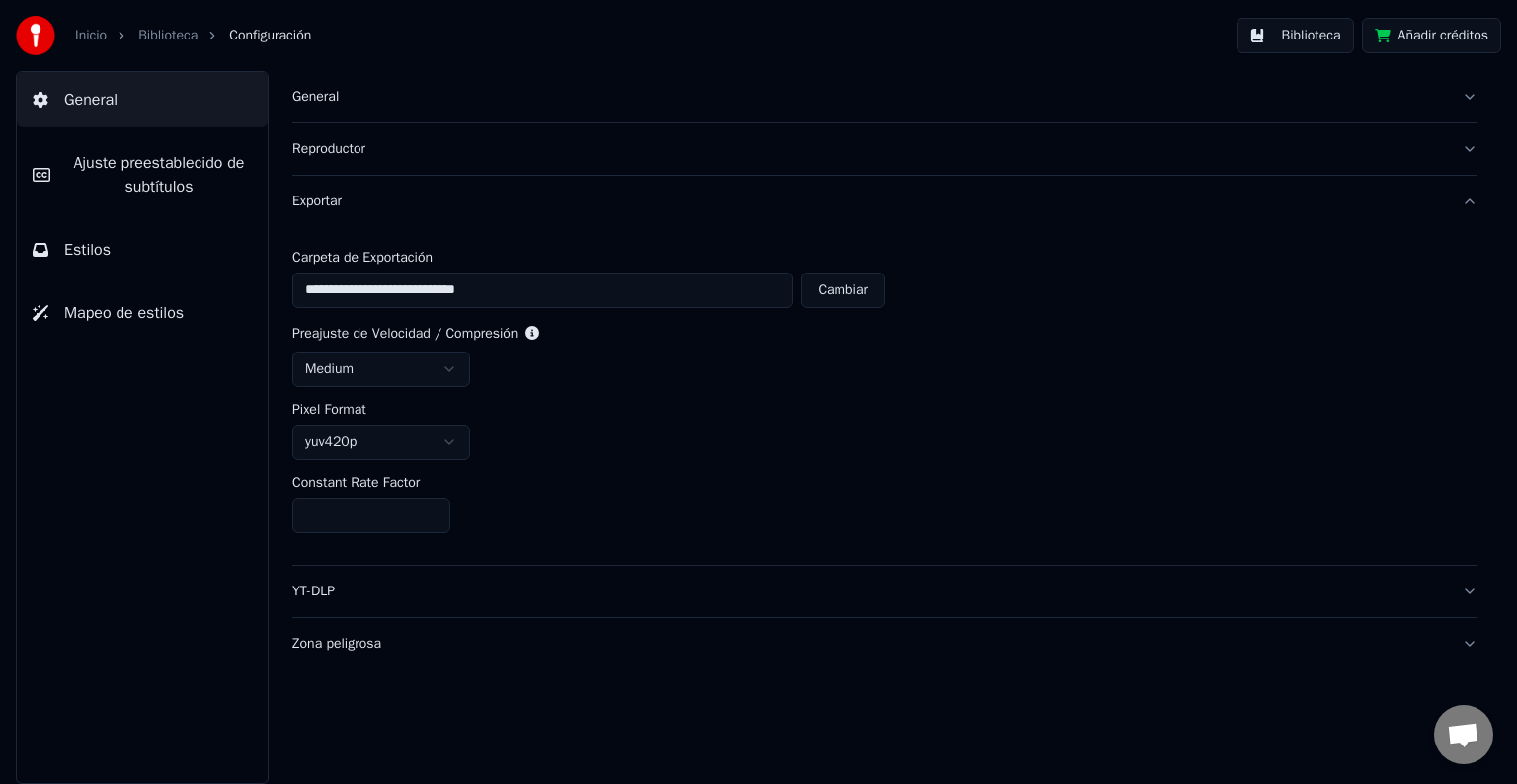 click on "YT-DLP" at bounding box center (869, 591) 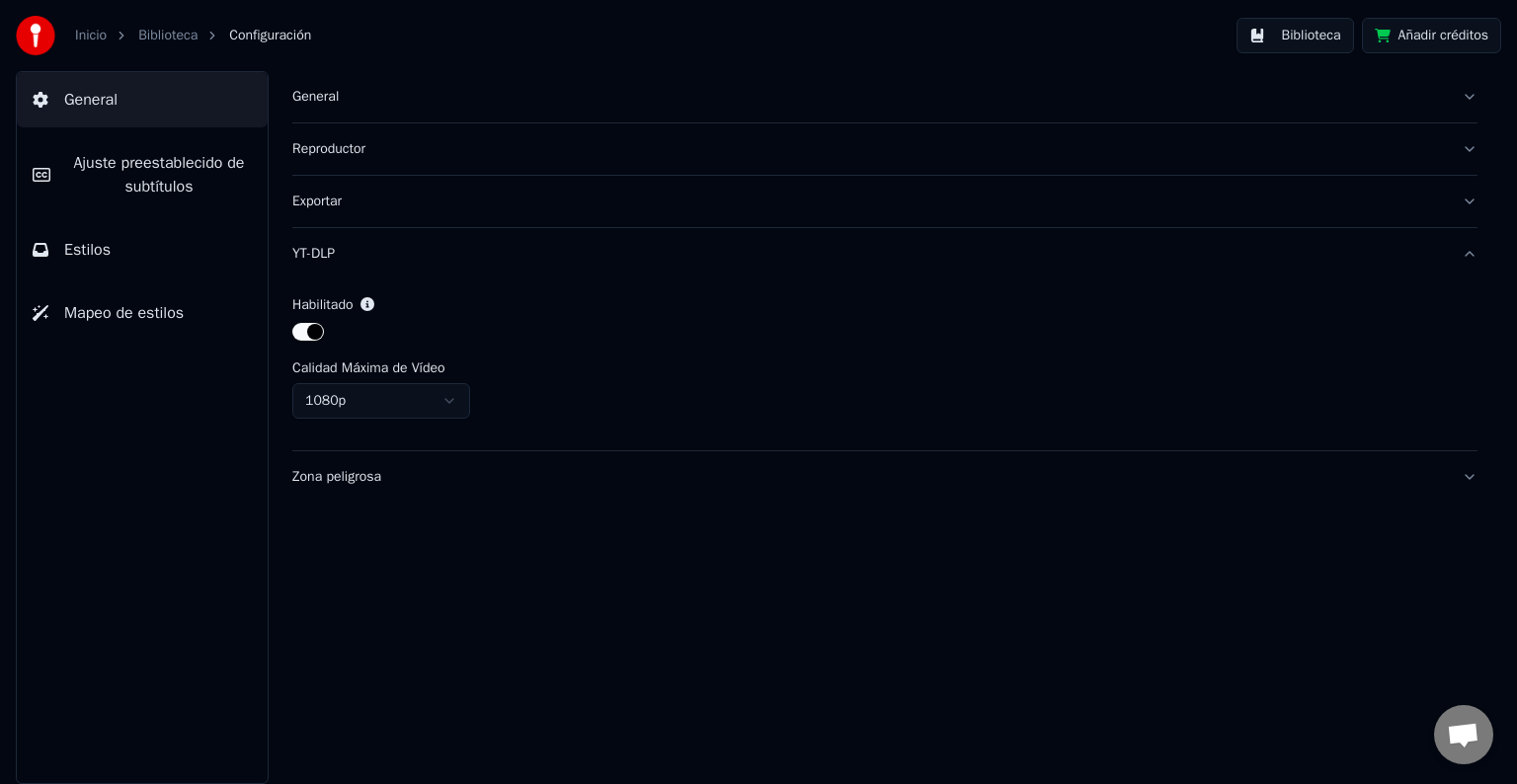 click on "Zona peligrosa" at bounding box center [885, 477] 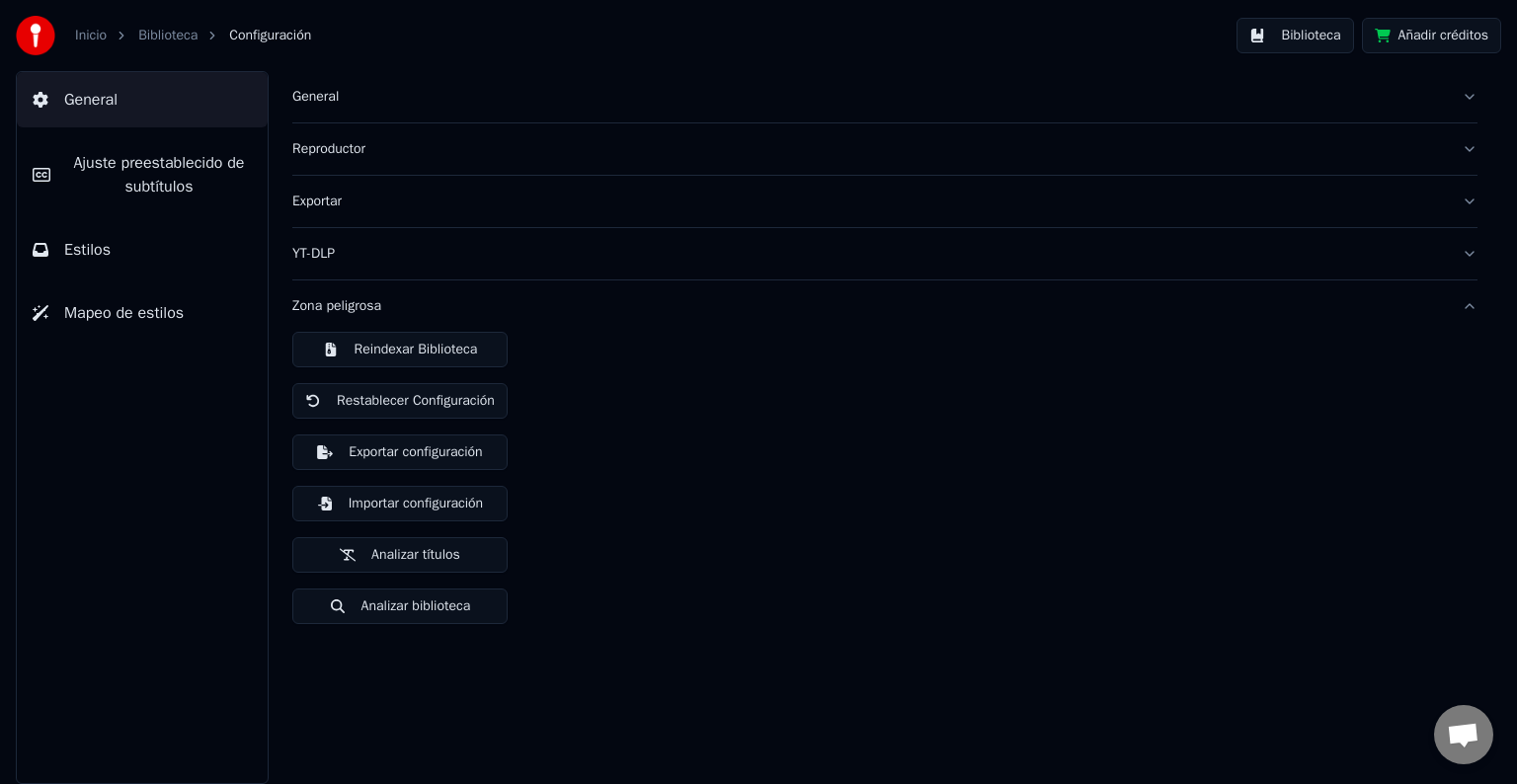 click on "Zona peligrosa" at bounding box center (869, 306) 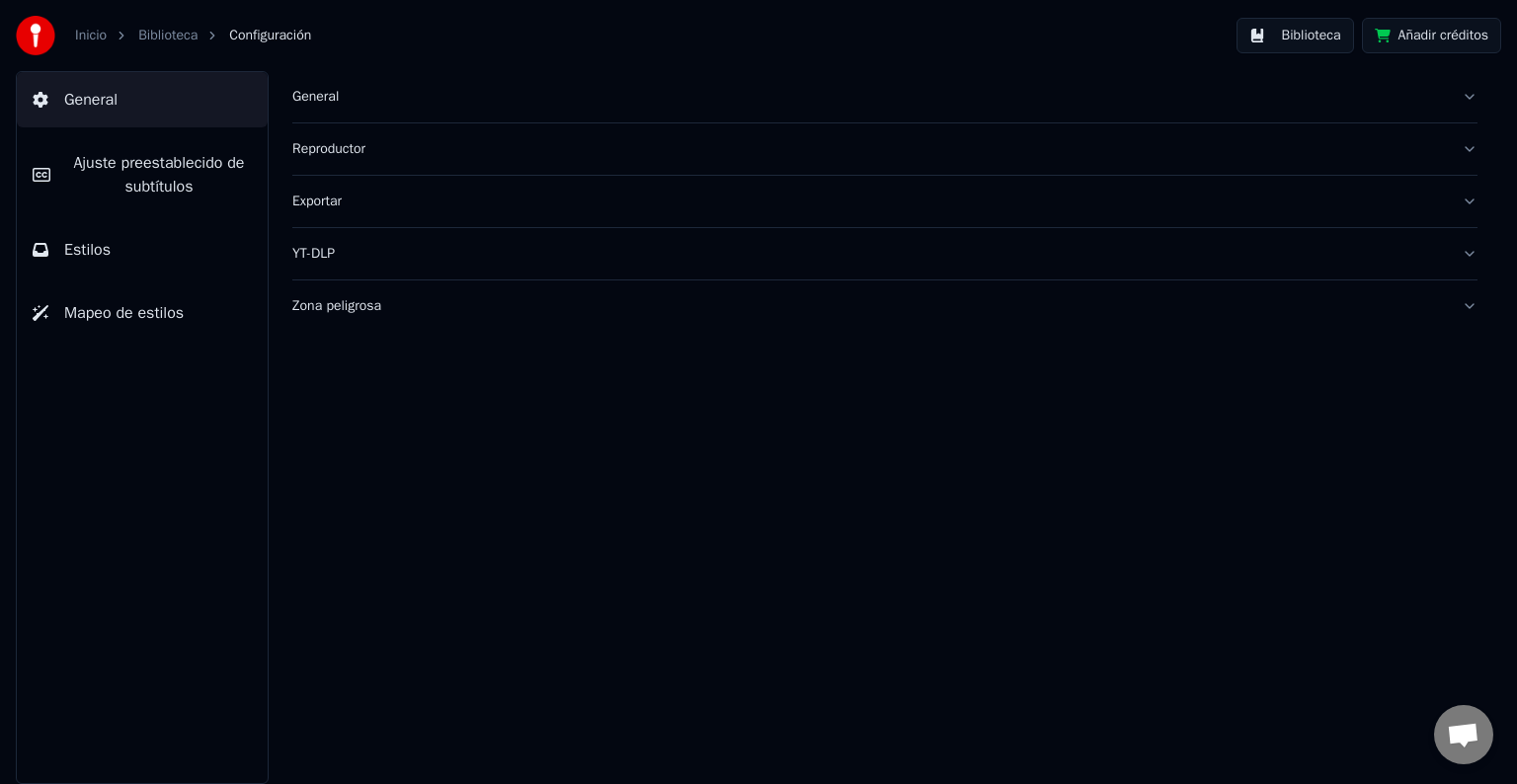 click on "Reproductor" at bounding box center (869, 149) 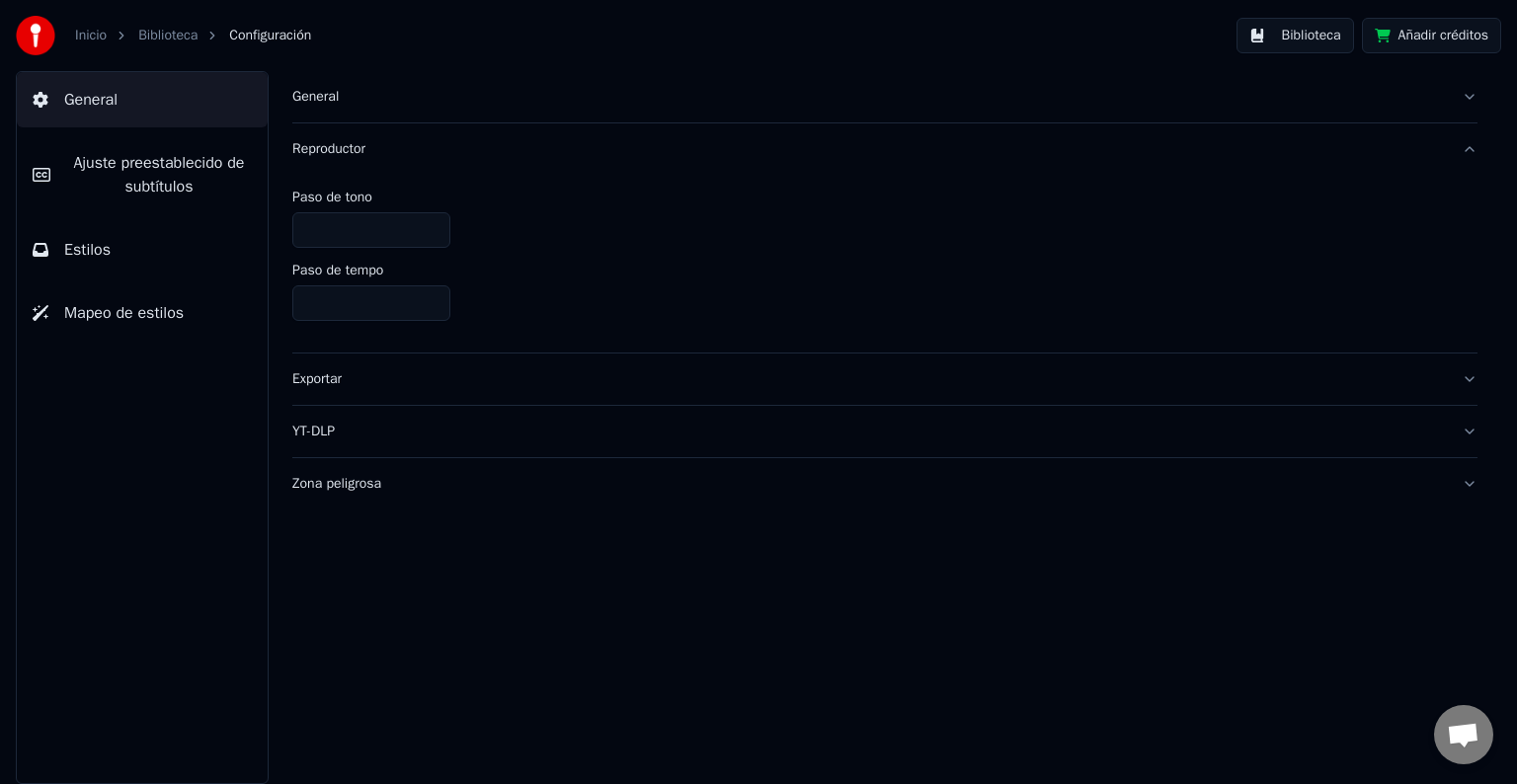 click on "Reproductor" at bounding box center (869, 149) 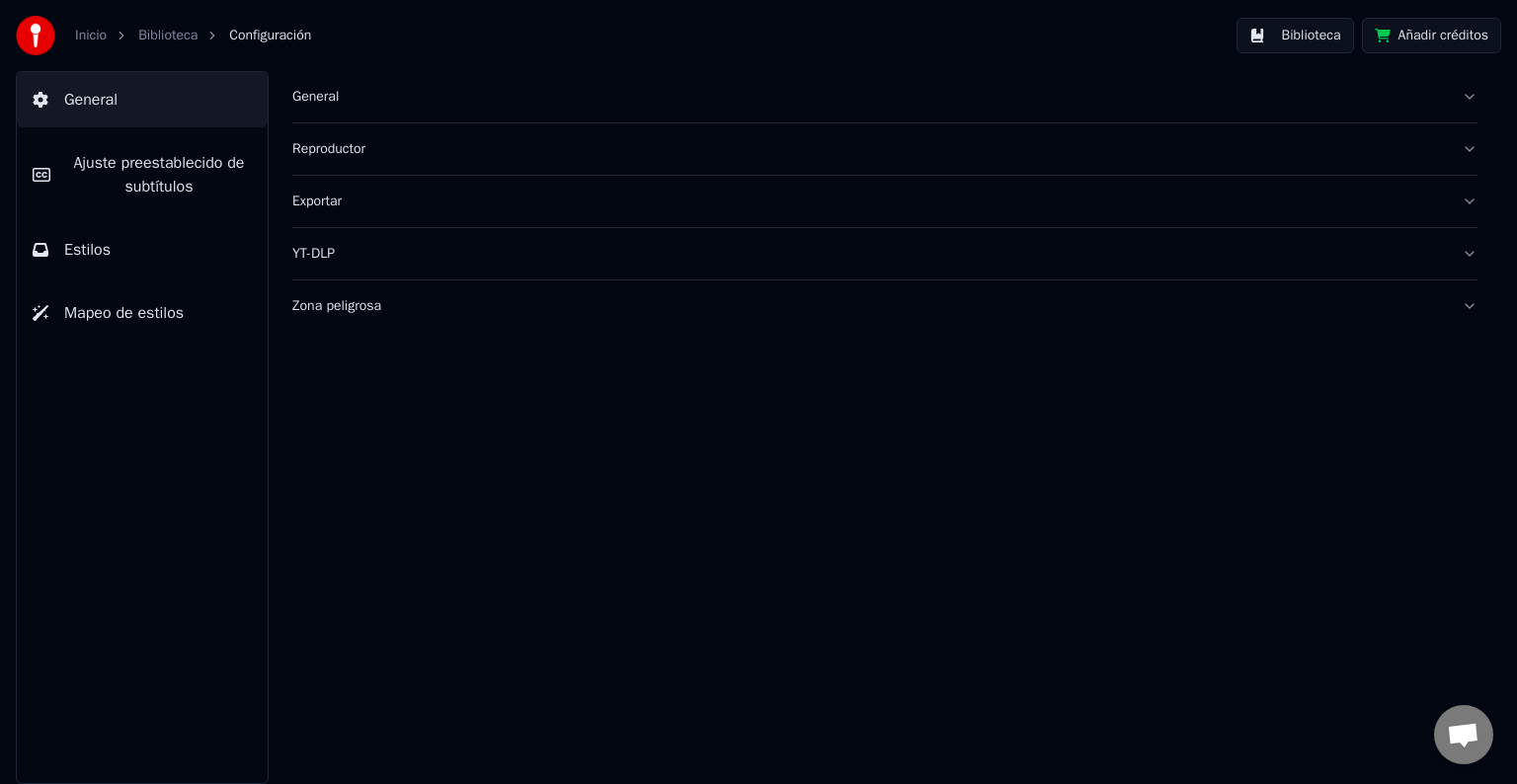 click on "General" at bounding box center (869, 97) 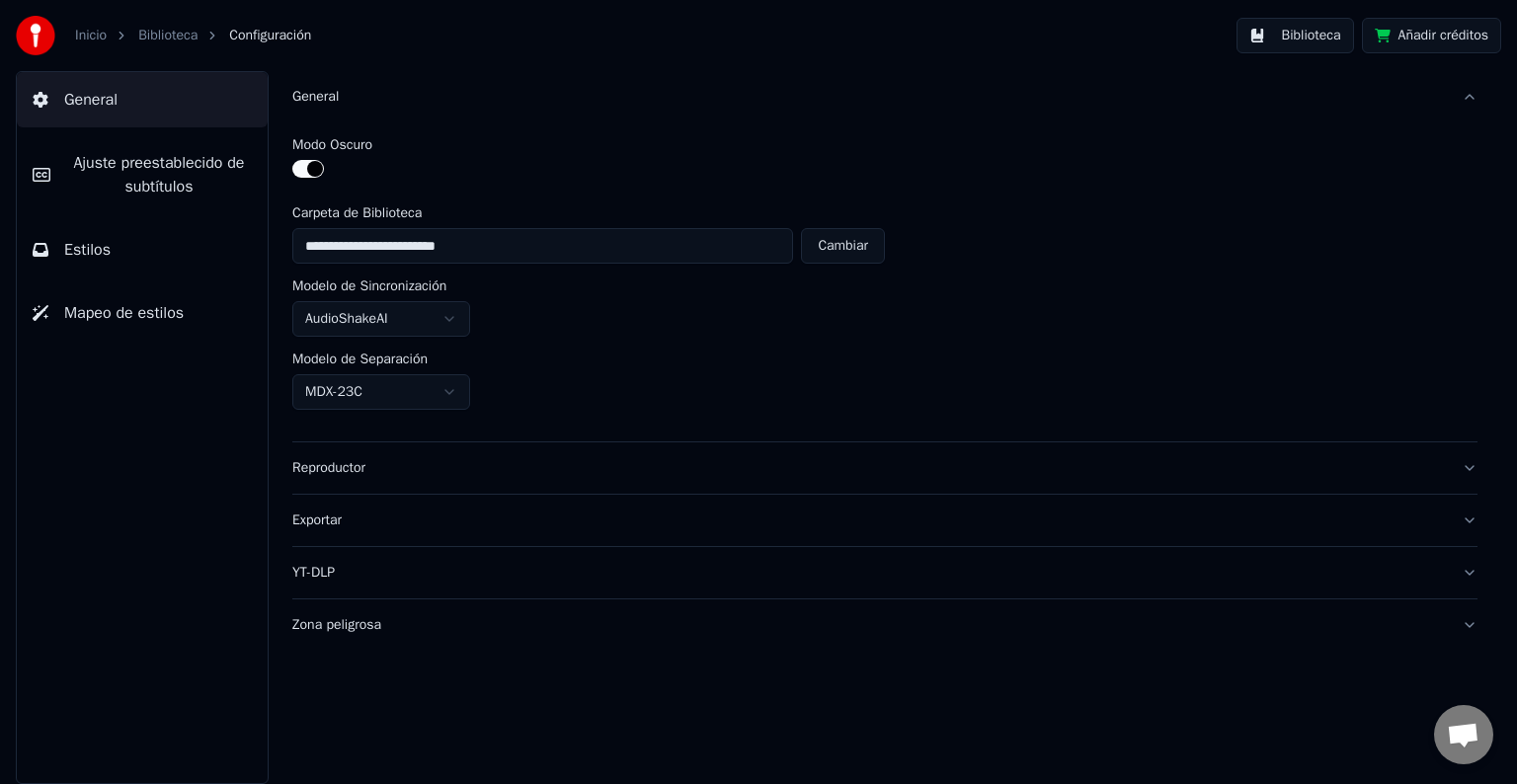 click on "General" at bounding box center (869, 97) 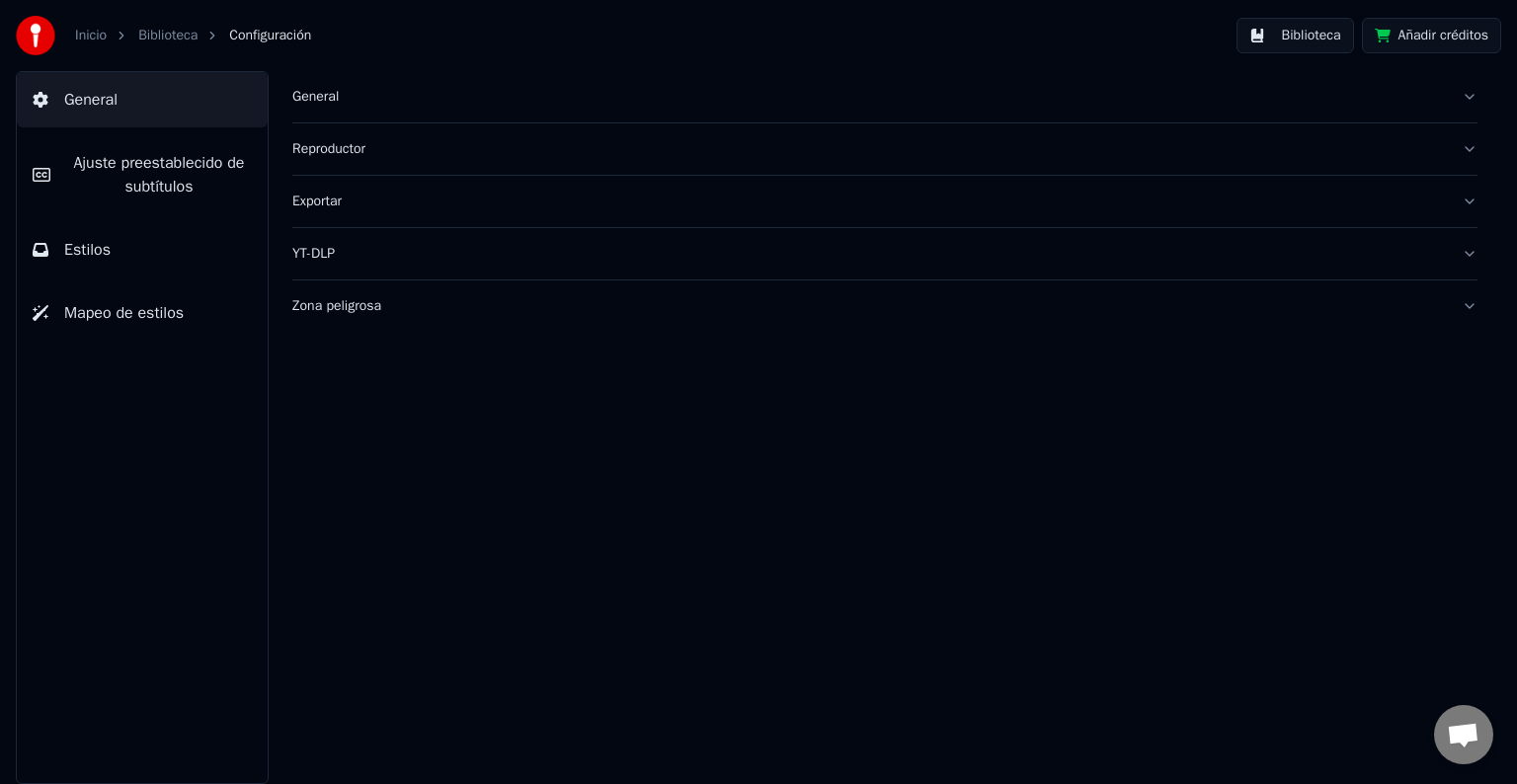 click on "Ajuste preestablecido de subtítulos" at bounding box center [159, 175] 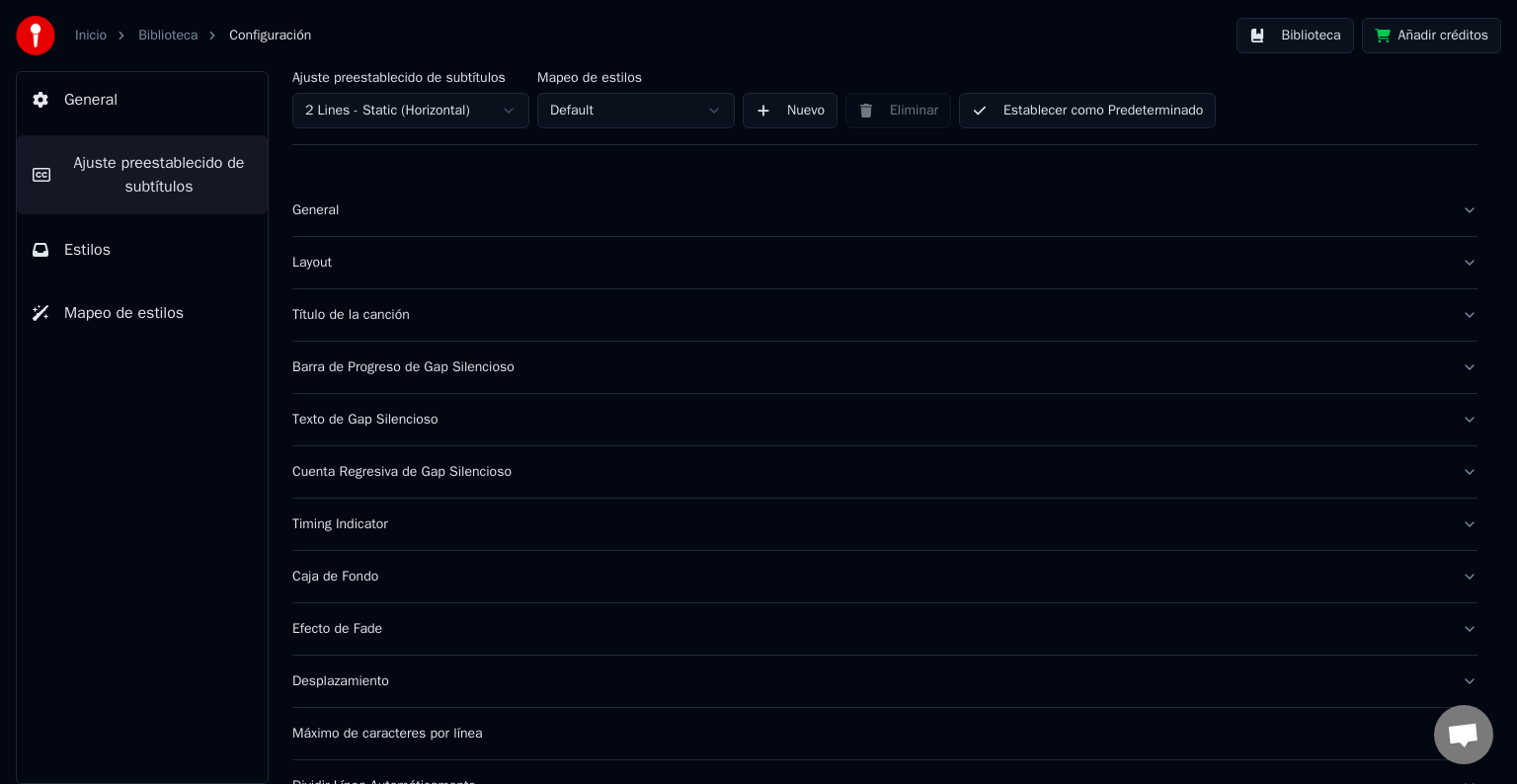click on "Título de la canción" at bounding box center (885, 315) 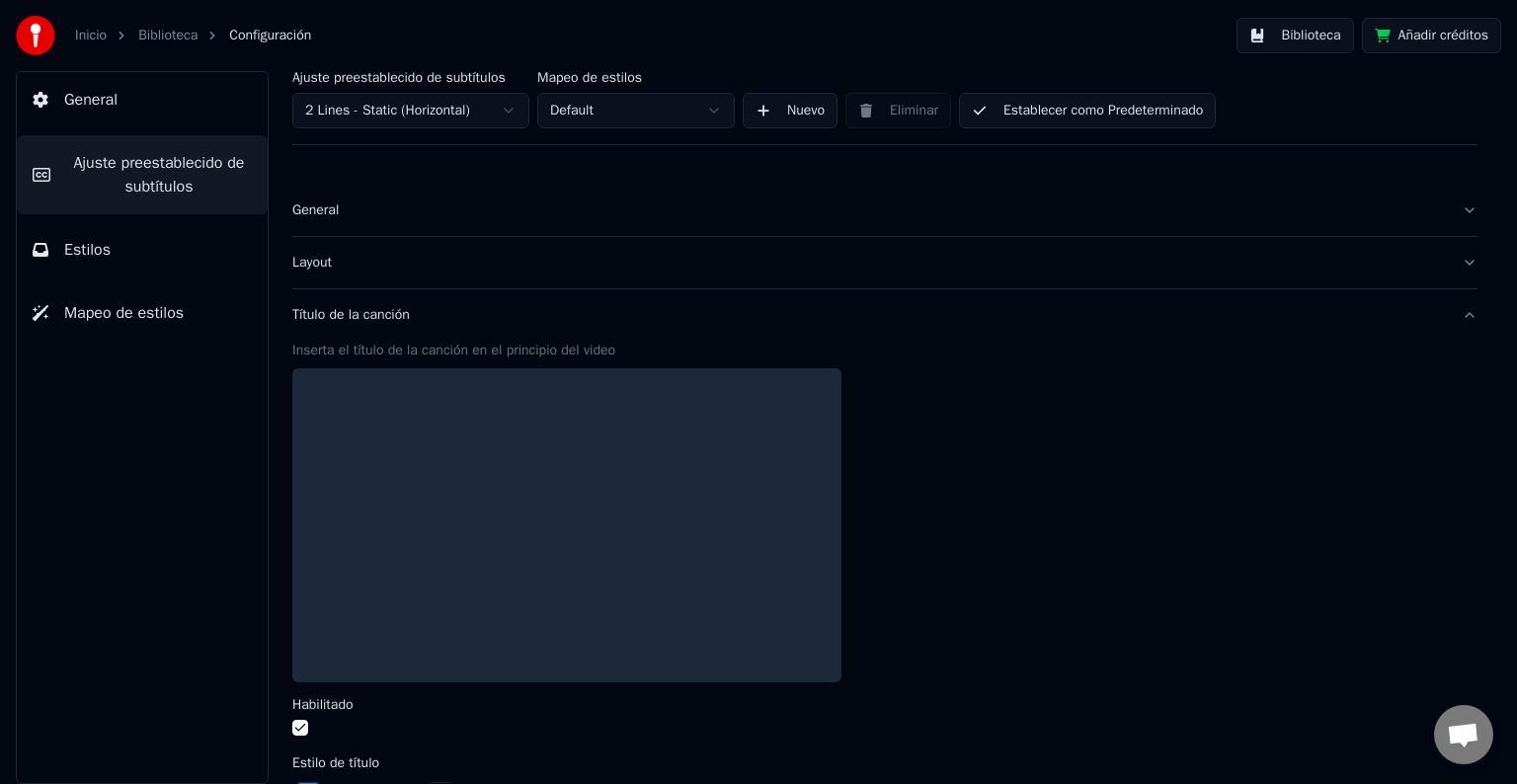 click on "Título de la canción" at bounding box center [869, 315] 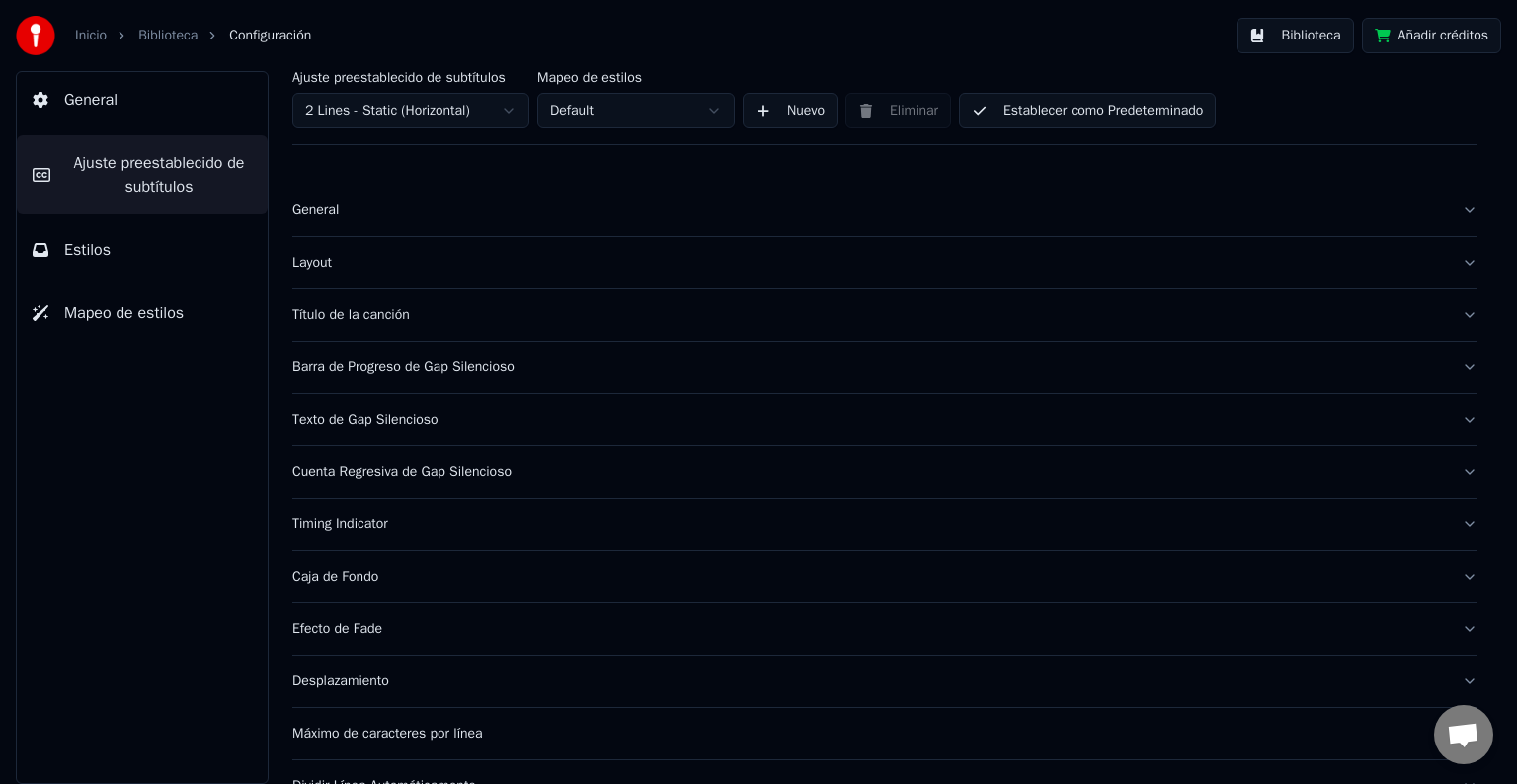 click on "Título de la canción" at bounding box center (869, 315) 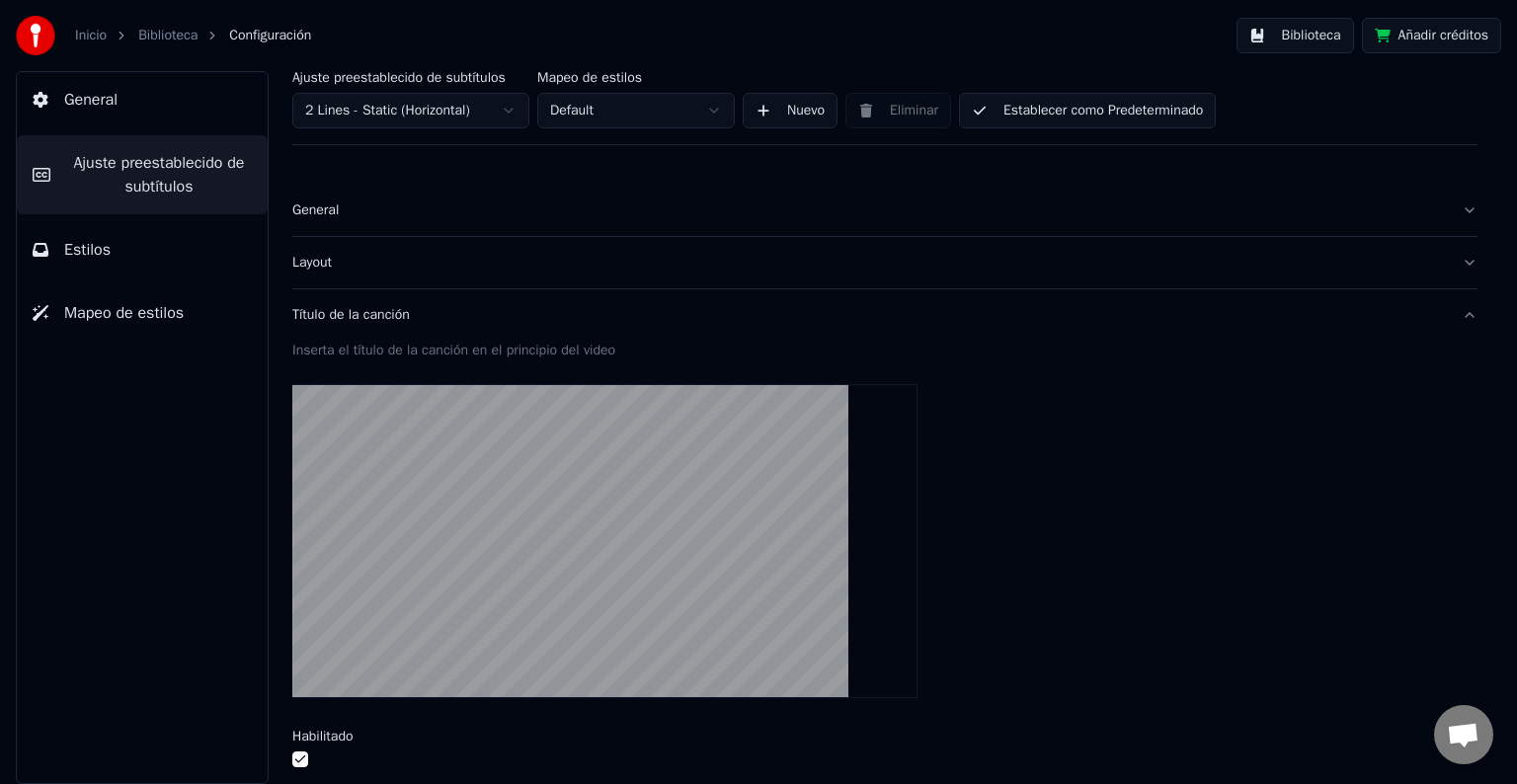 click on "Título de la canción" at bounding box center (869, 315) 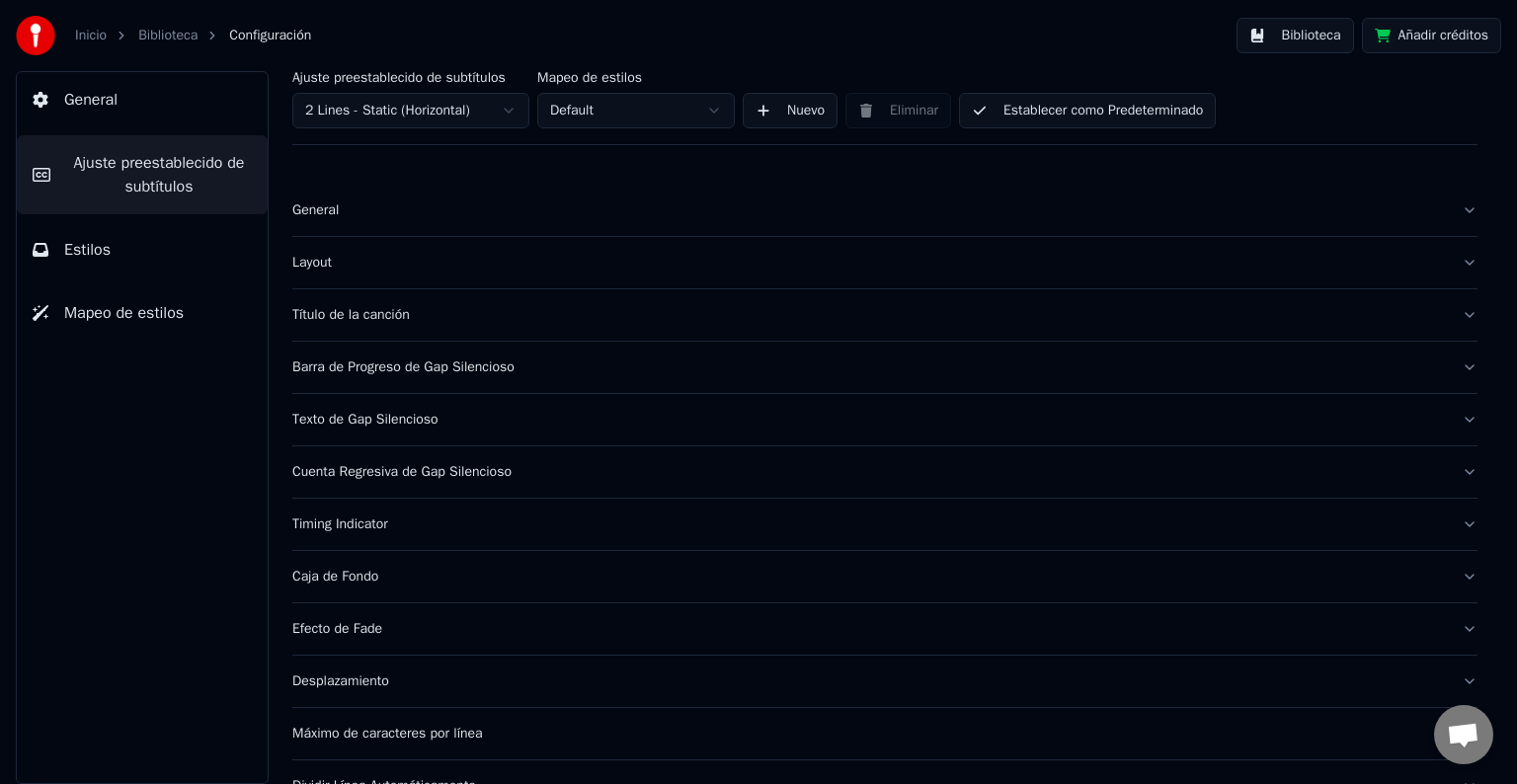 click on "Barra de Progreso de Gap Silencioso" at bounding box center (869, 367) 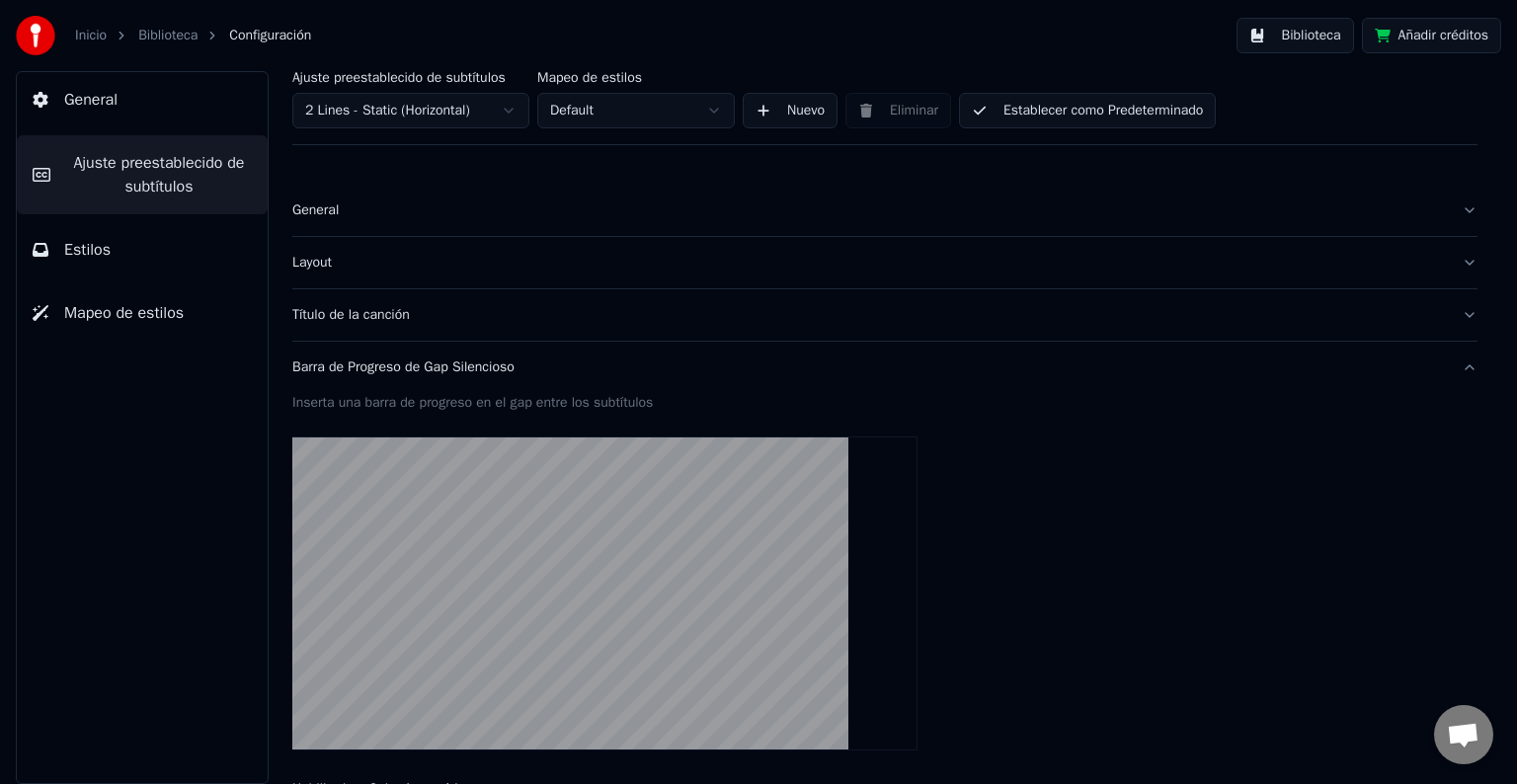 click on "Barra de Progreso de Gap Silencioso" at bounding box center (869, 367) 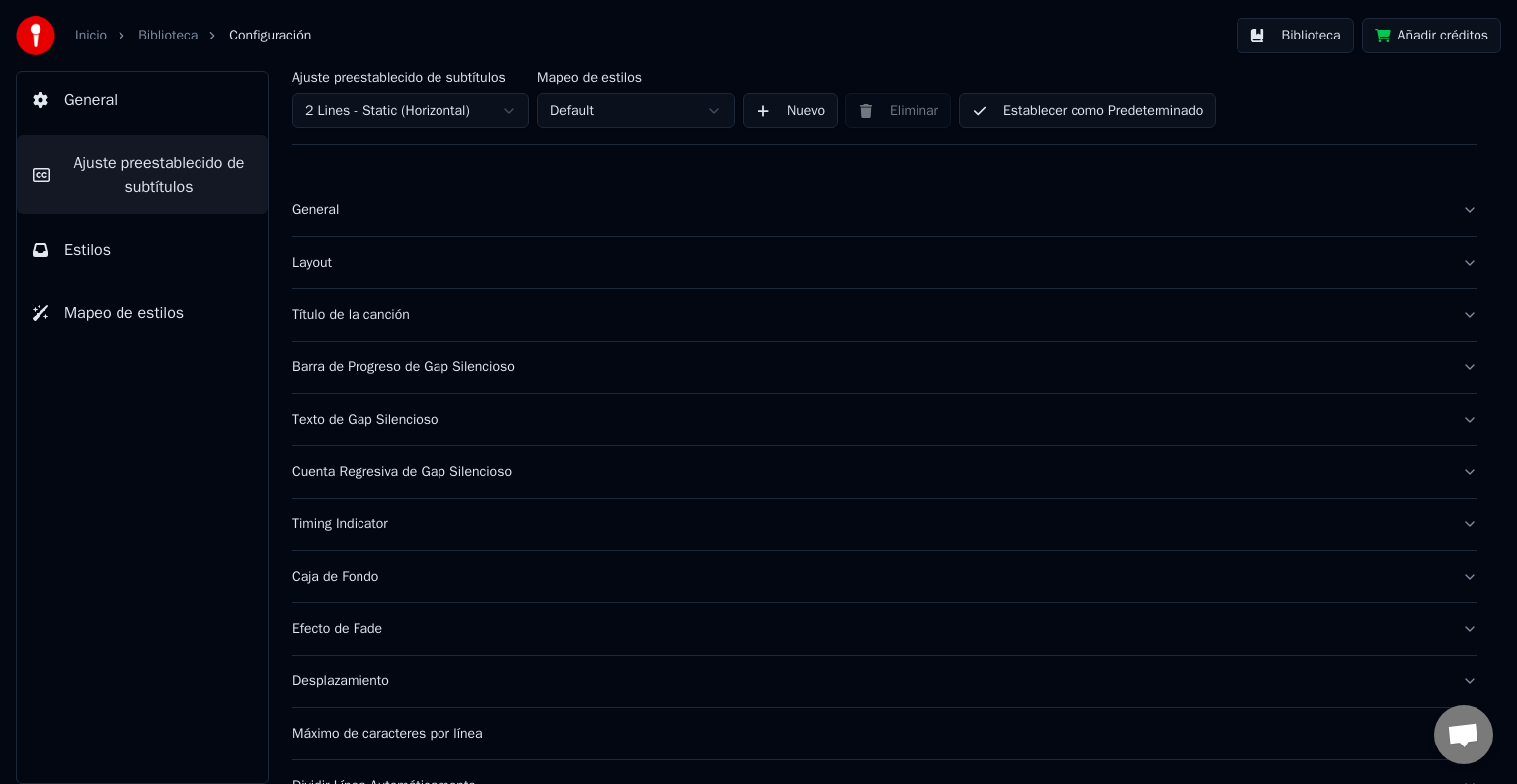 click on "Texto de Gap Silencioso" at bounding box center [869, 420] 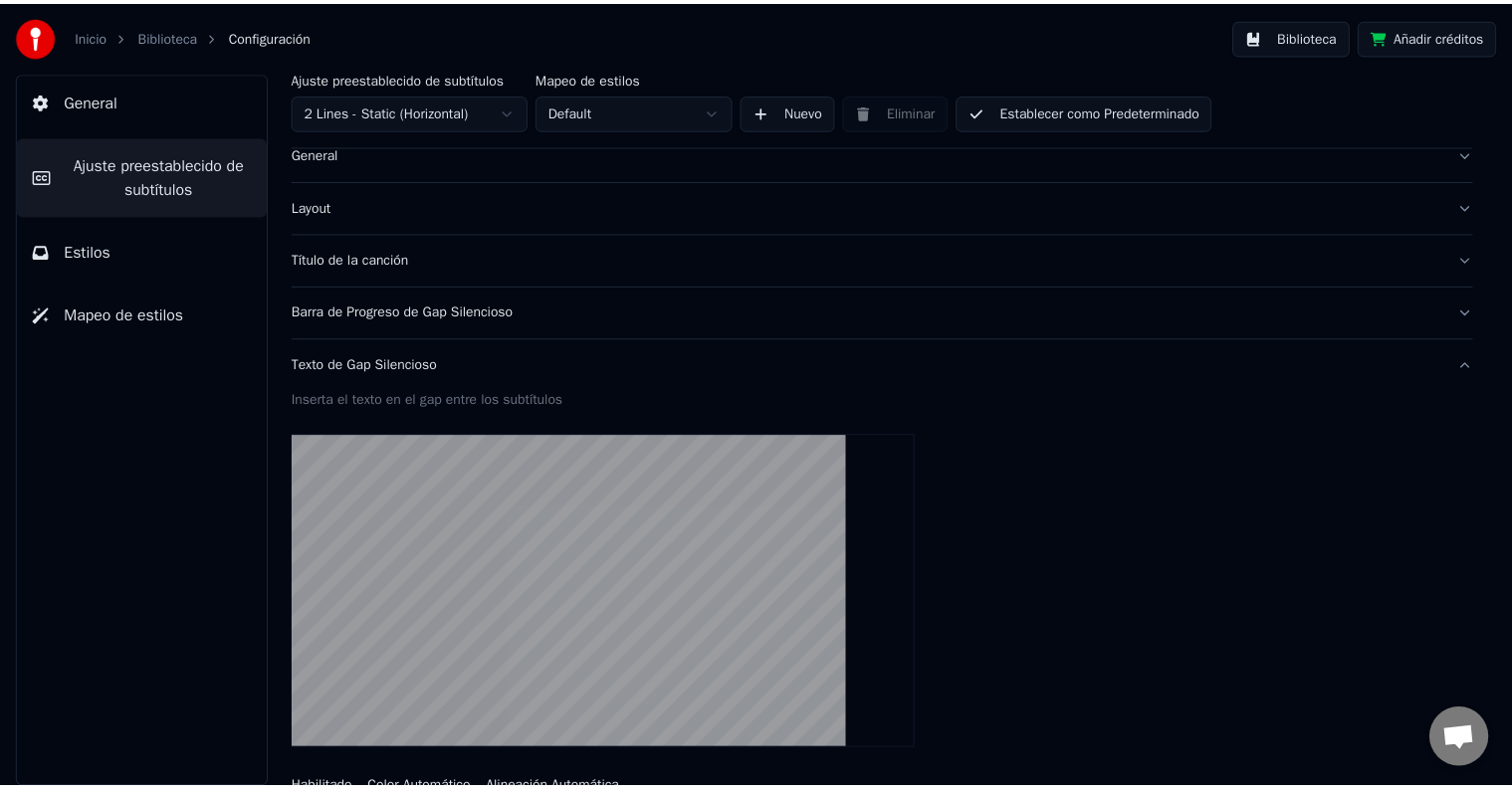 scroll, scrollTop: 0, scrollLeft: 0, axis: both 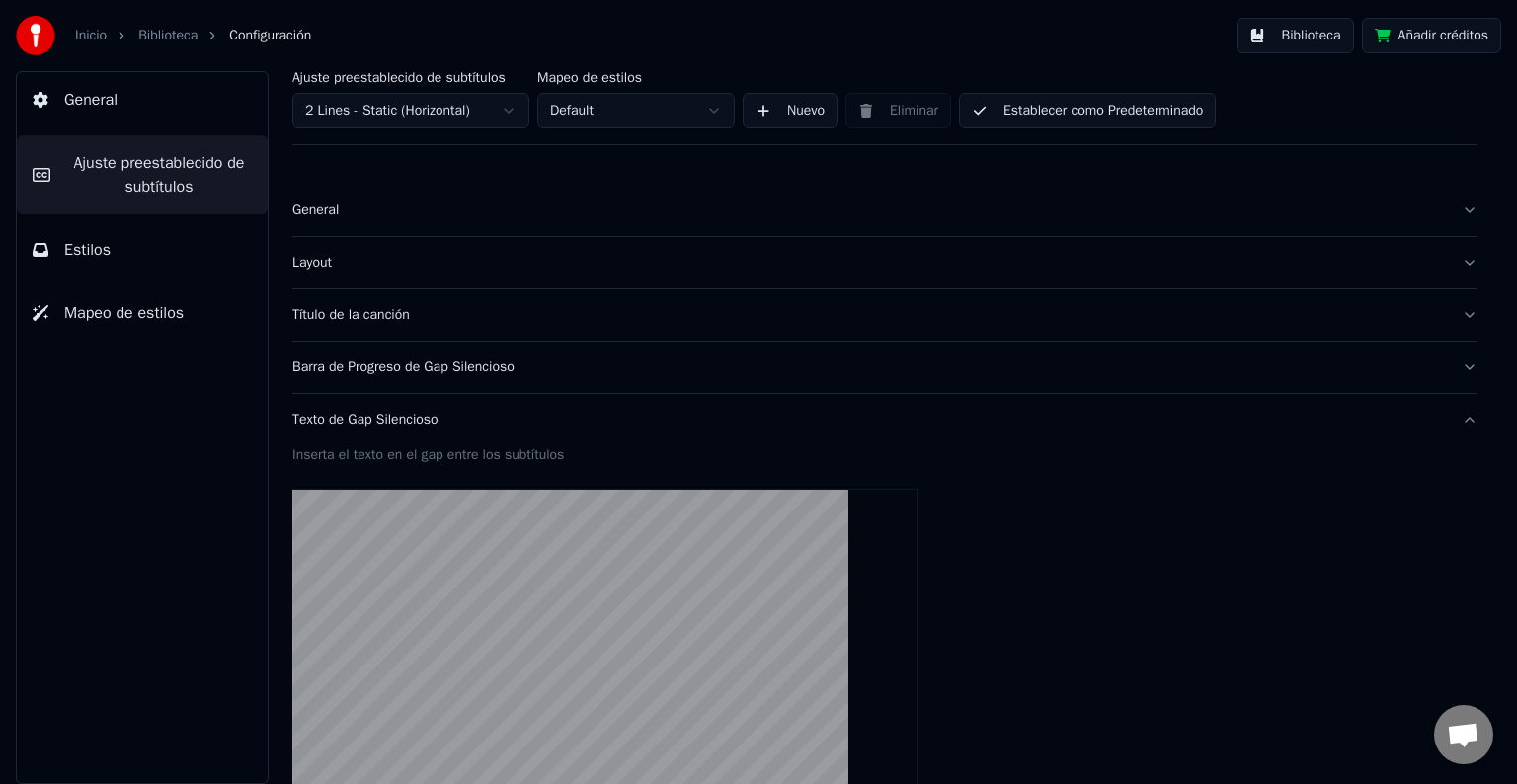 click on "Inicio" at bounding box center (91, 36) 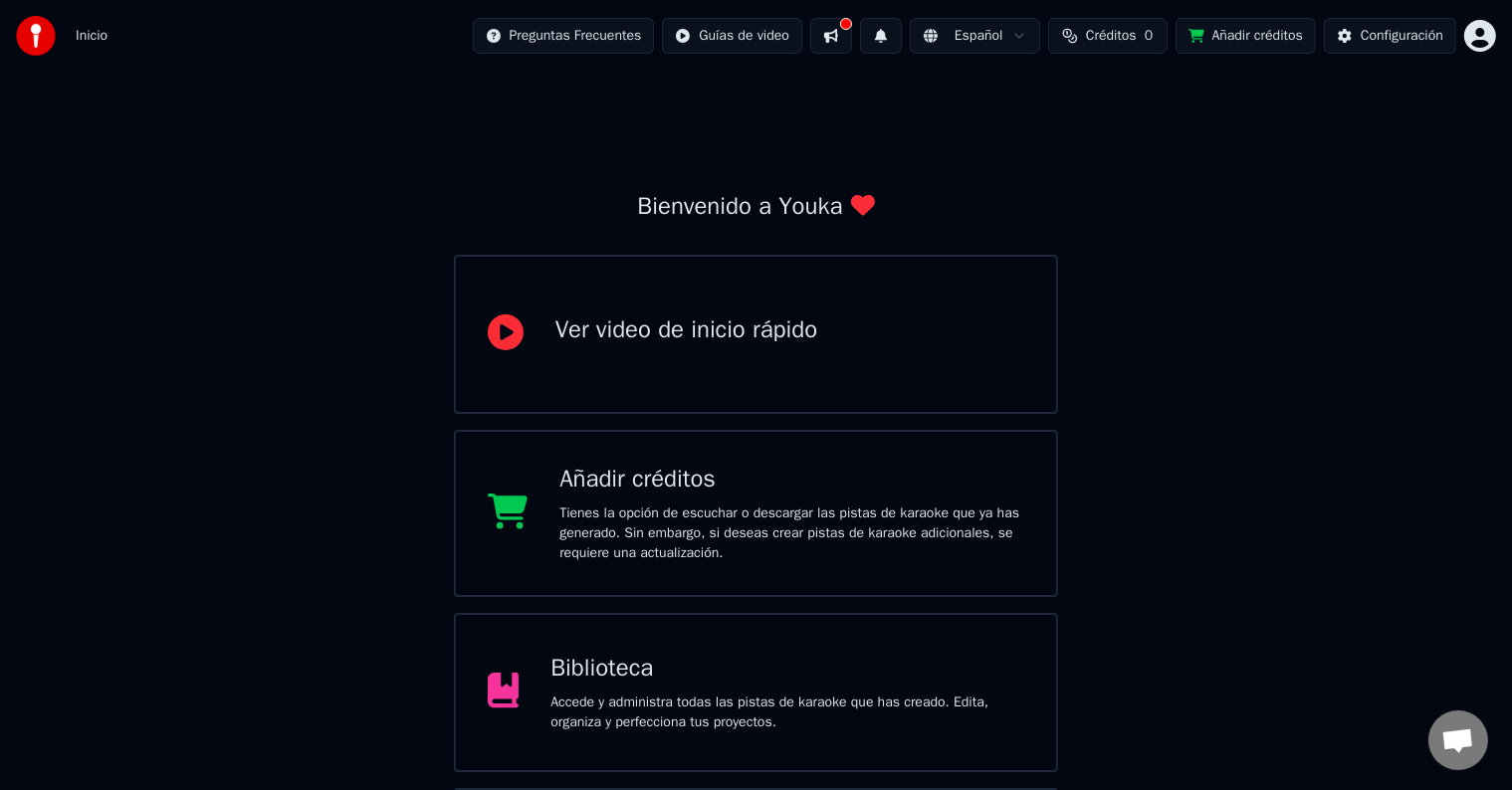 click on "Biblioteca" at bounding box center [787, 669] 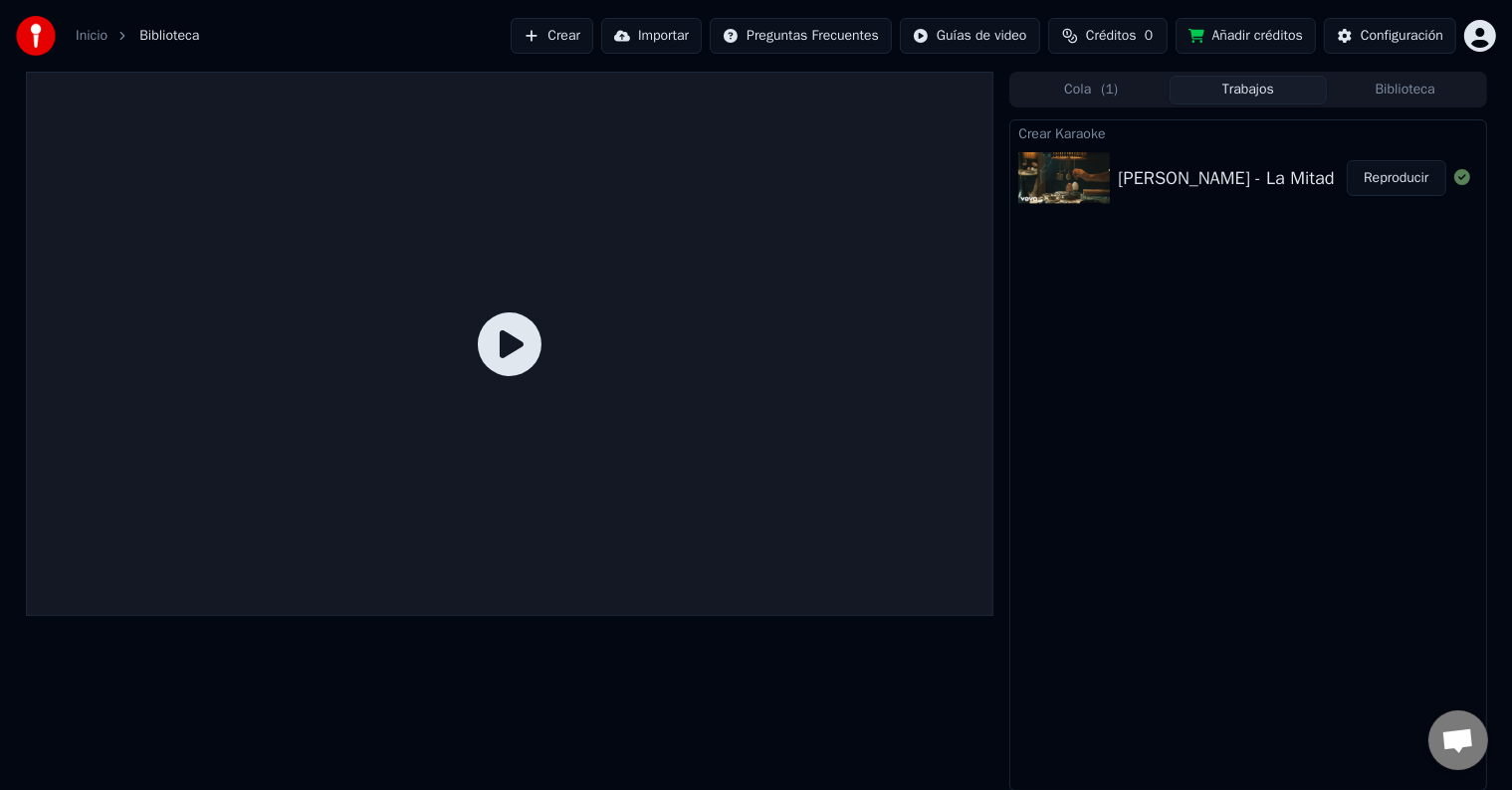 click on "Añadir créditos" at bounding box center [1245, 36] 